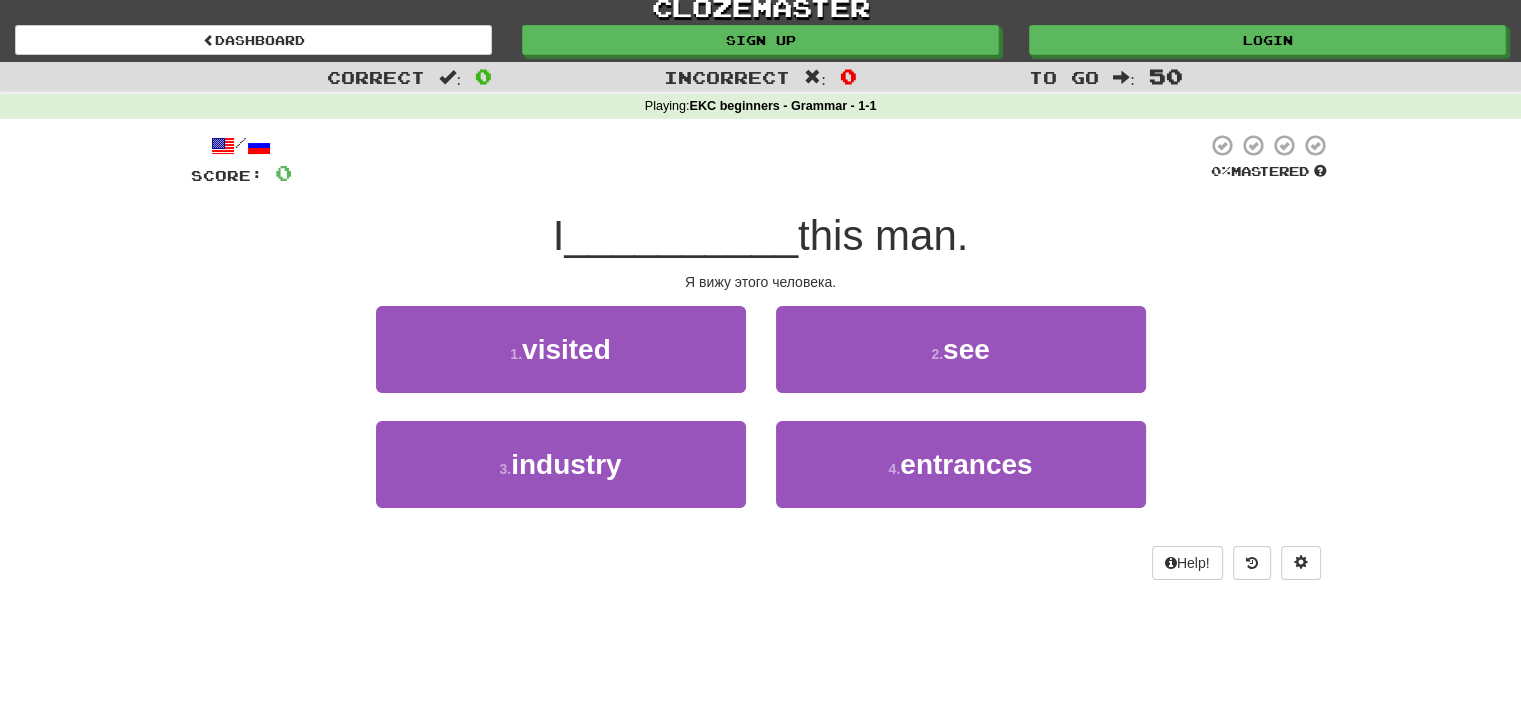 scroll, scrollTop: 0, scrollLeft: 0, axis: both 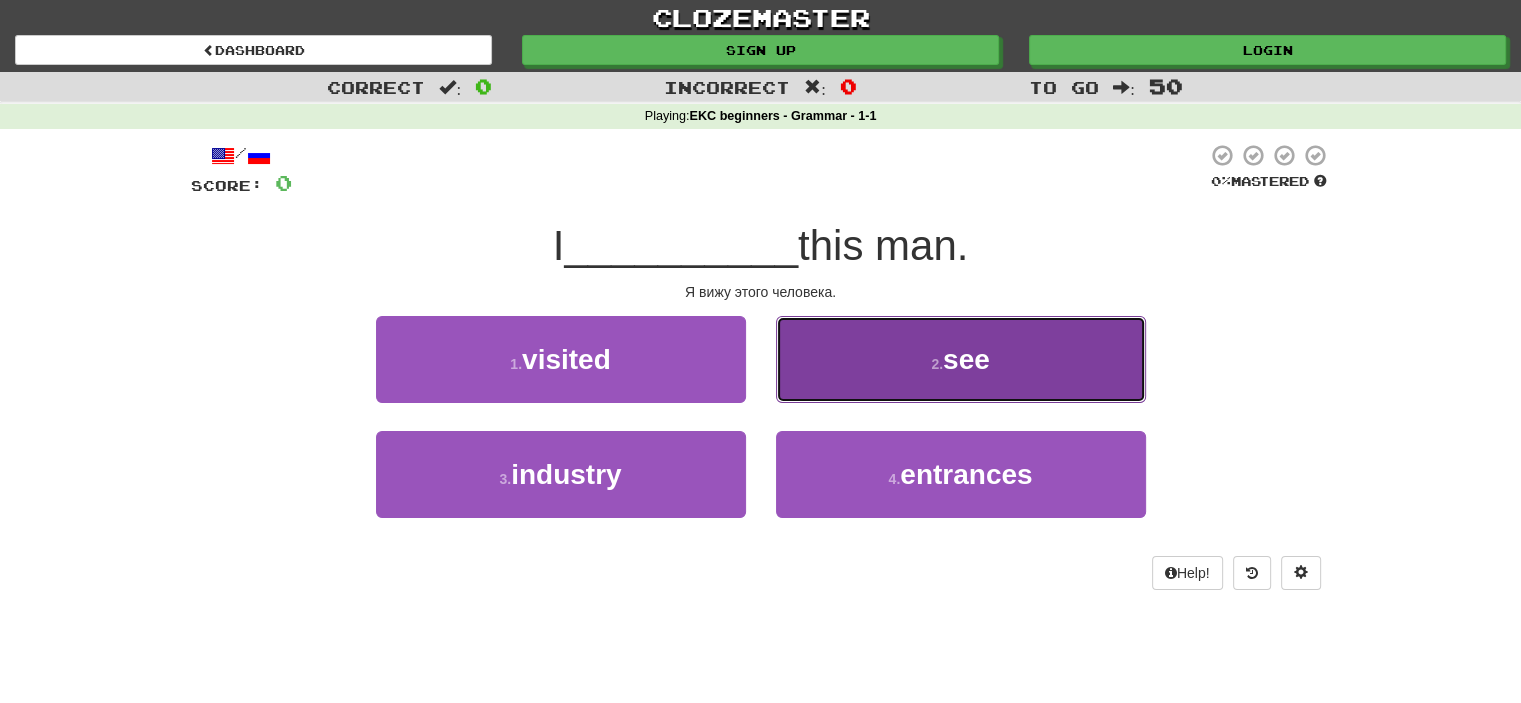 click on "2 .  see" at bounding box center [961, 359] 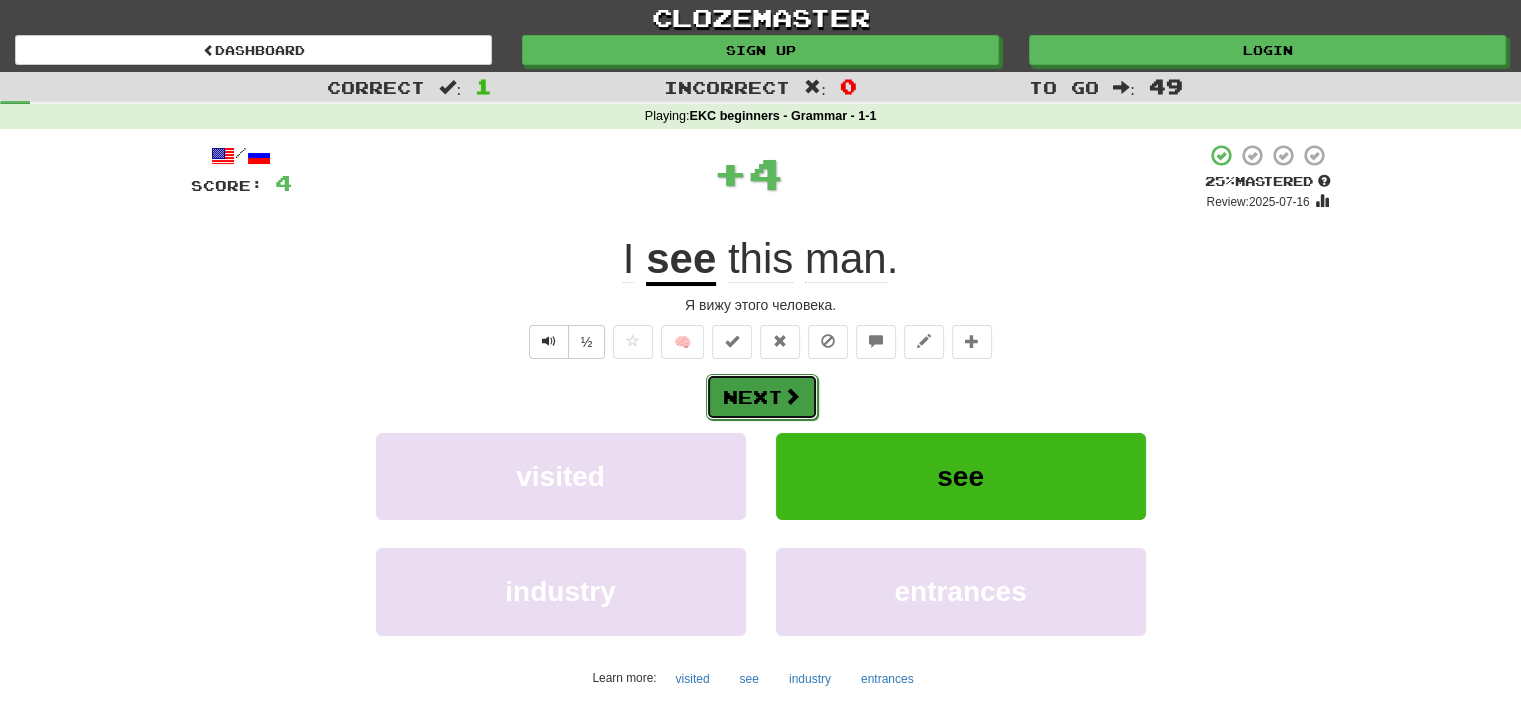 click on "Next" at bounding box center (762, 397) 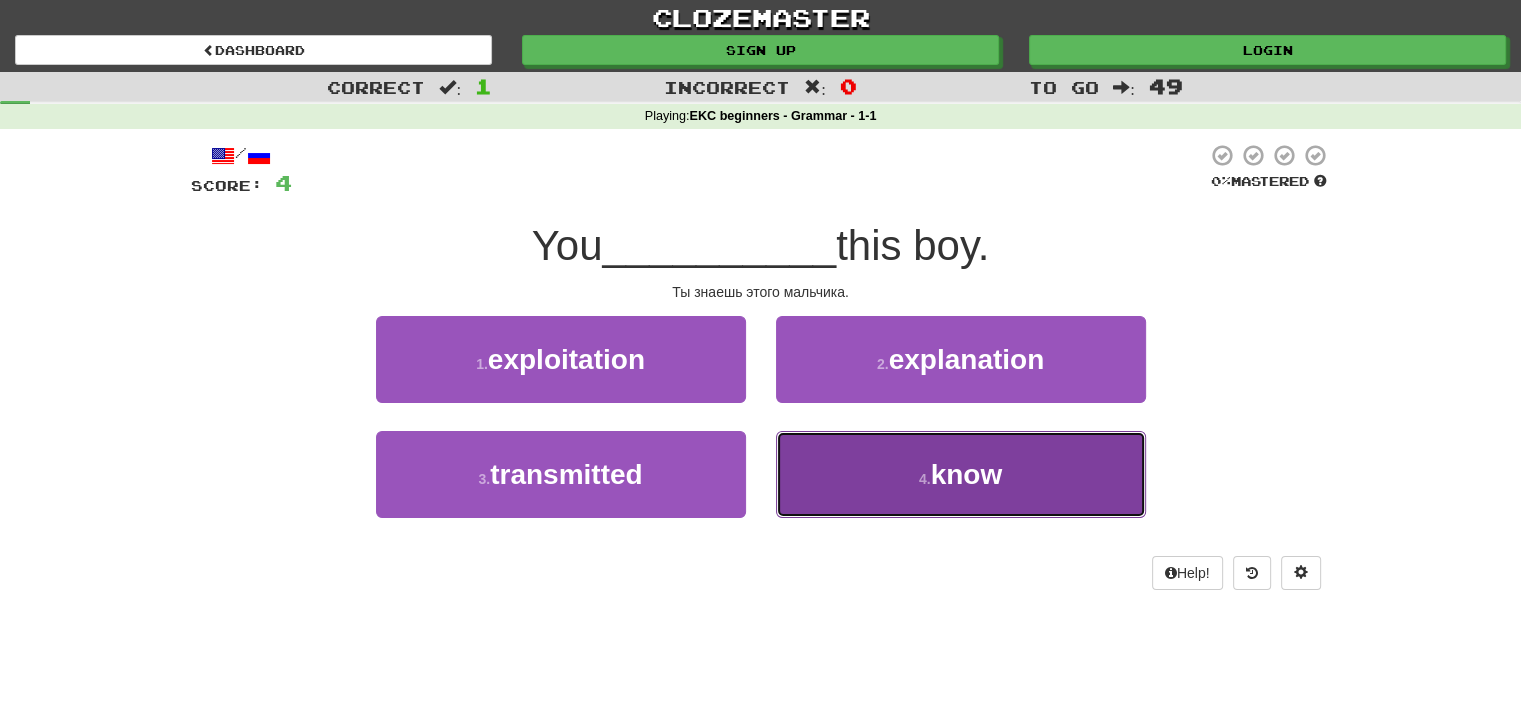click on "know" at bounding box center [967, 474] 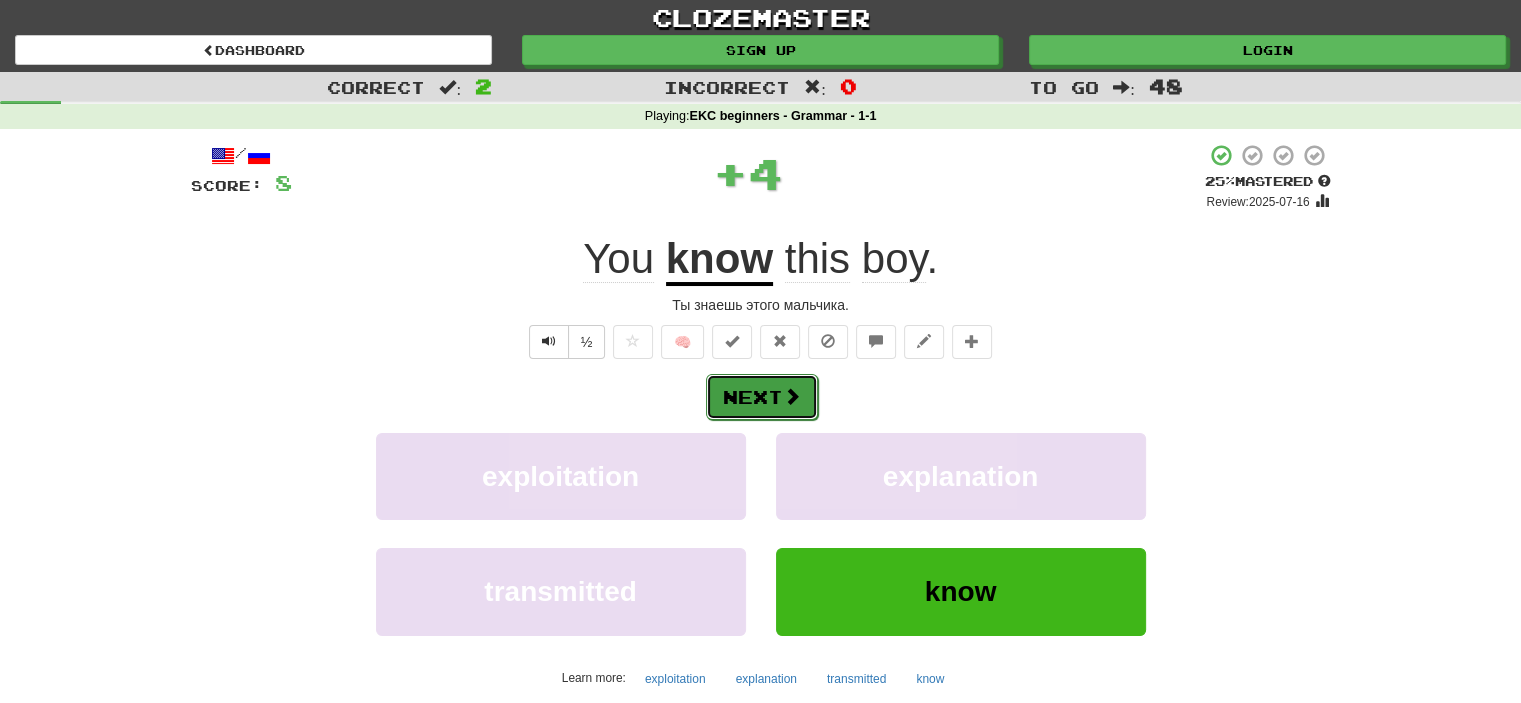 click at bounding box center [792, 396] 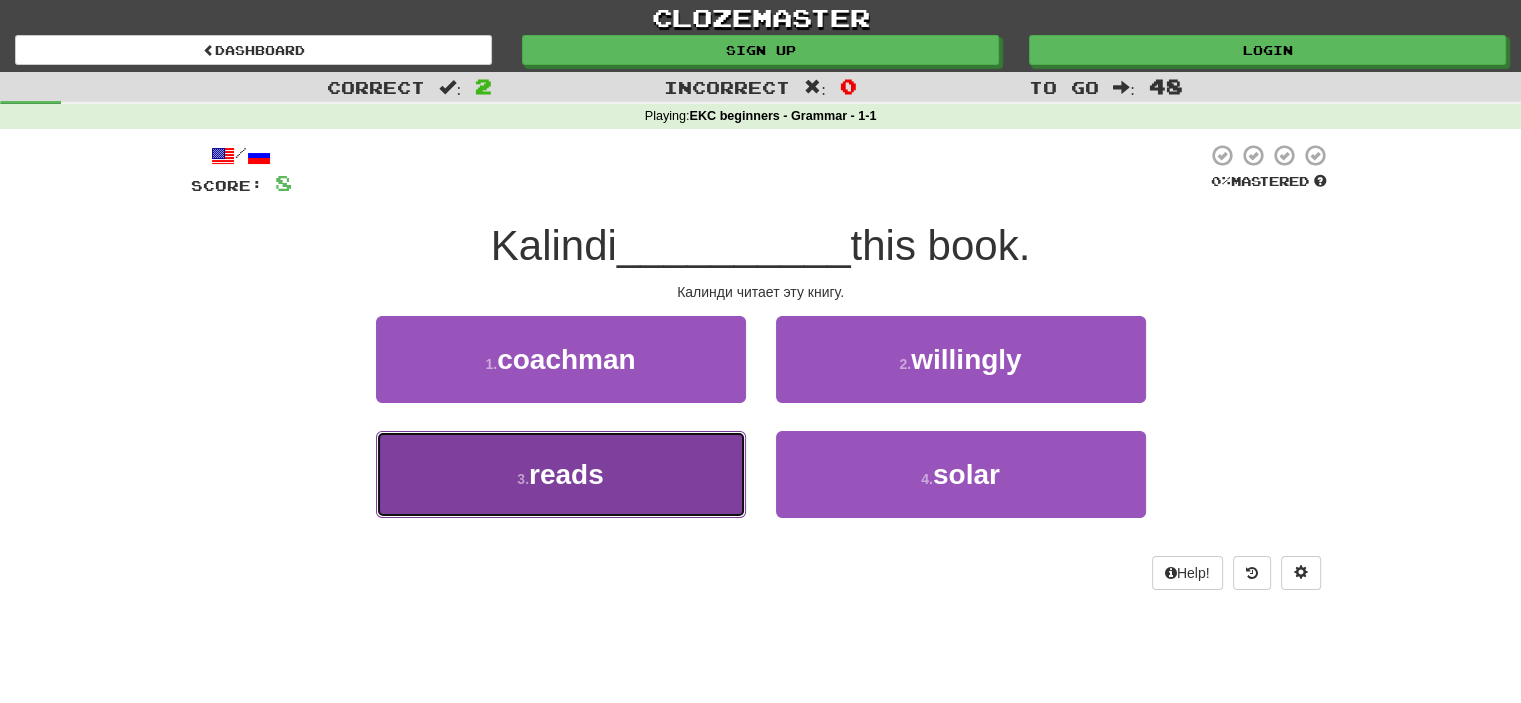 click on "3 .  reads" at bounding box center [561, 474] 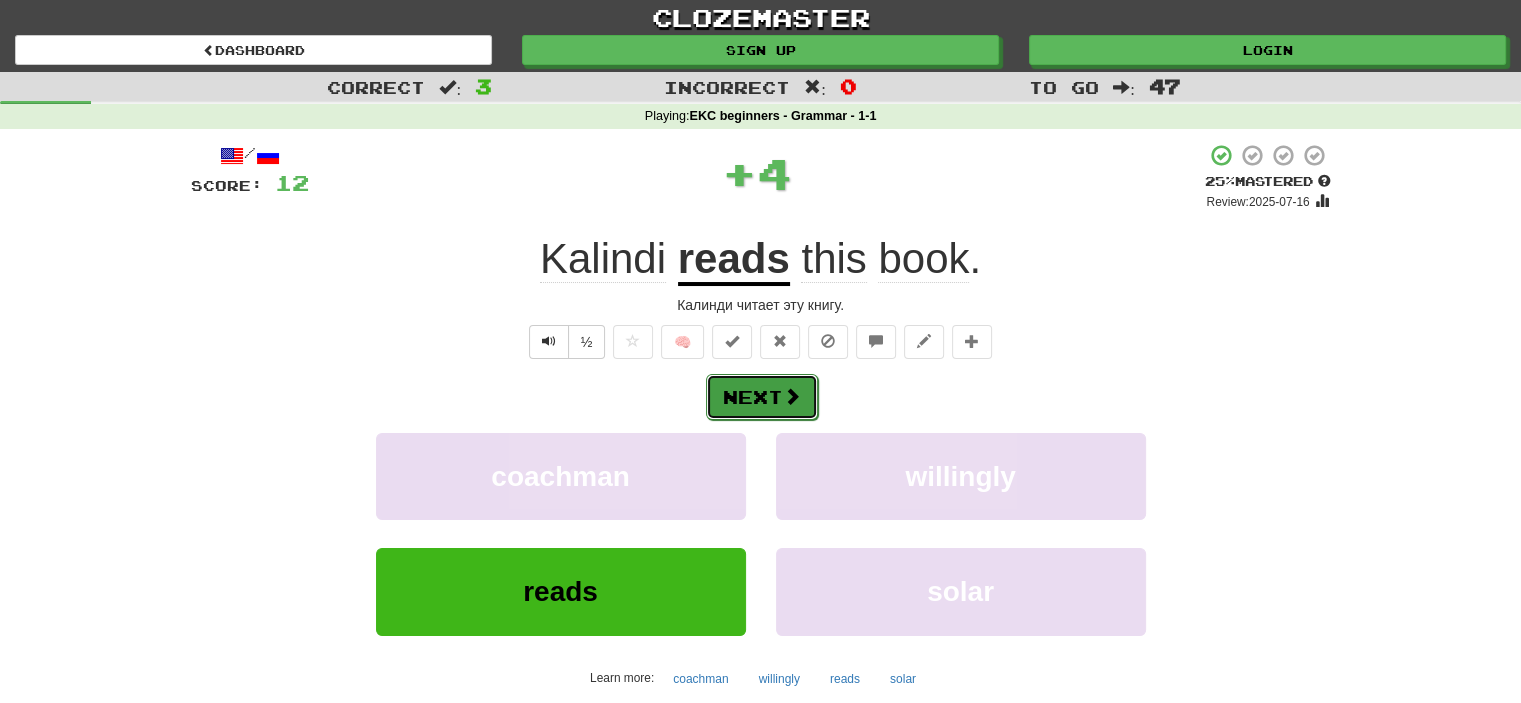 click on "Next" at bounding box center (762, 397) 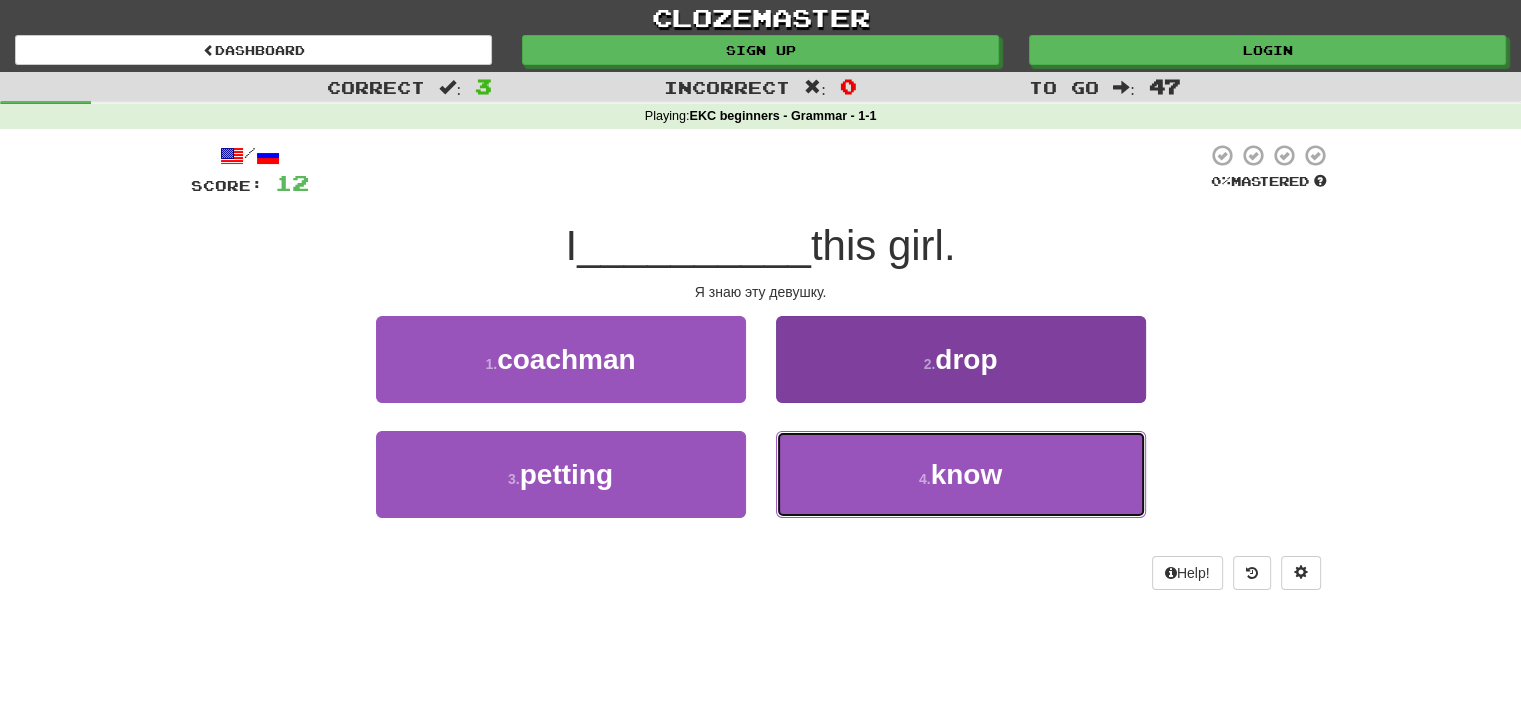 click on "4 .  know" at bounding box center (961, 474) 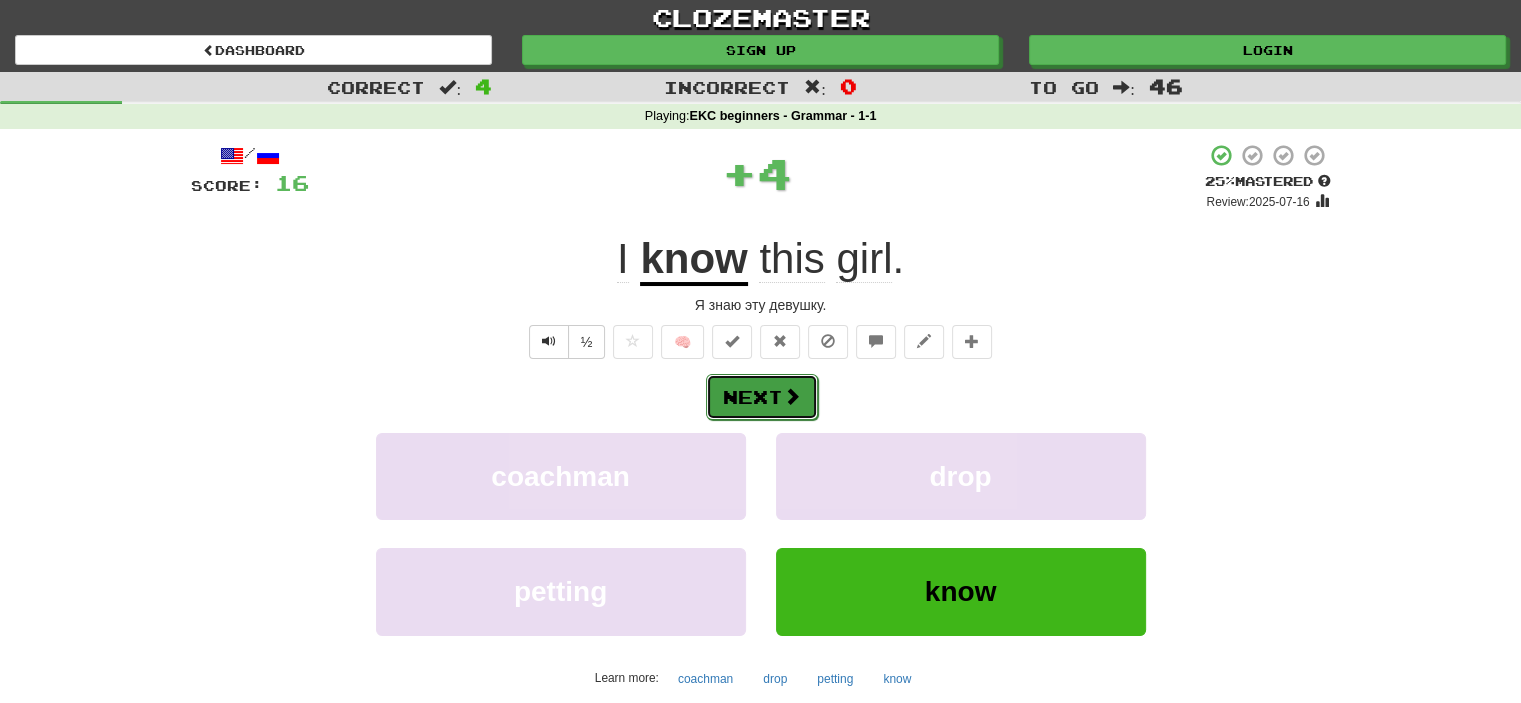click on "Next" at bounding box center (762, 397) 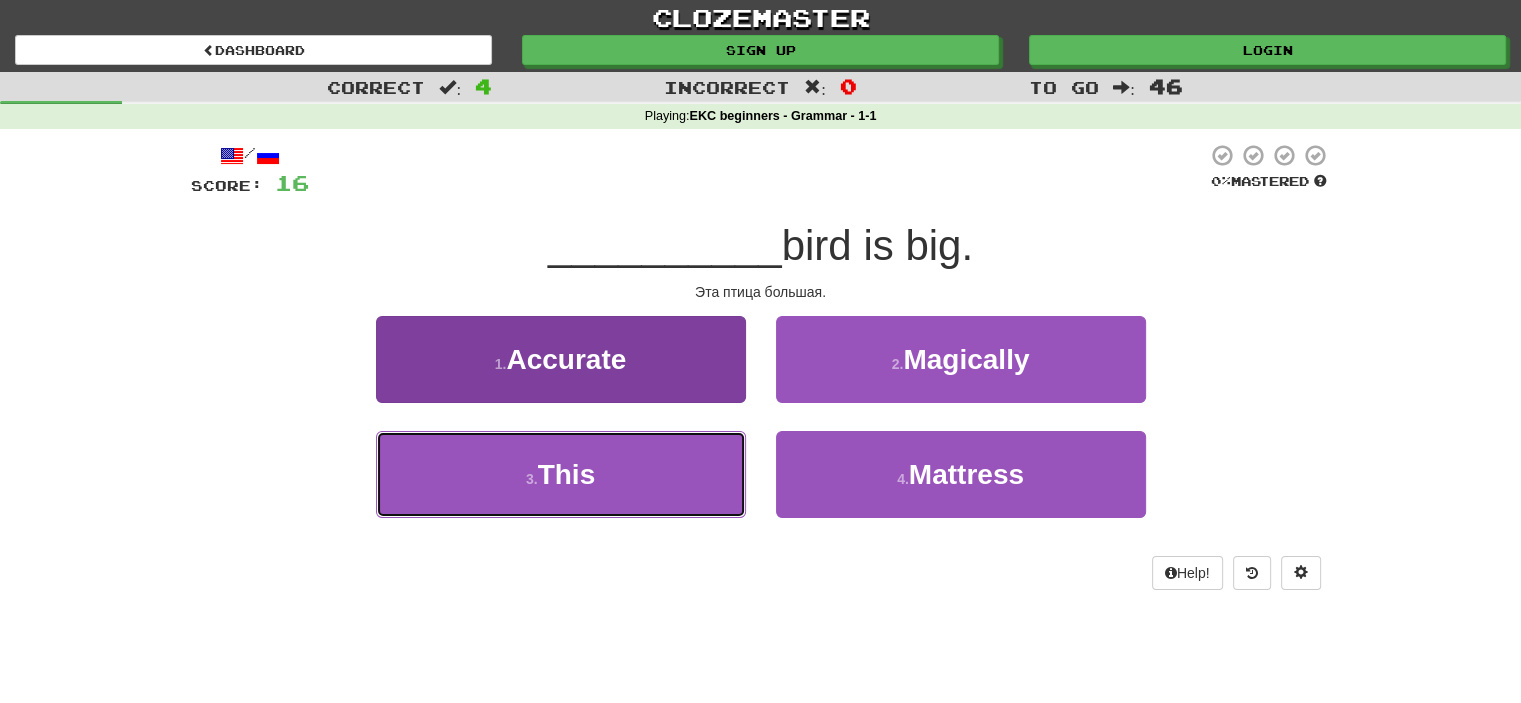 click on "This" at bounding box center (567, 474) 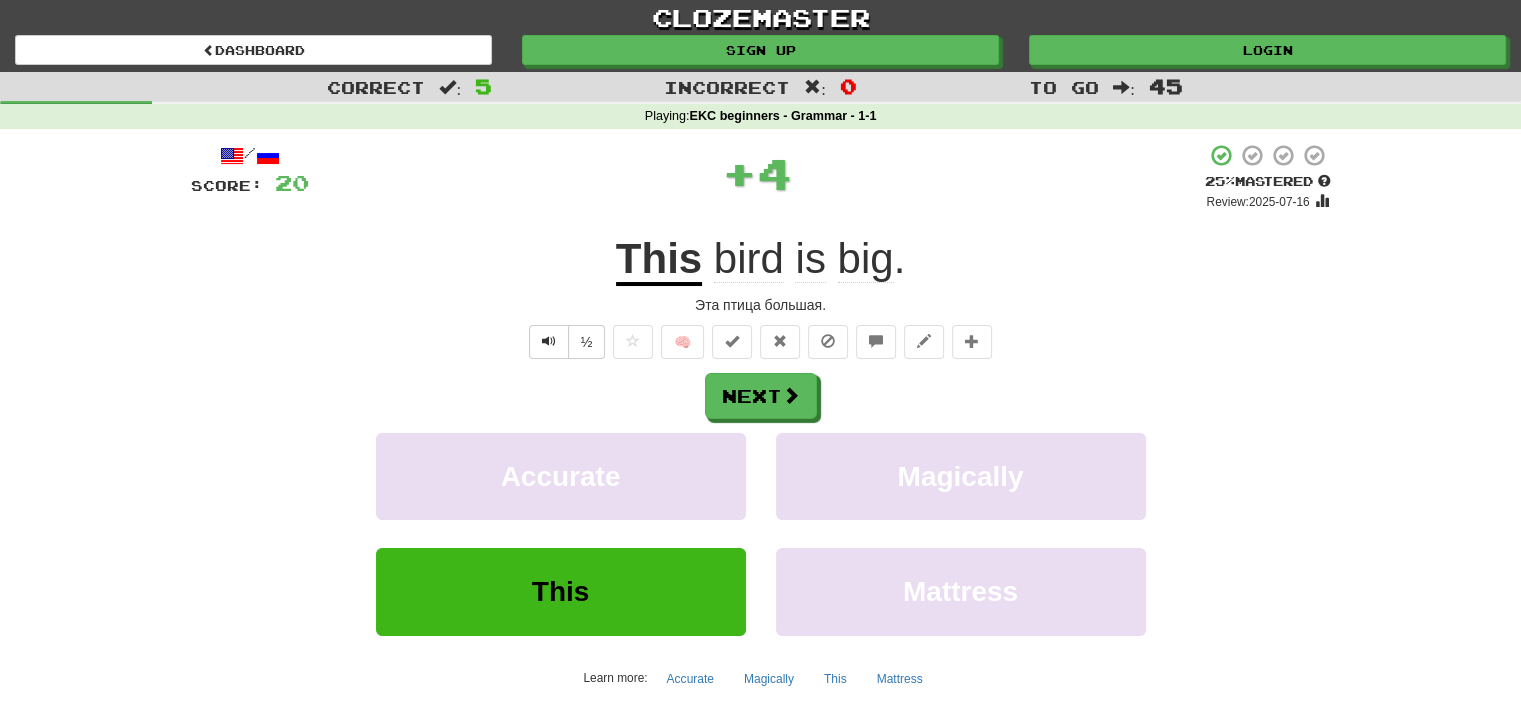 click on "Next" at bounding box center (761, 396) 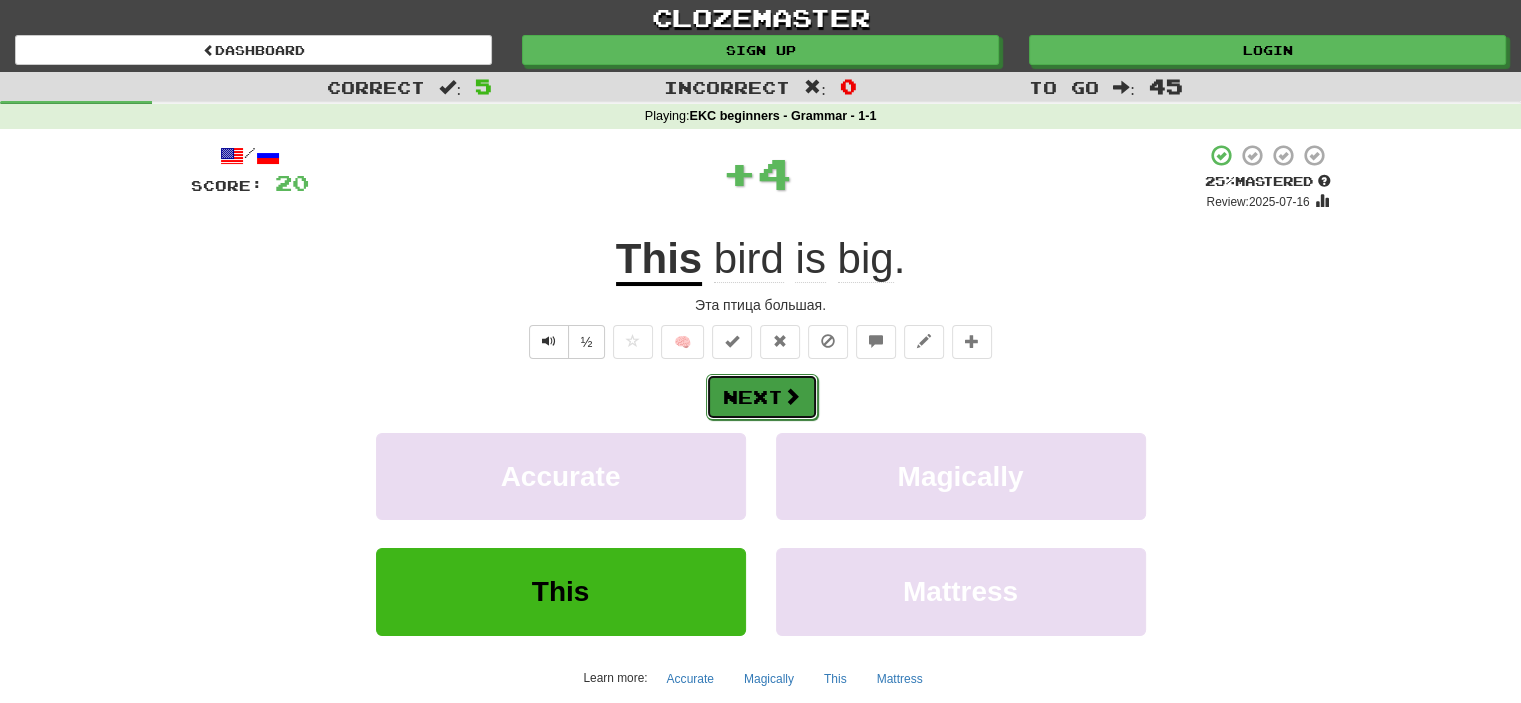 click on "Next" at bounding box center (762, 397) 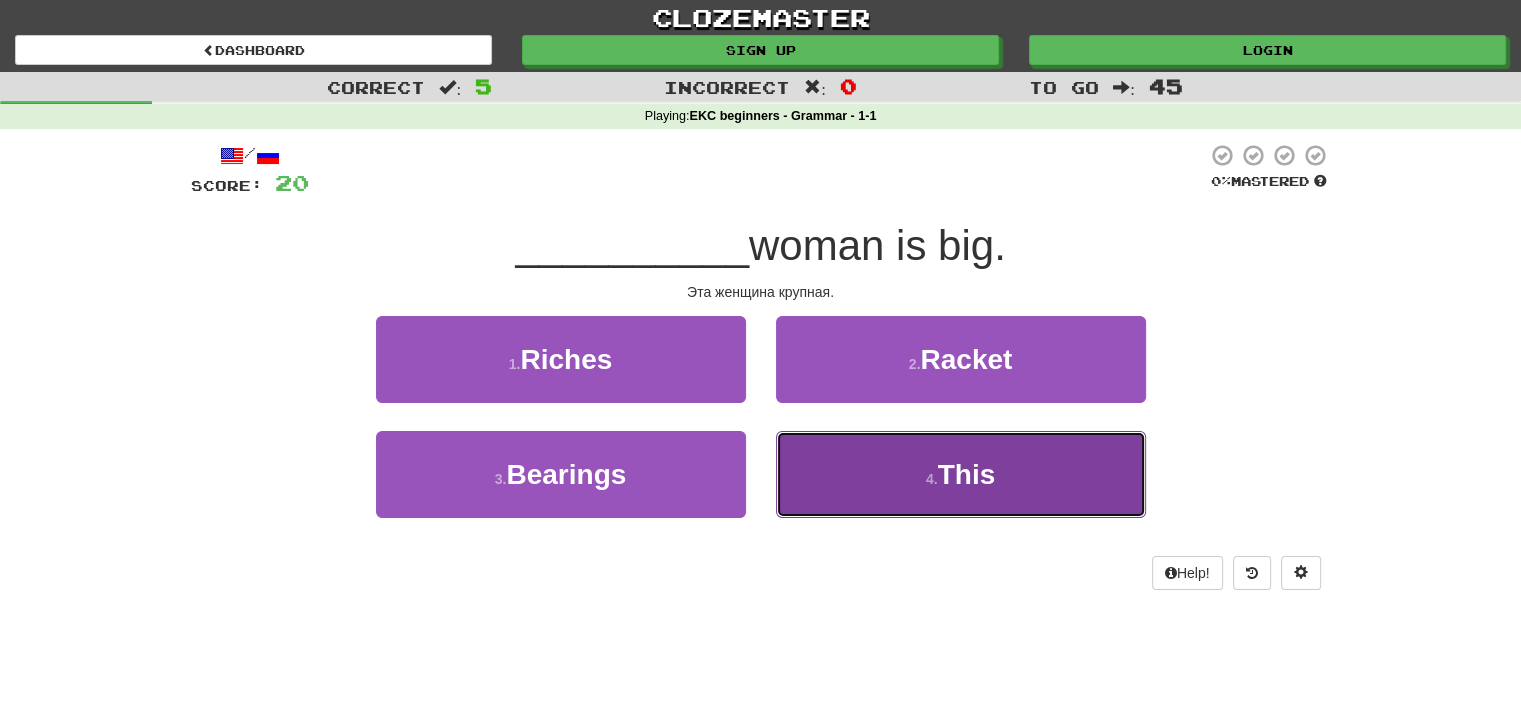click on "4 .  This" at bounding box center [961, 474] 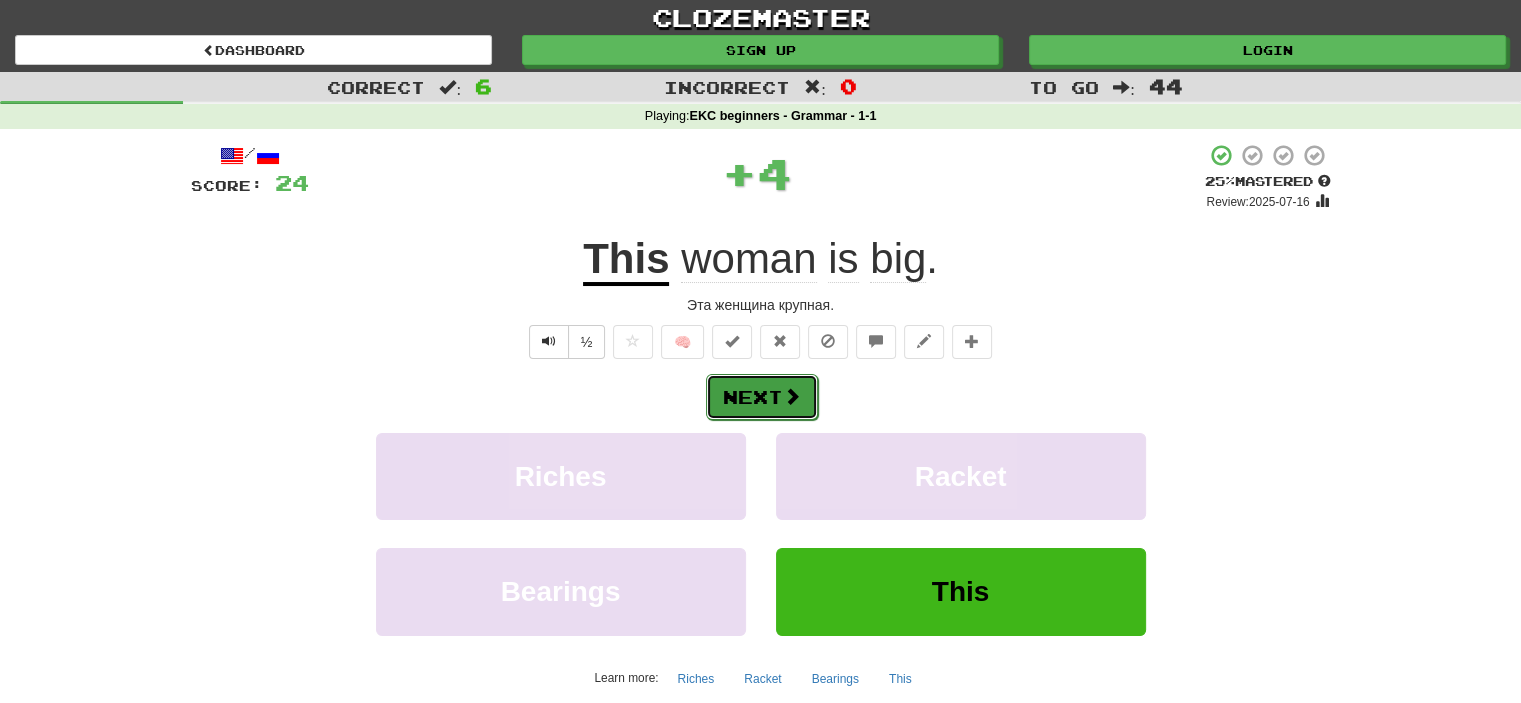 click on "Next" at bounding box center (762, 397) 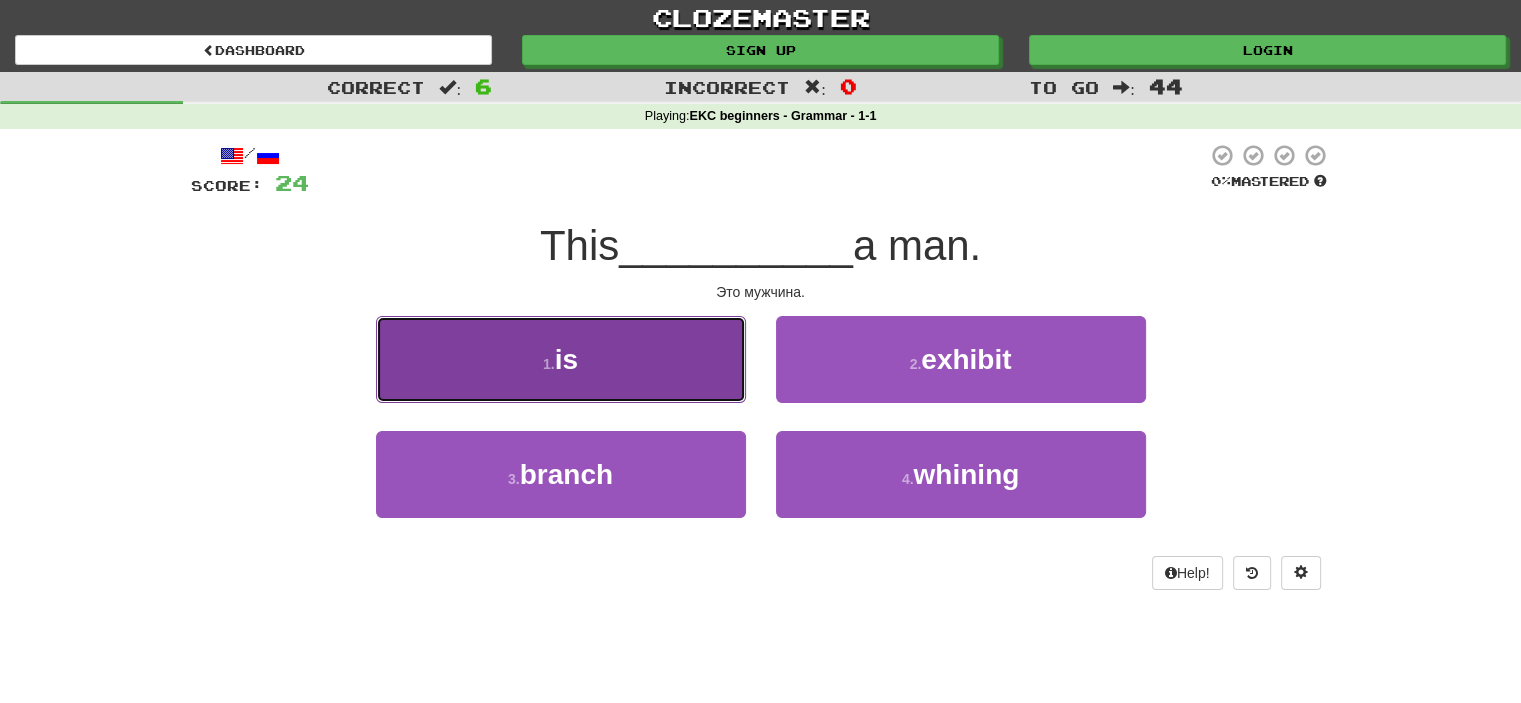 click on "1 .  is" at bounding box center [561, 359] 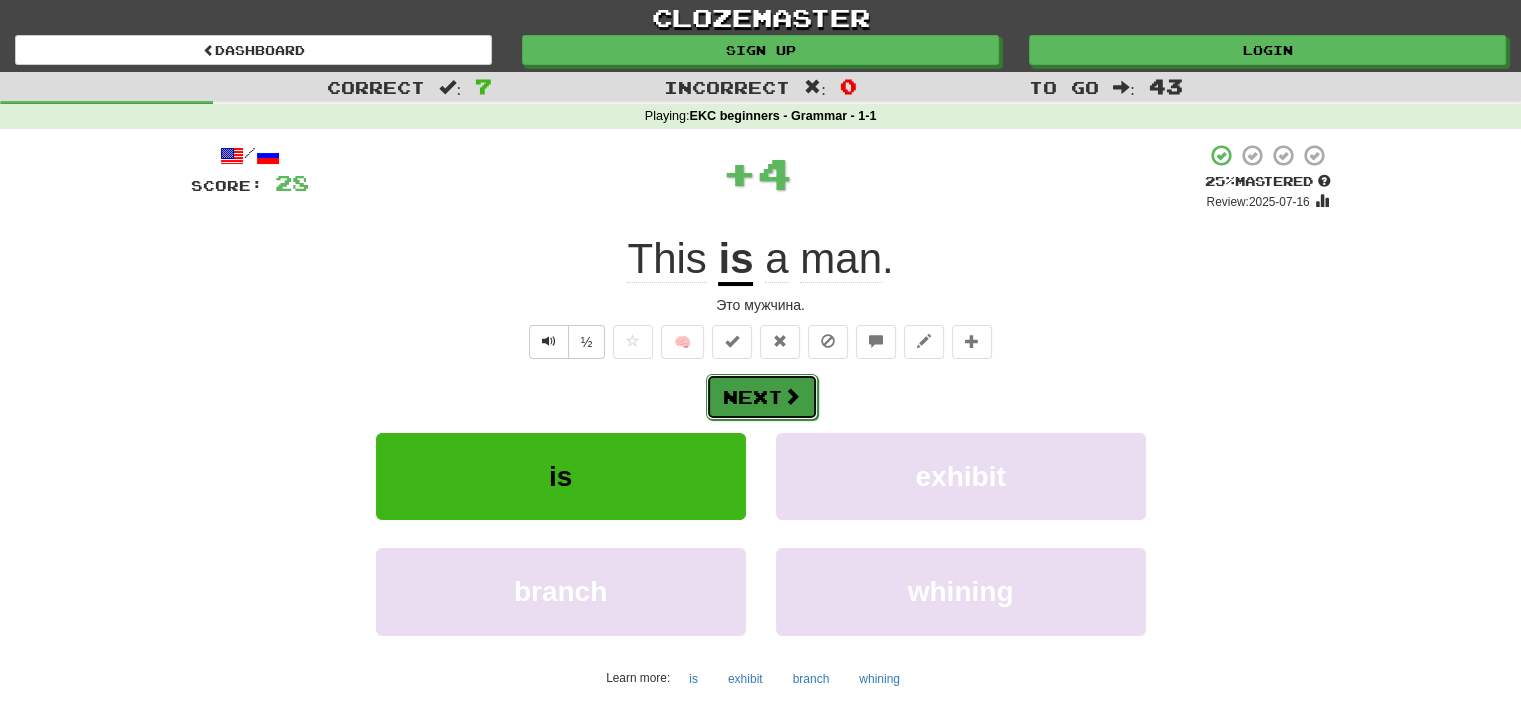 click at bounding box center [792, 396] 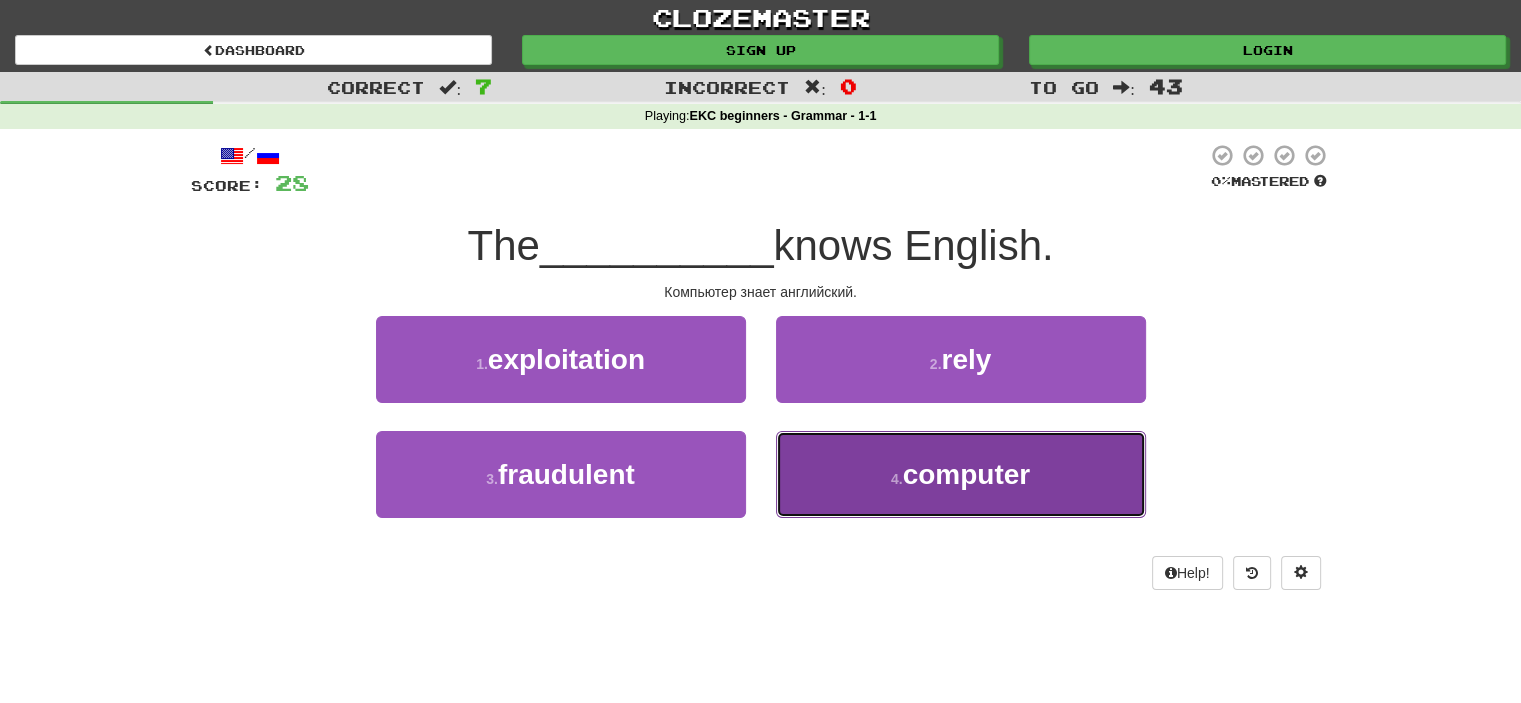click on "4 .  computer" at bounding box center [961, 474] 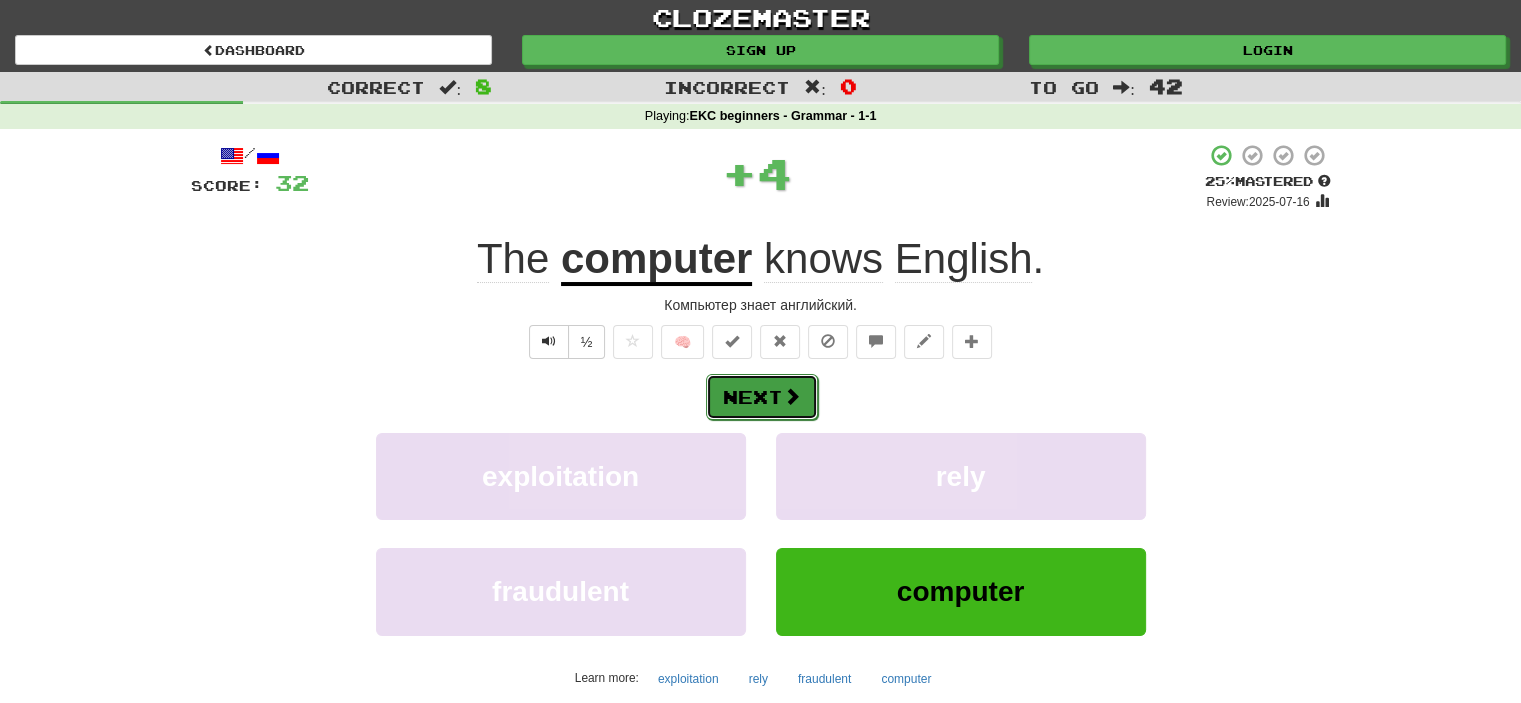 click on "Next" at bounding box center (762, 397) 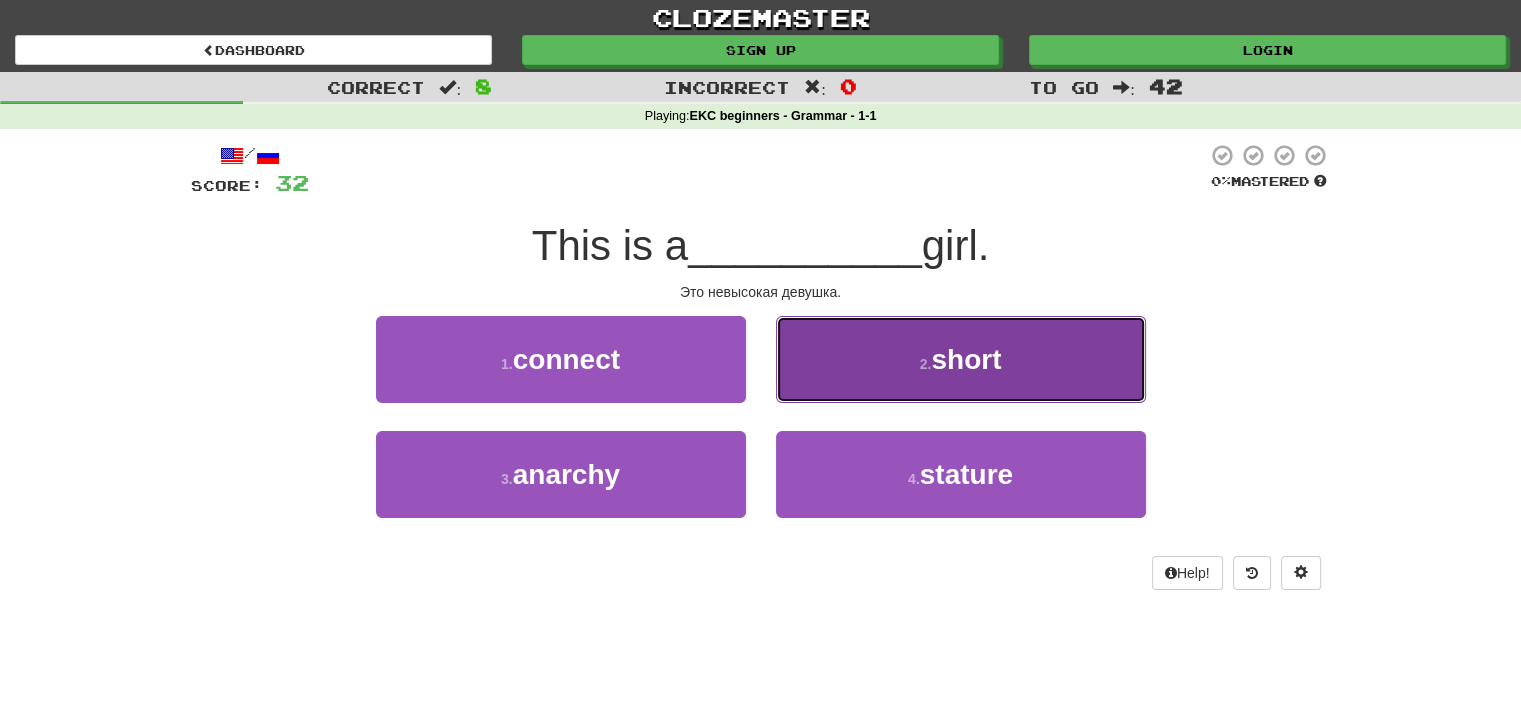 click on "2 .  short" at bounding box center [961, 359] 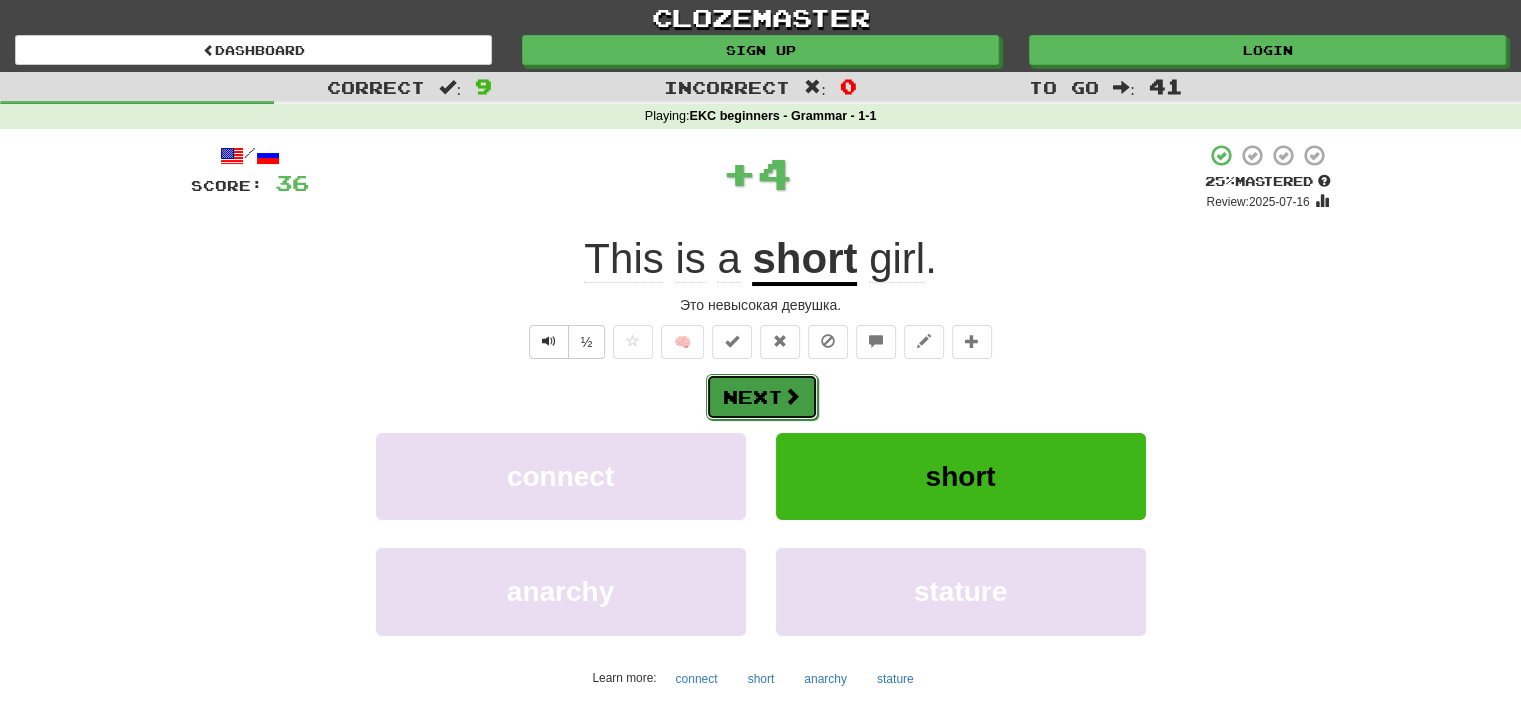 click at bounding box center (792, 396) 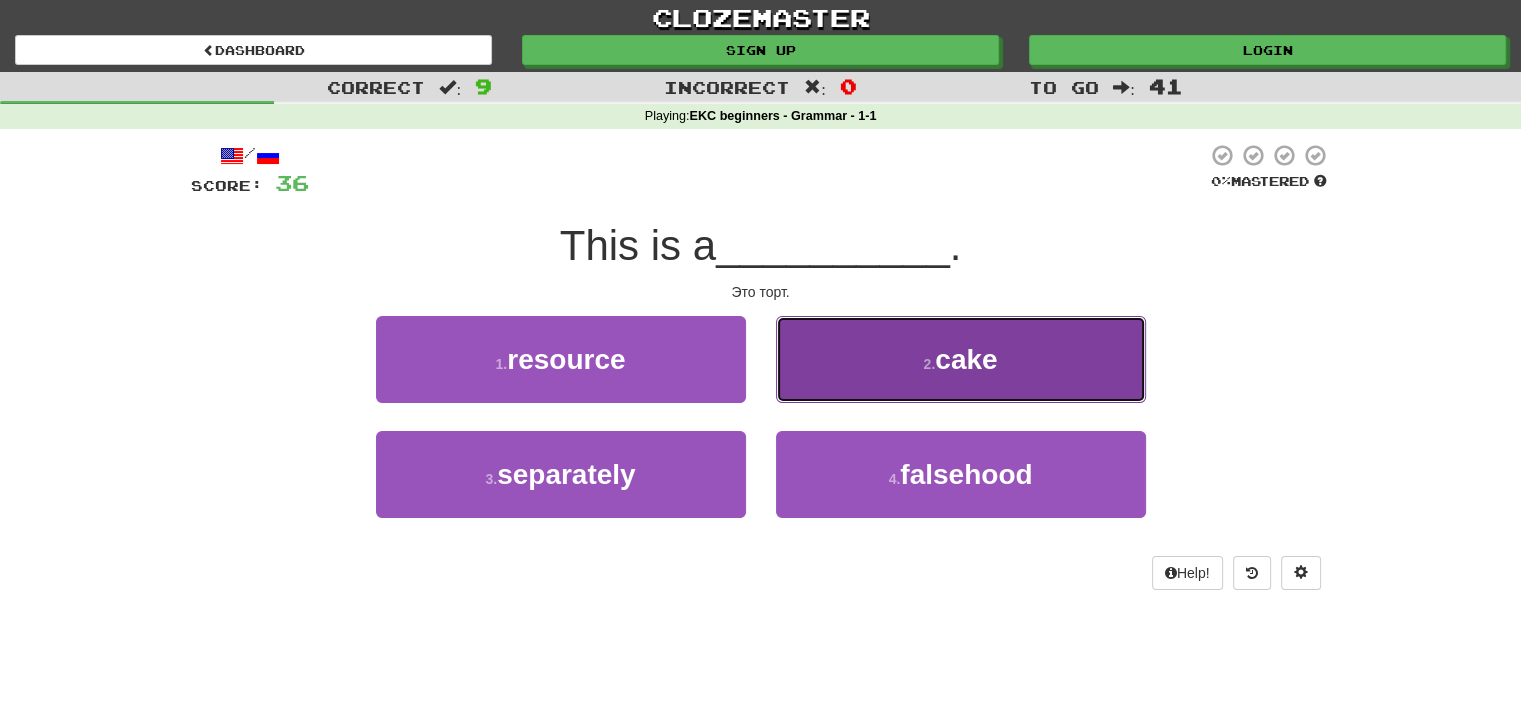 click on "2 .  cake" at bounding box center [961, 359] 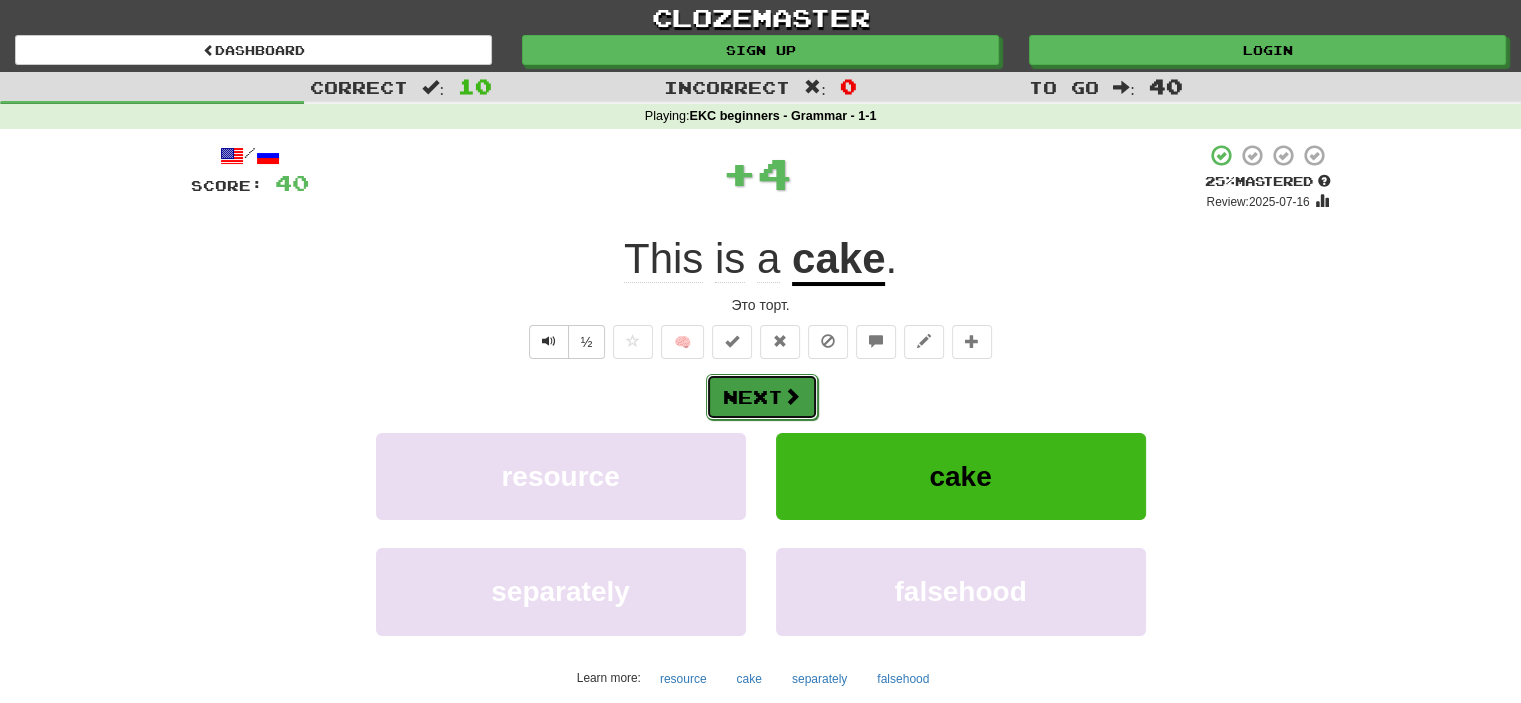 click on "Next" at bounding box center (762, 397) 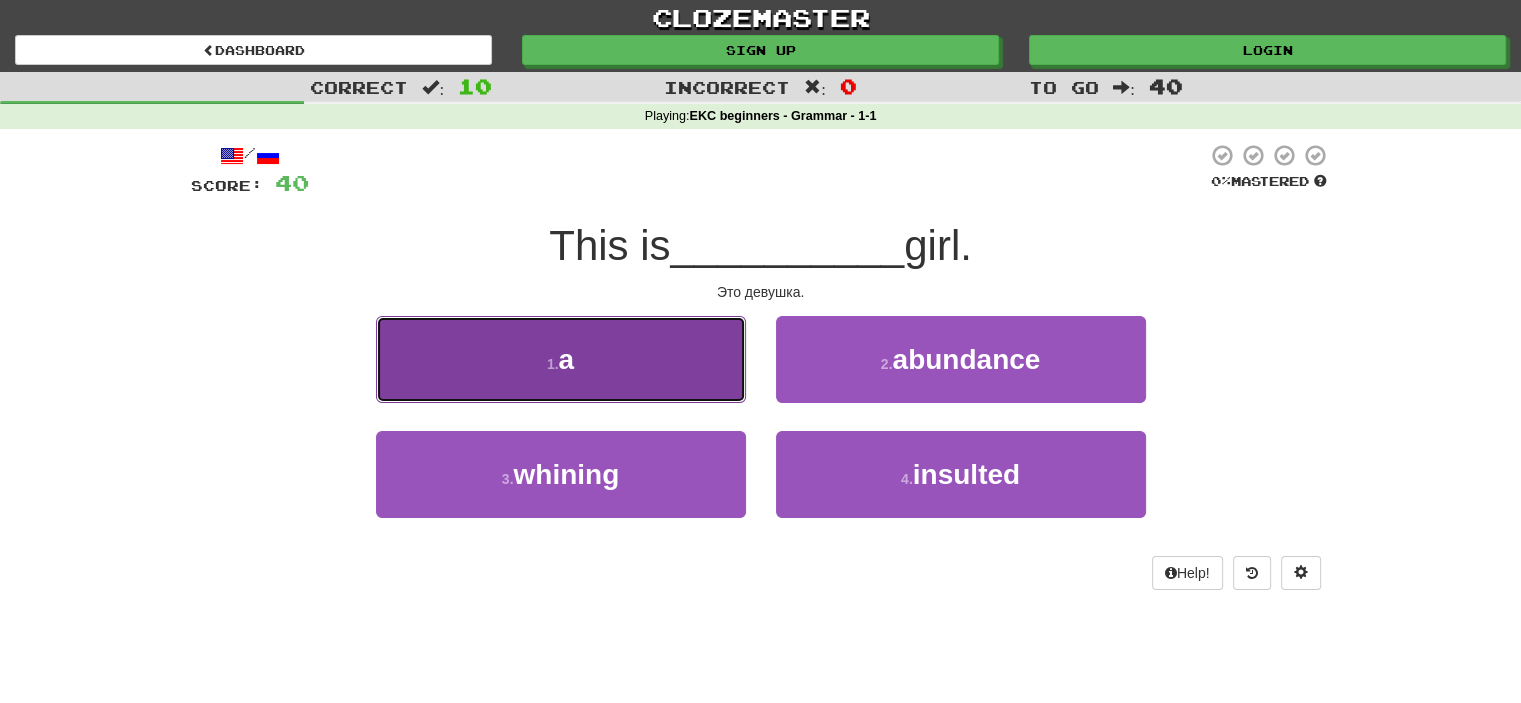 click on "1 .  a" at bounding box center (561, 359) 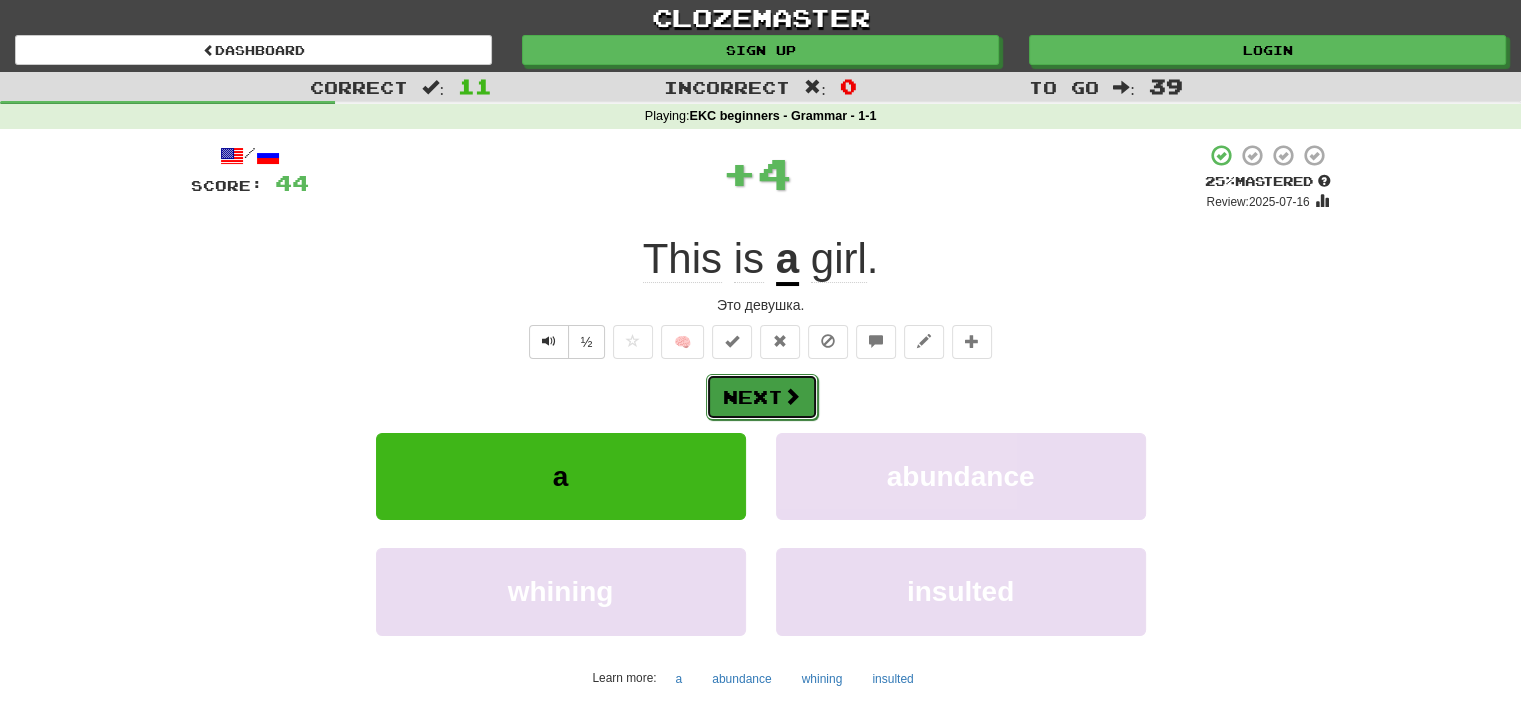 click on "Next" at bounding box center [762, 397] 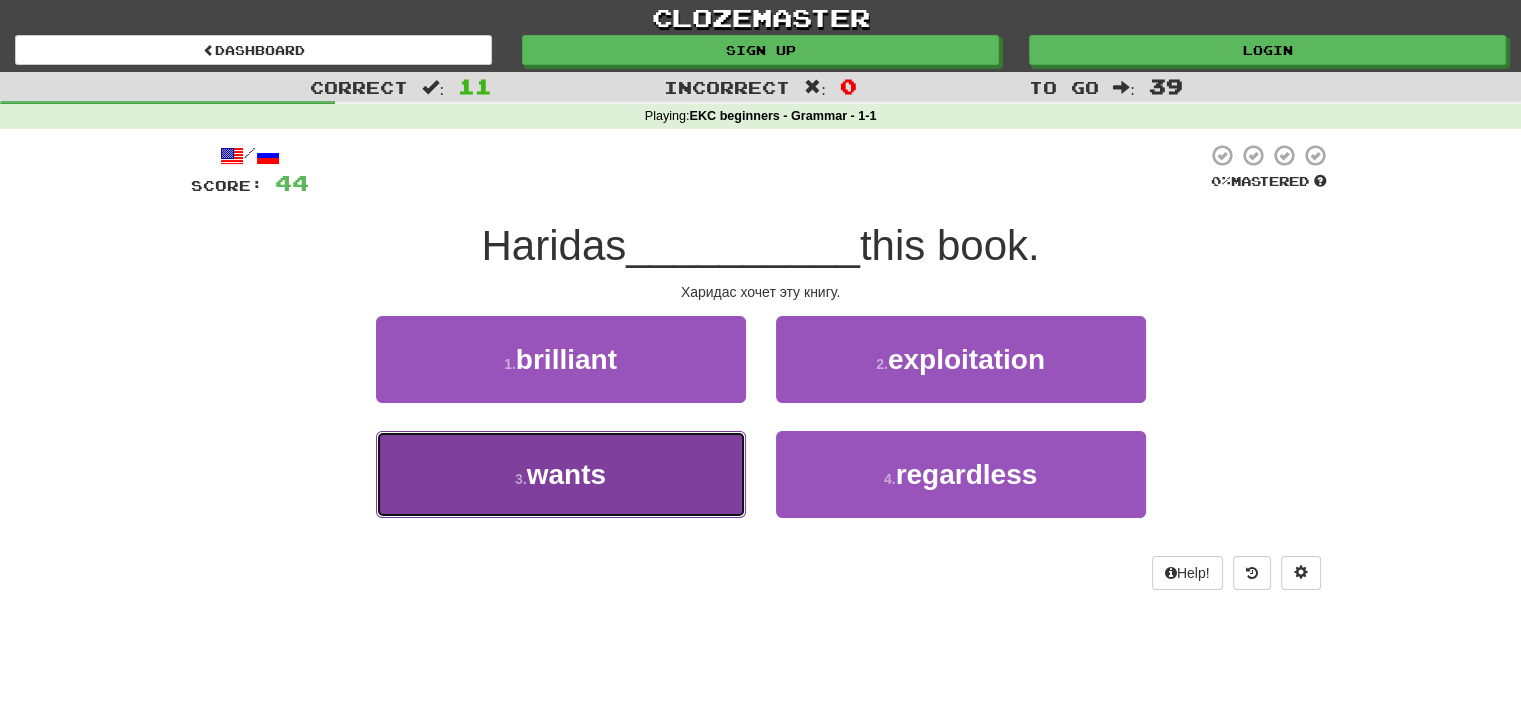 click on "wants" at bounding box center (566, 474) 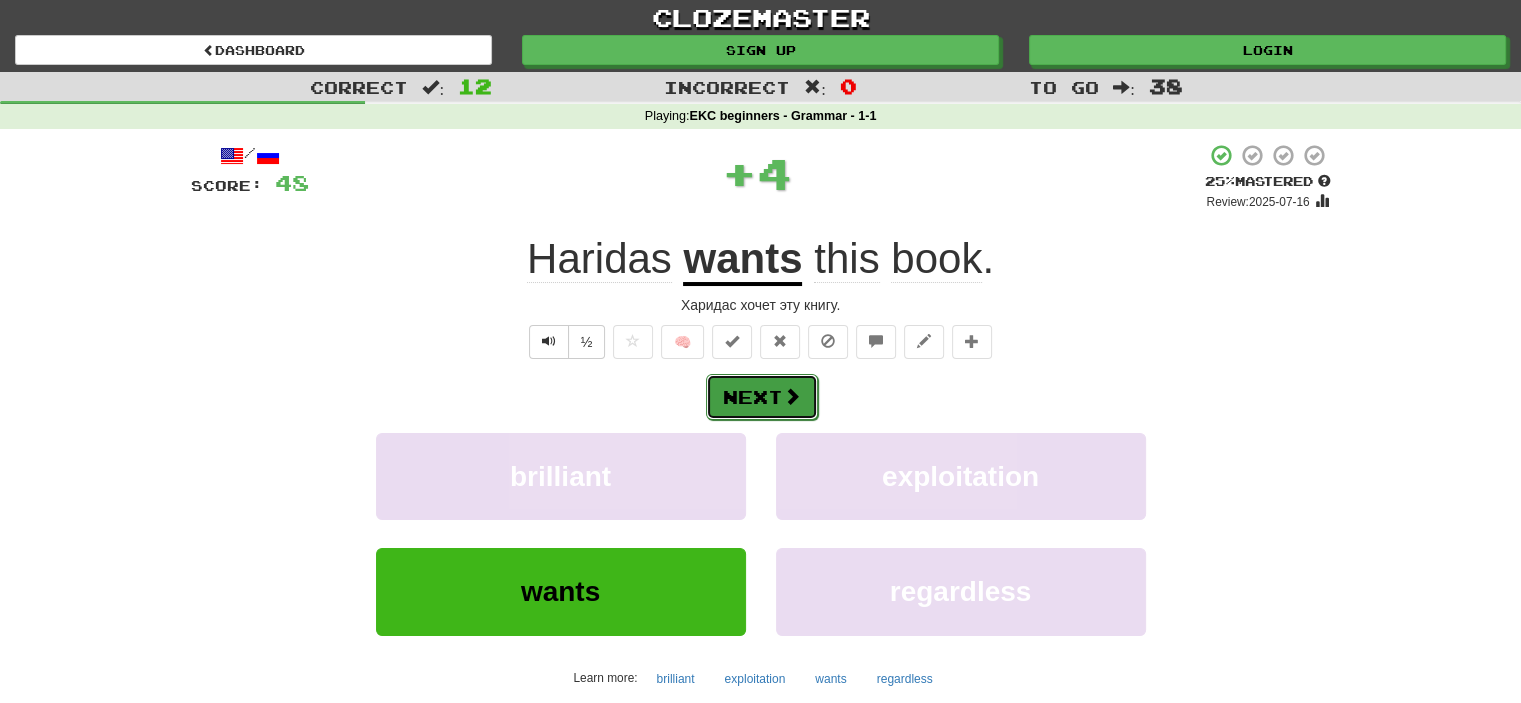 click at bounding box center [792, 396] 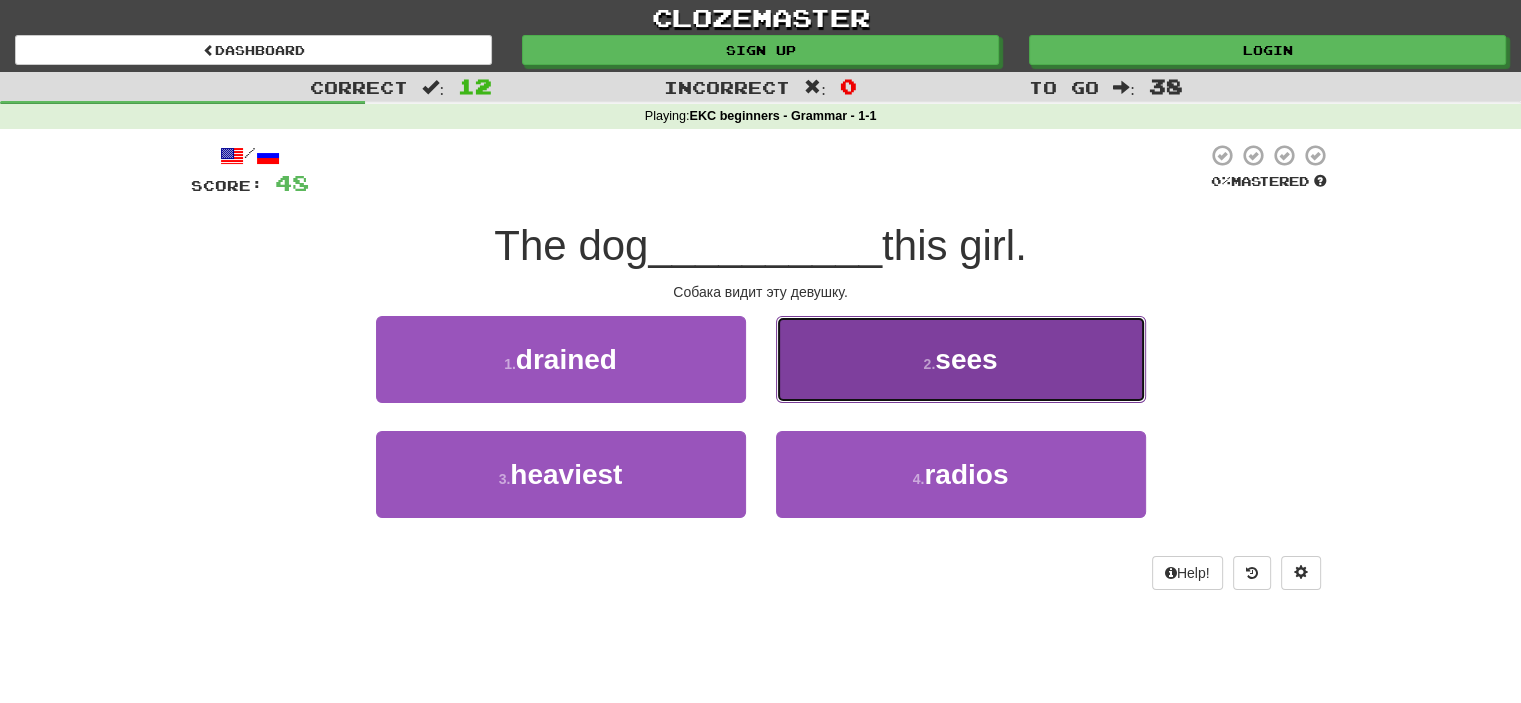 click on "2 .  sees" at bounding box center [961, 359] 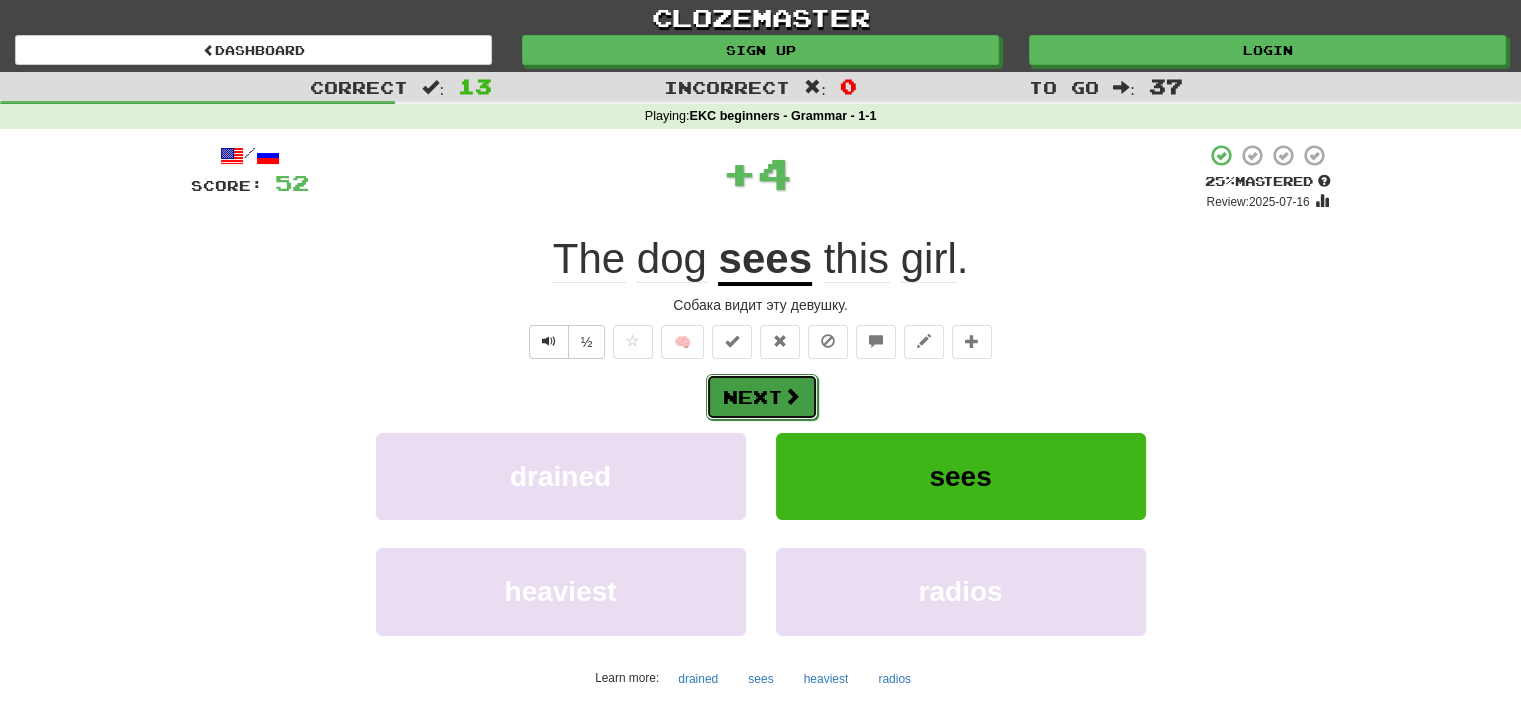 click on "Next" at bounding box center [762, 397] 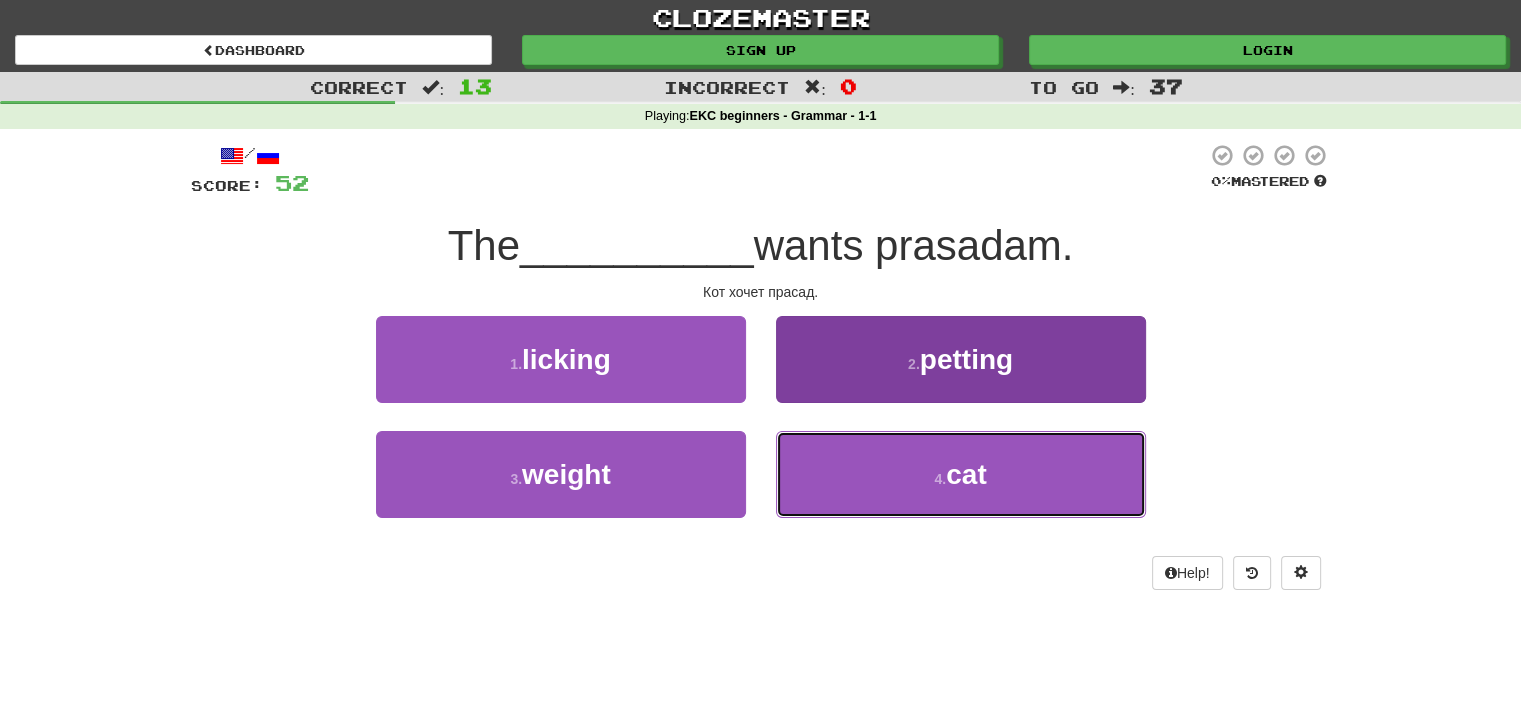 click on "4 .  cat" at bounding box center [961, 474] 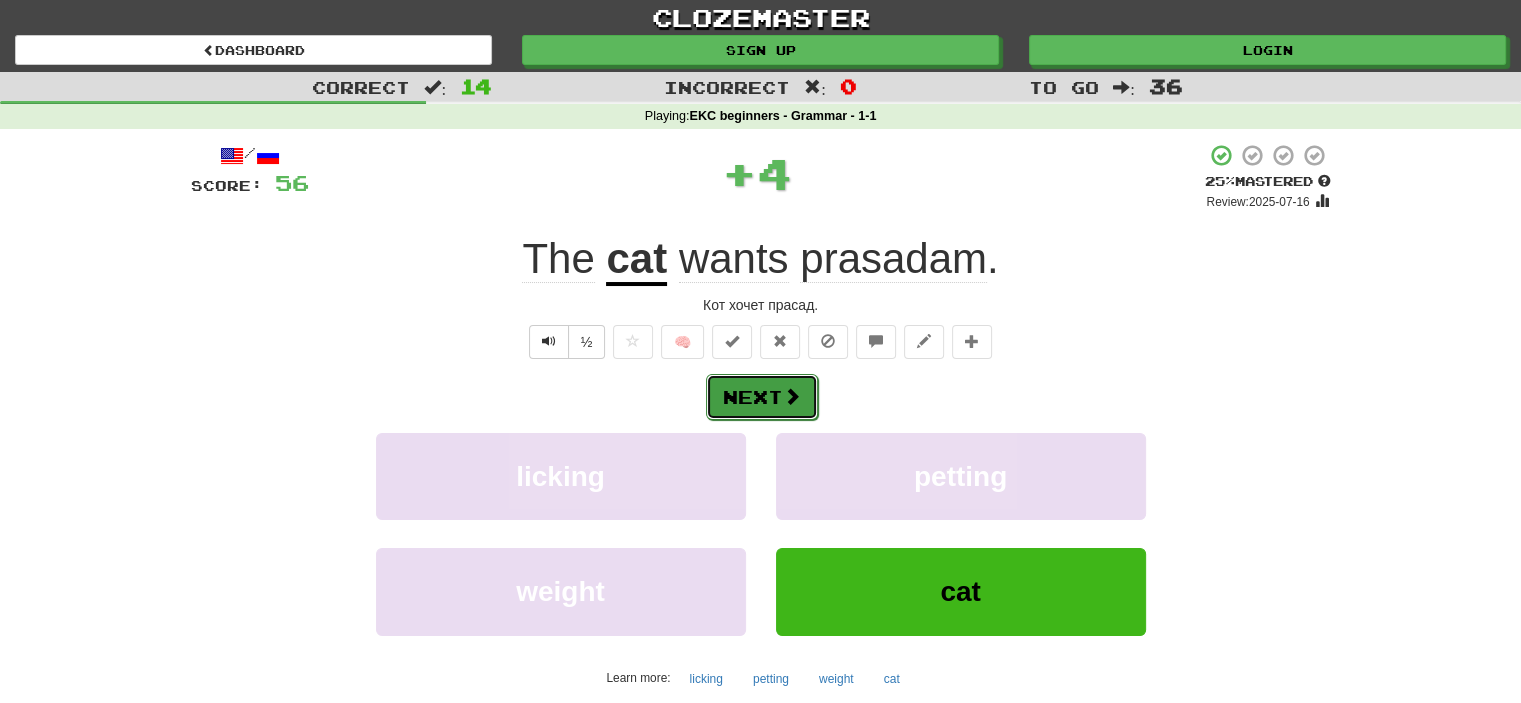 click on "Next" at bounding box center (762, 397) 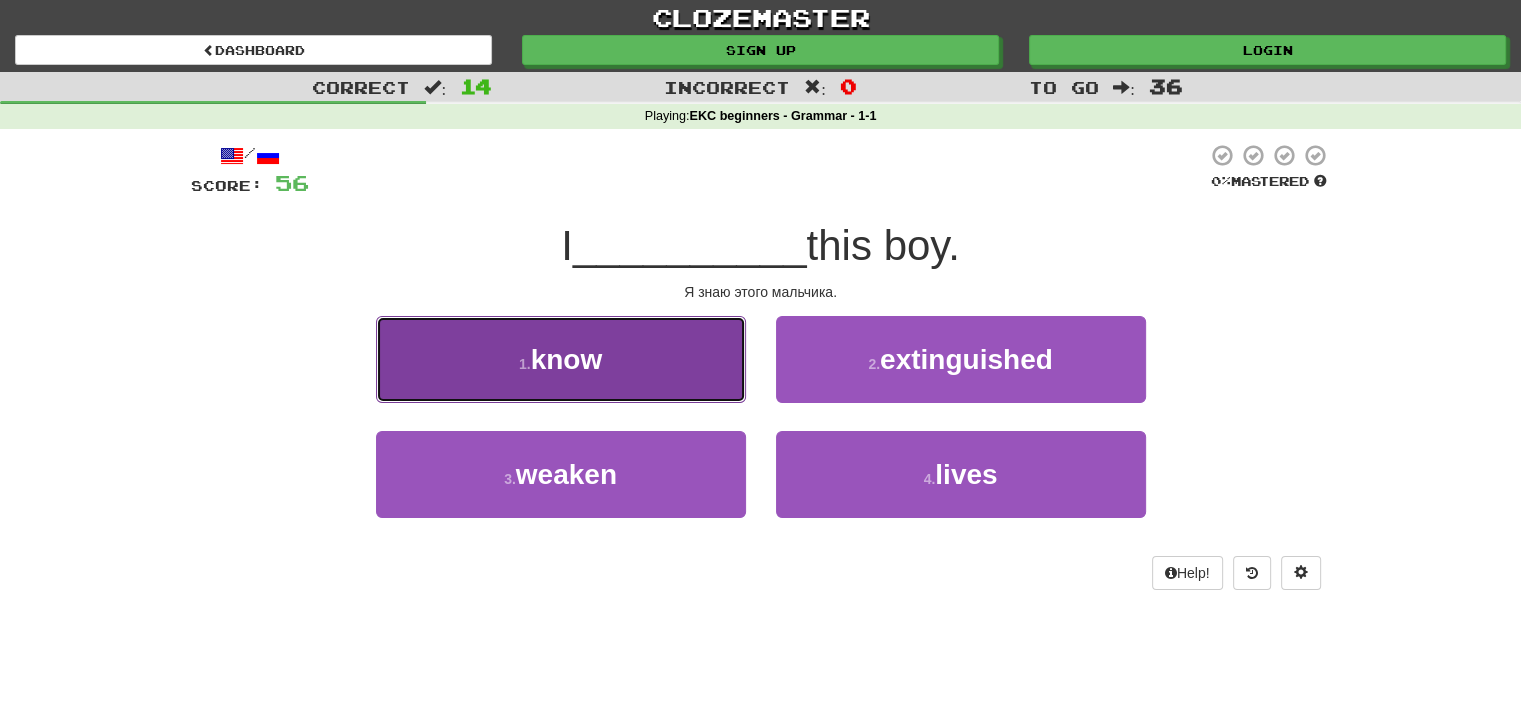 click on "1 .  know" at bounding box center [561, 359] 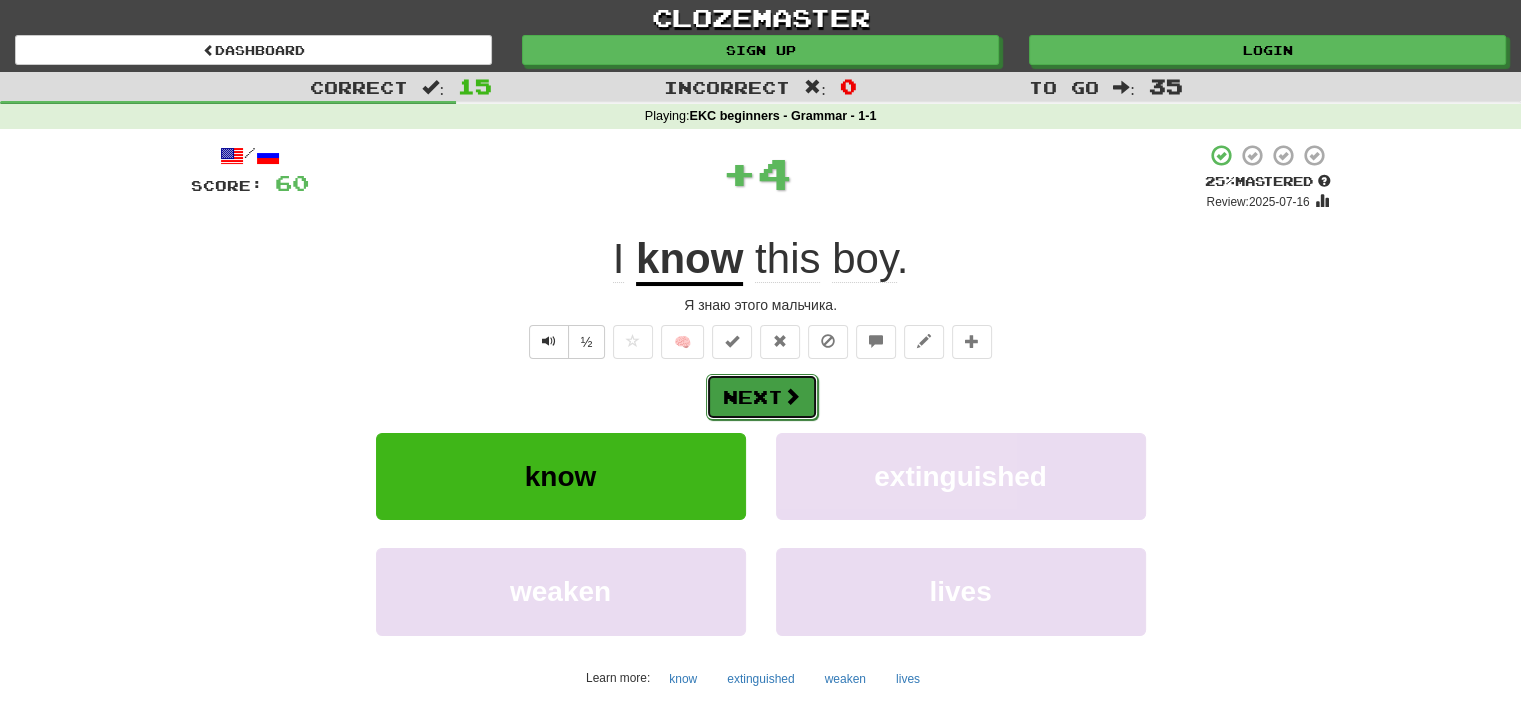 click on "Next" at bounding box center (762, 397) 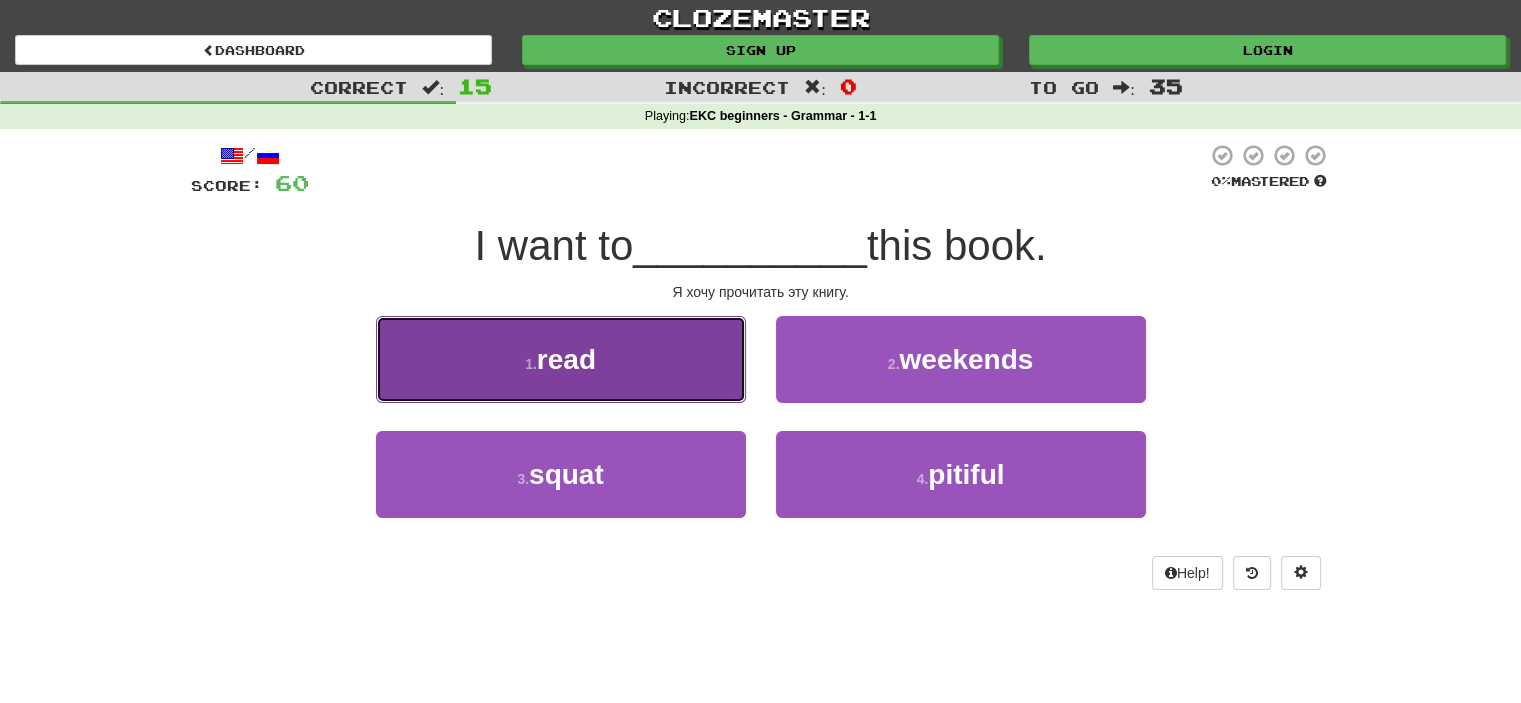 click on "1 .  read" at bounding box center [561, 359] 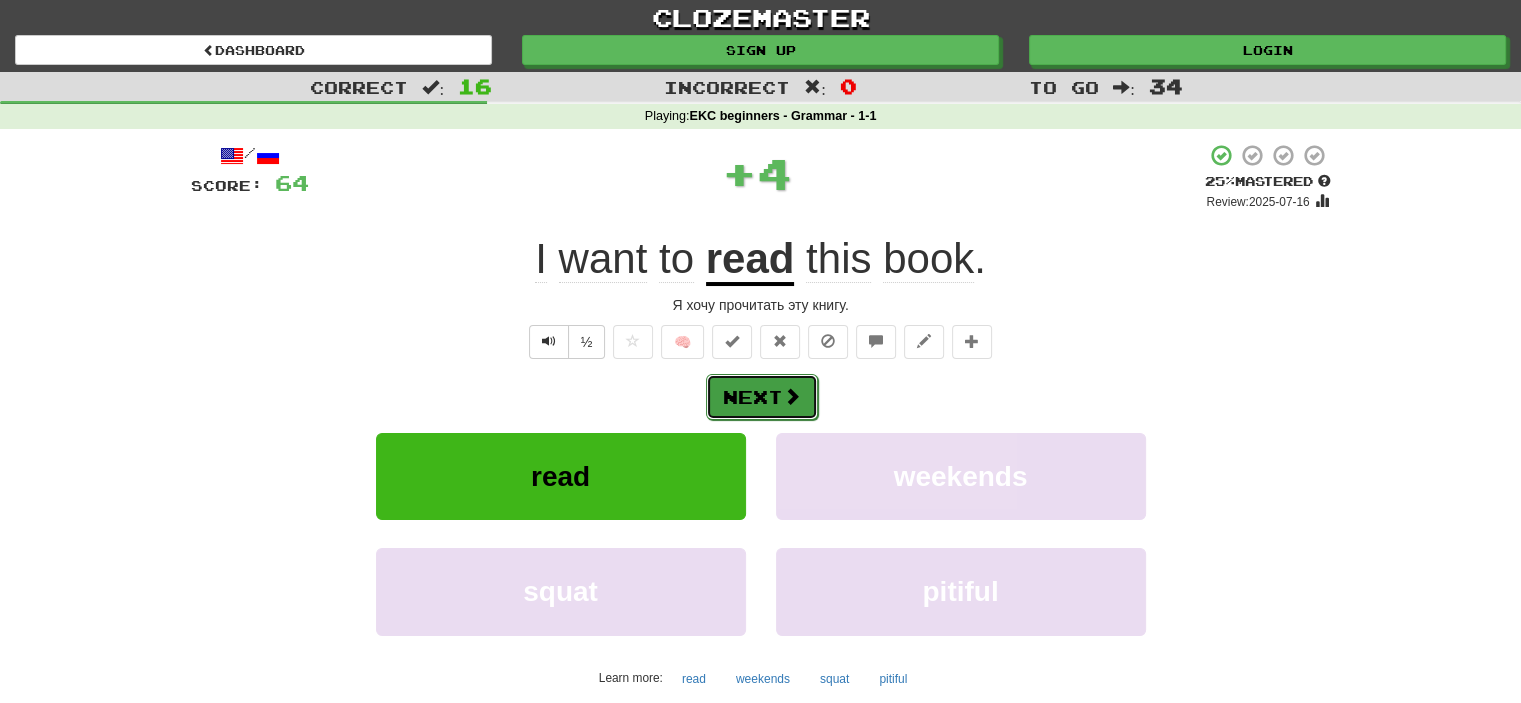 click on "Next" at bounding box center (762, 397) 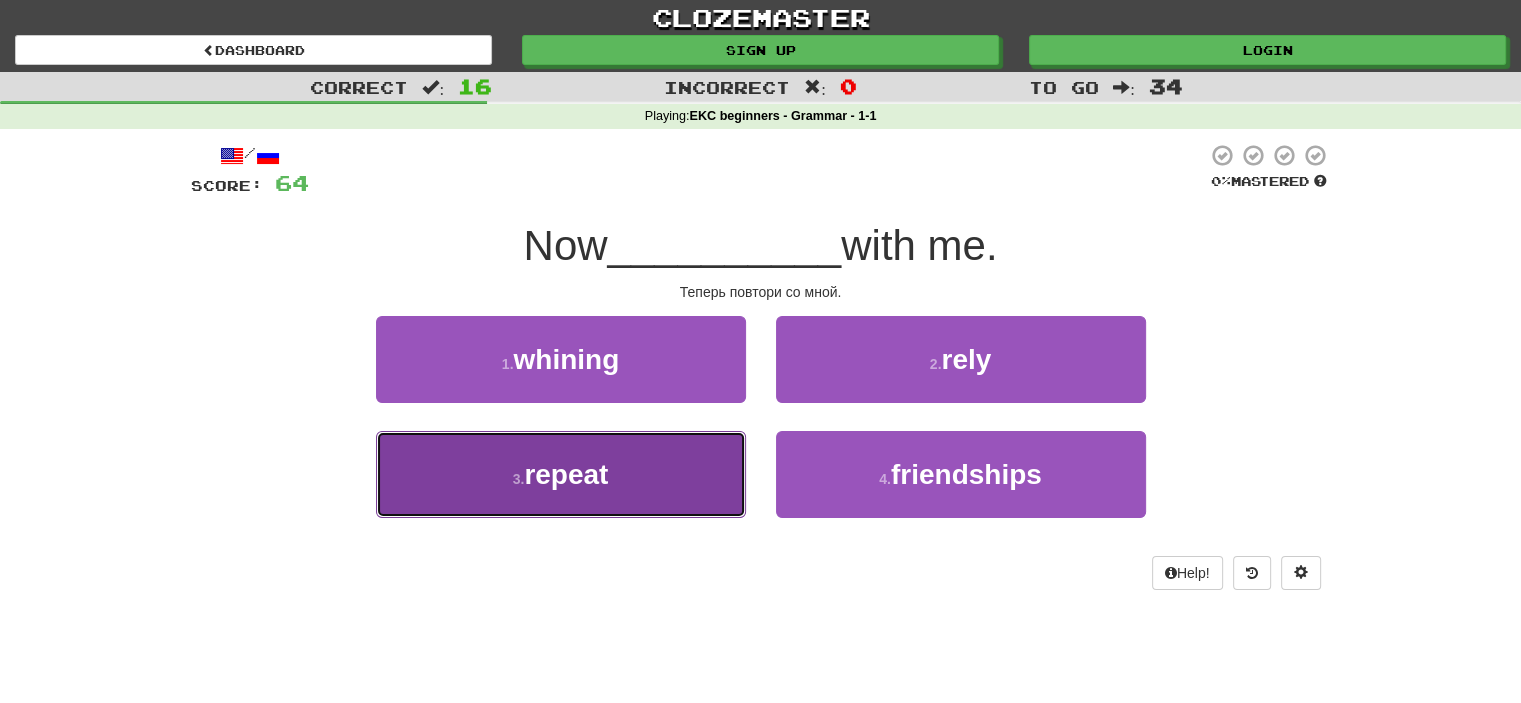 click on "3 .  repeat" at bounding box center [561, 474] 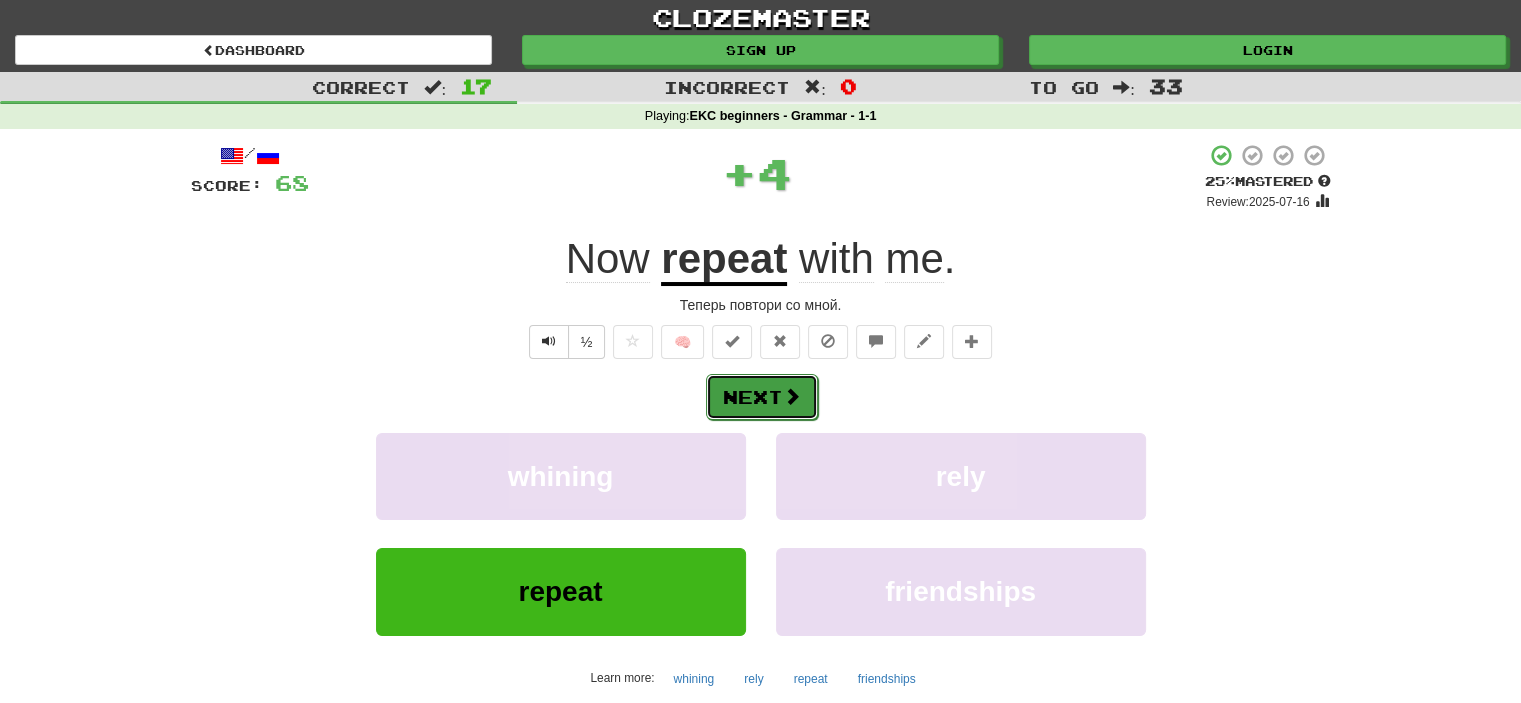 click on "Next" at bounding box center [762, 397] 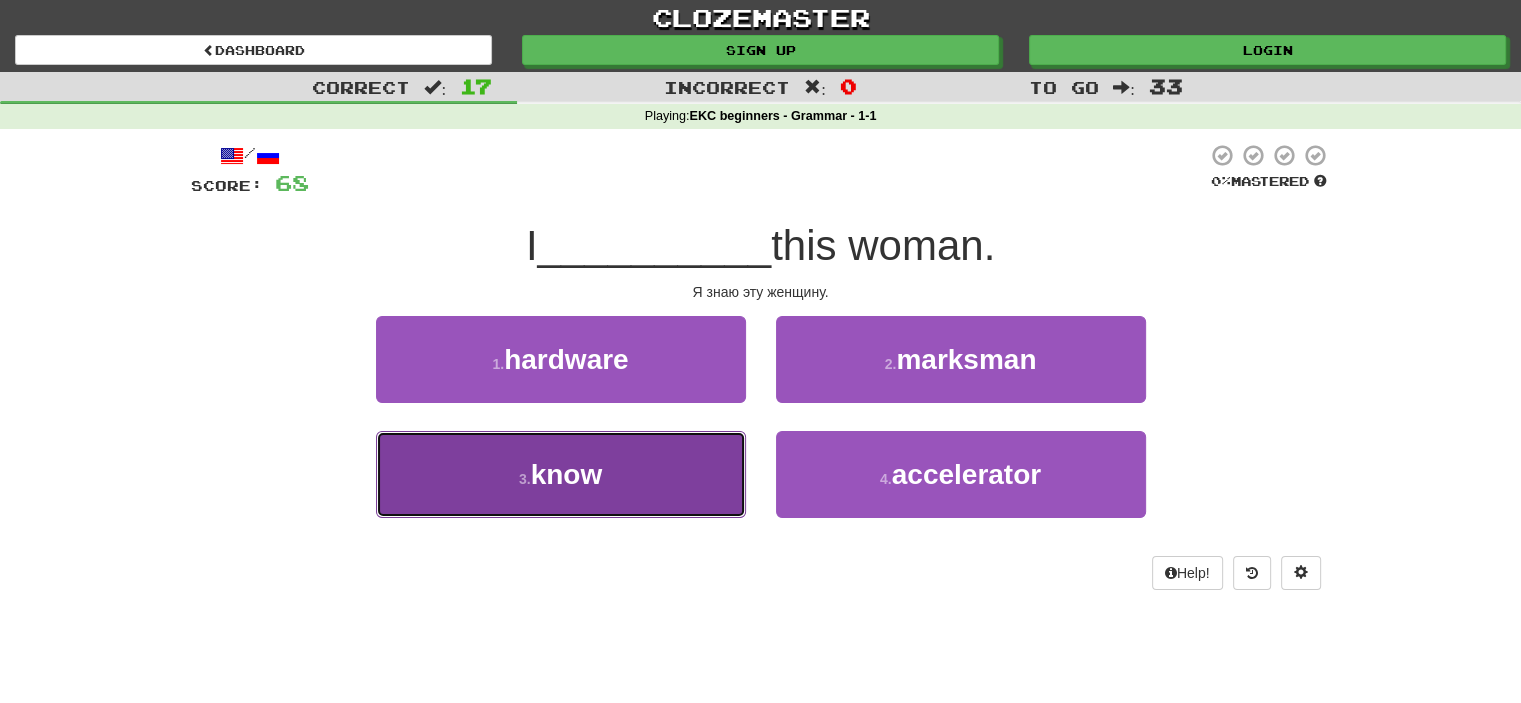 click on "3 .  know" at bounding box center (561, 474) 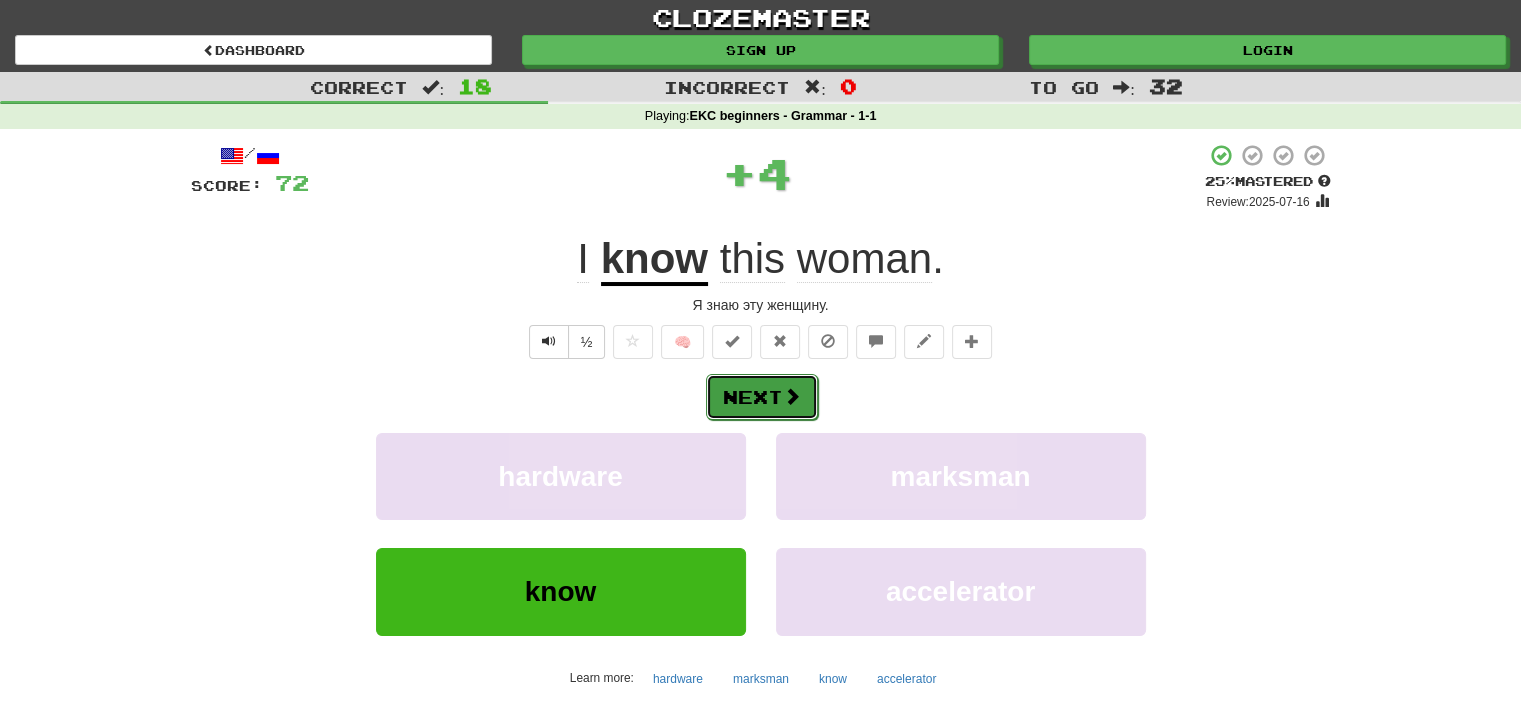 click on "Next" at bounding box center [762, 397] 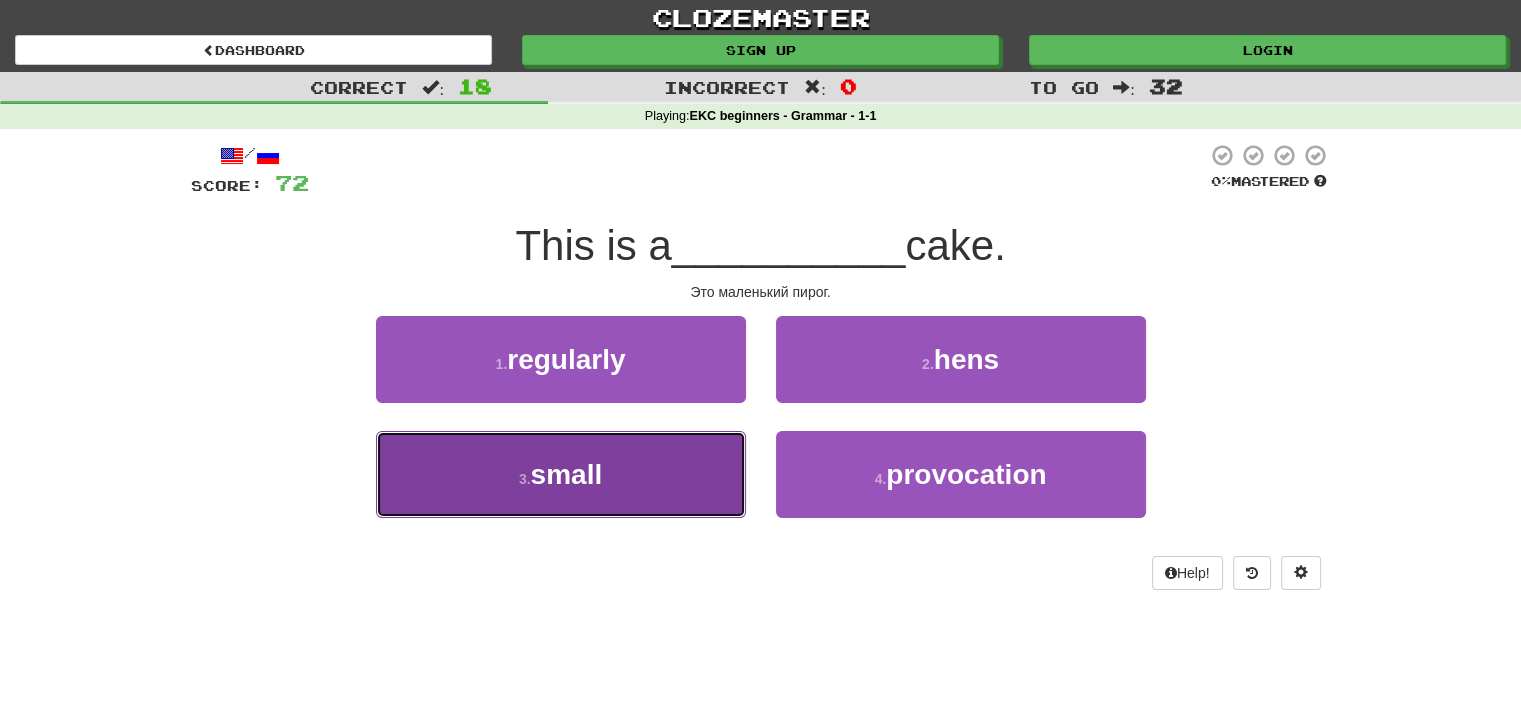 click on "3 .  small" at bounding box center (561, 474) 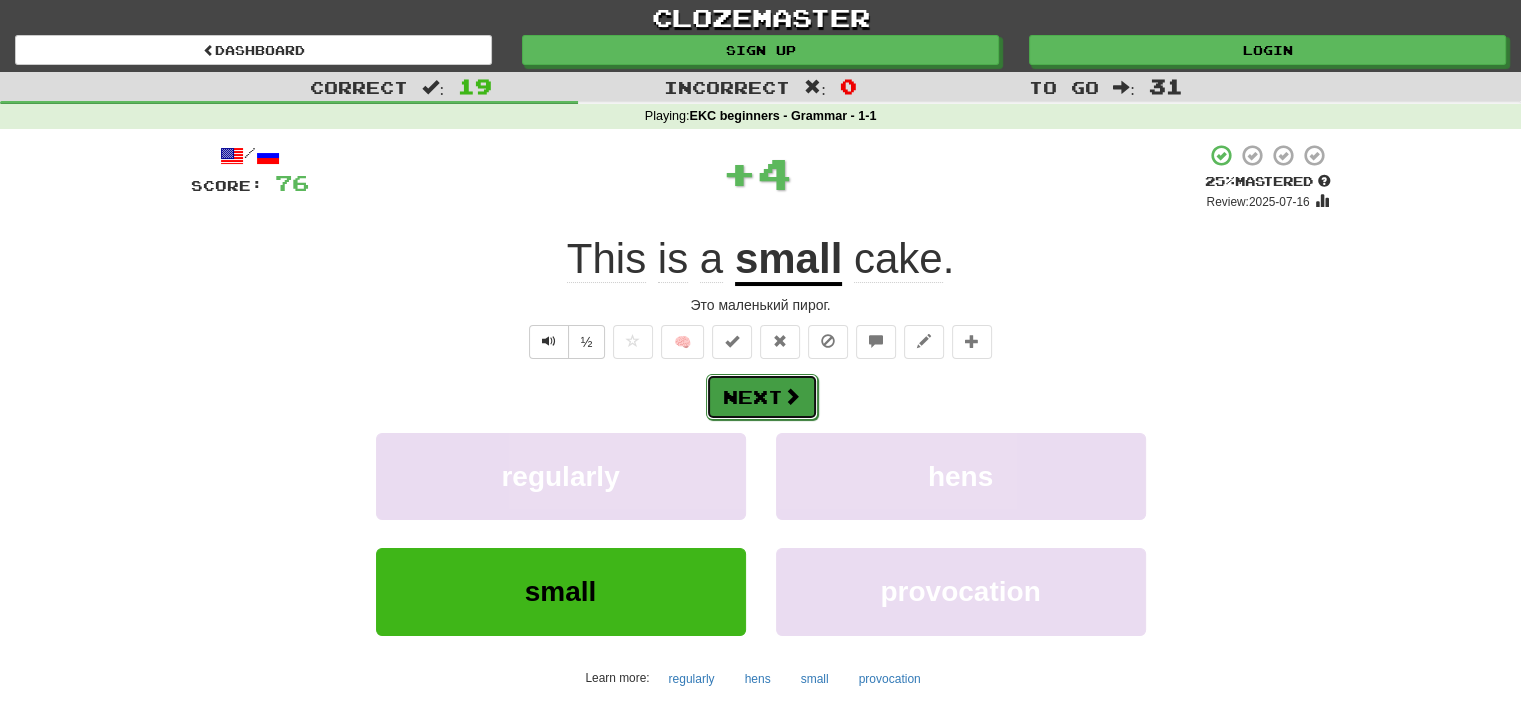 click on "Next" at bounding box center (762, 397) 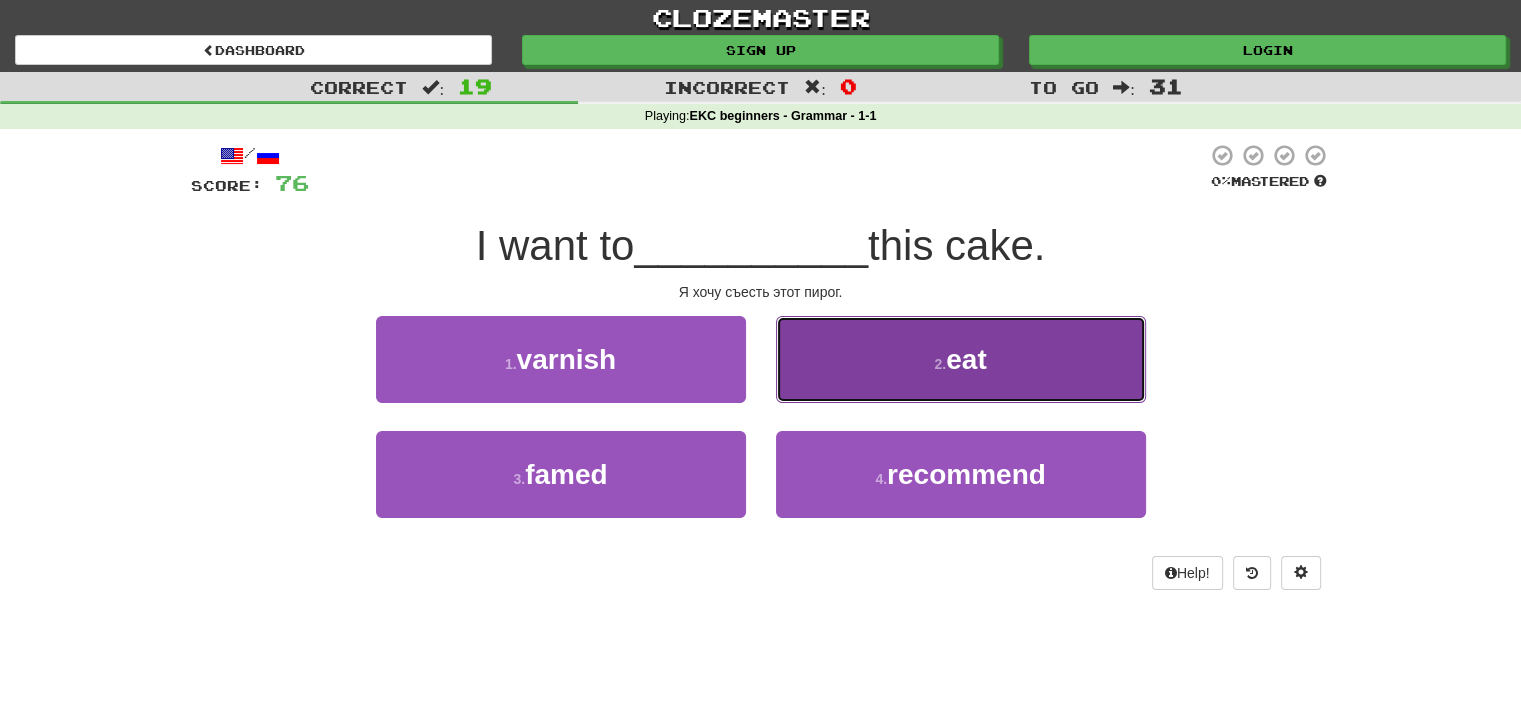 click on "2 .  eat" at bounding box center (961, 359) 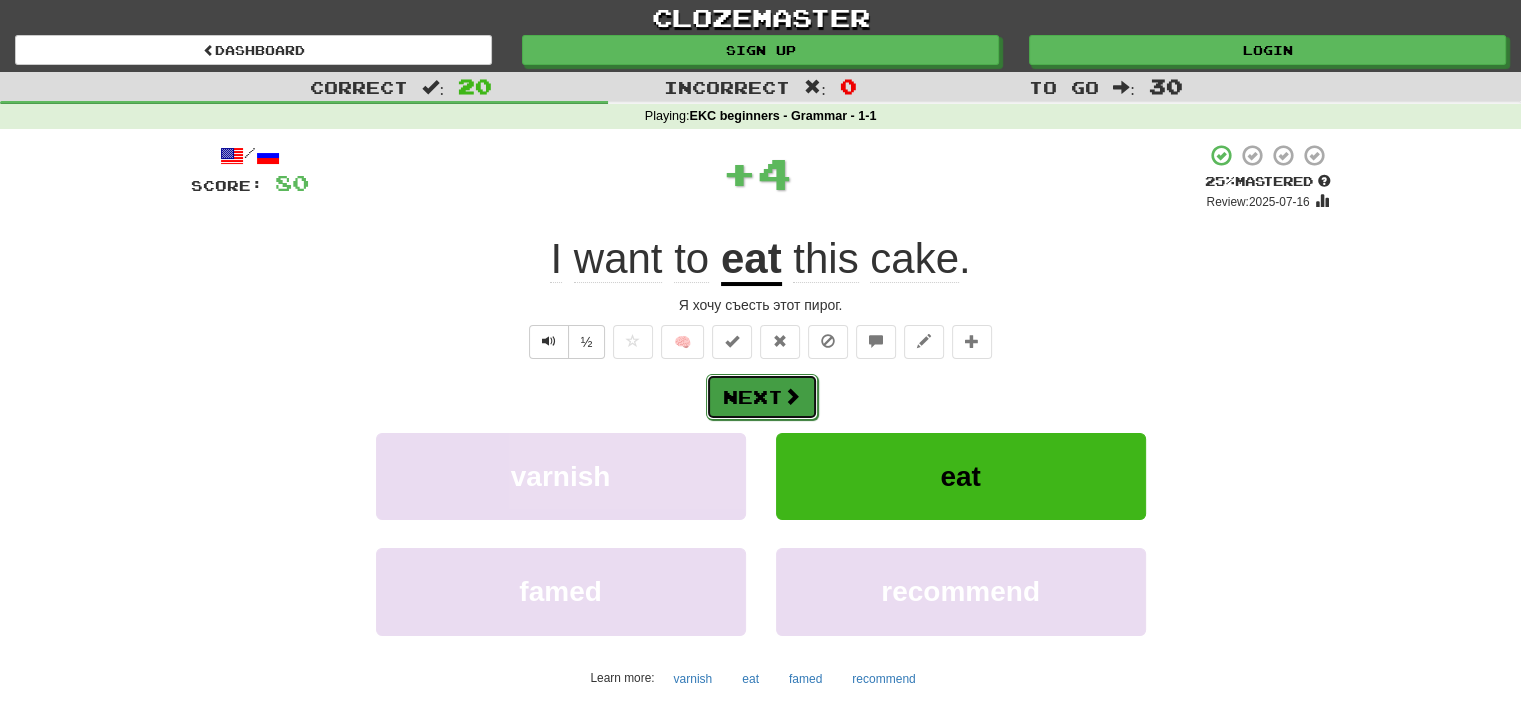 click on "Next" at bounding box center [762, 397] 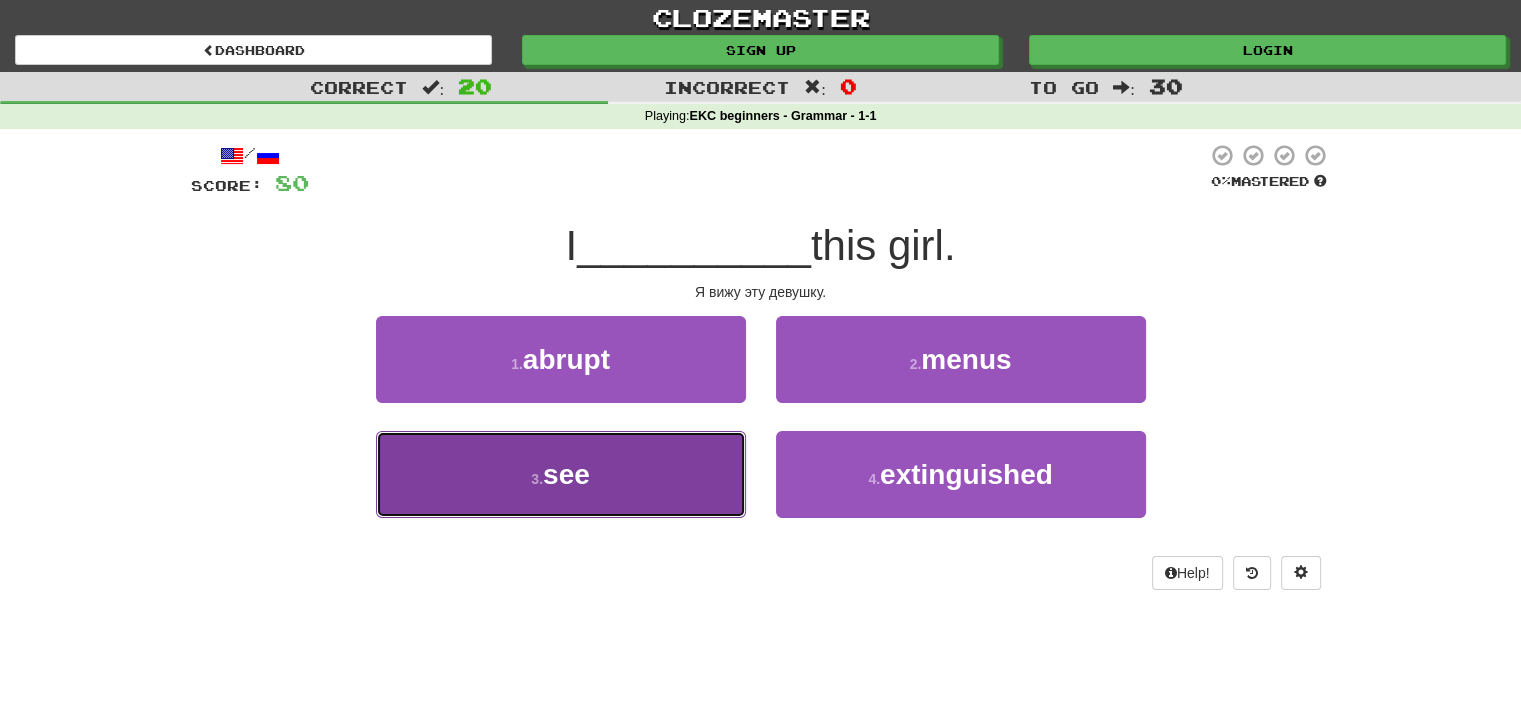 click on "3 .  see" at bounding box center (561, 474) 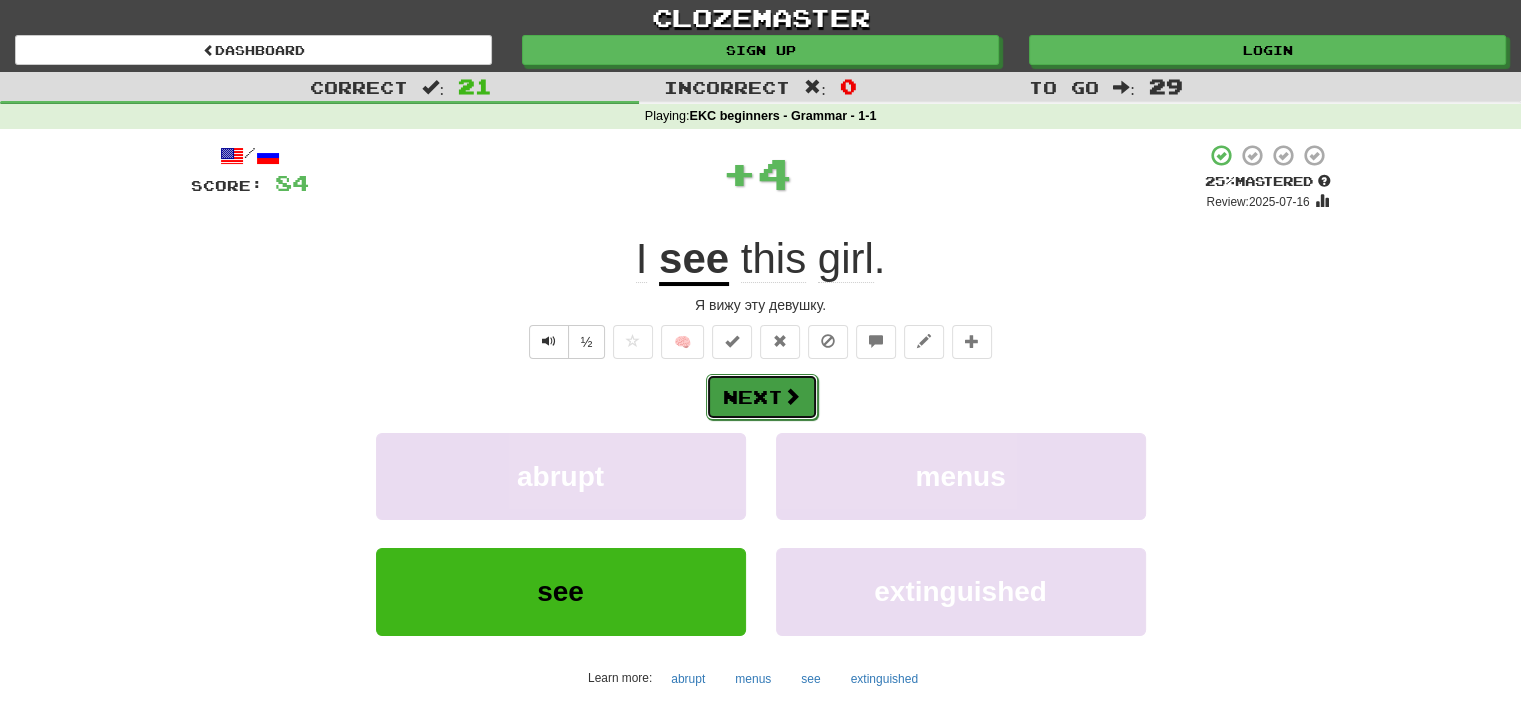 click on "Next" at bounding box center (762, 397) 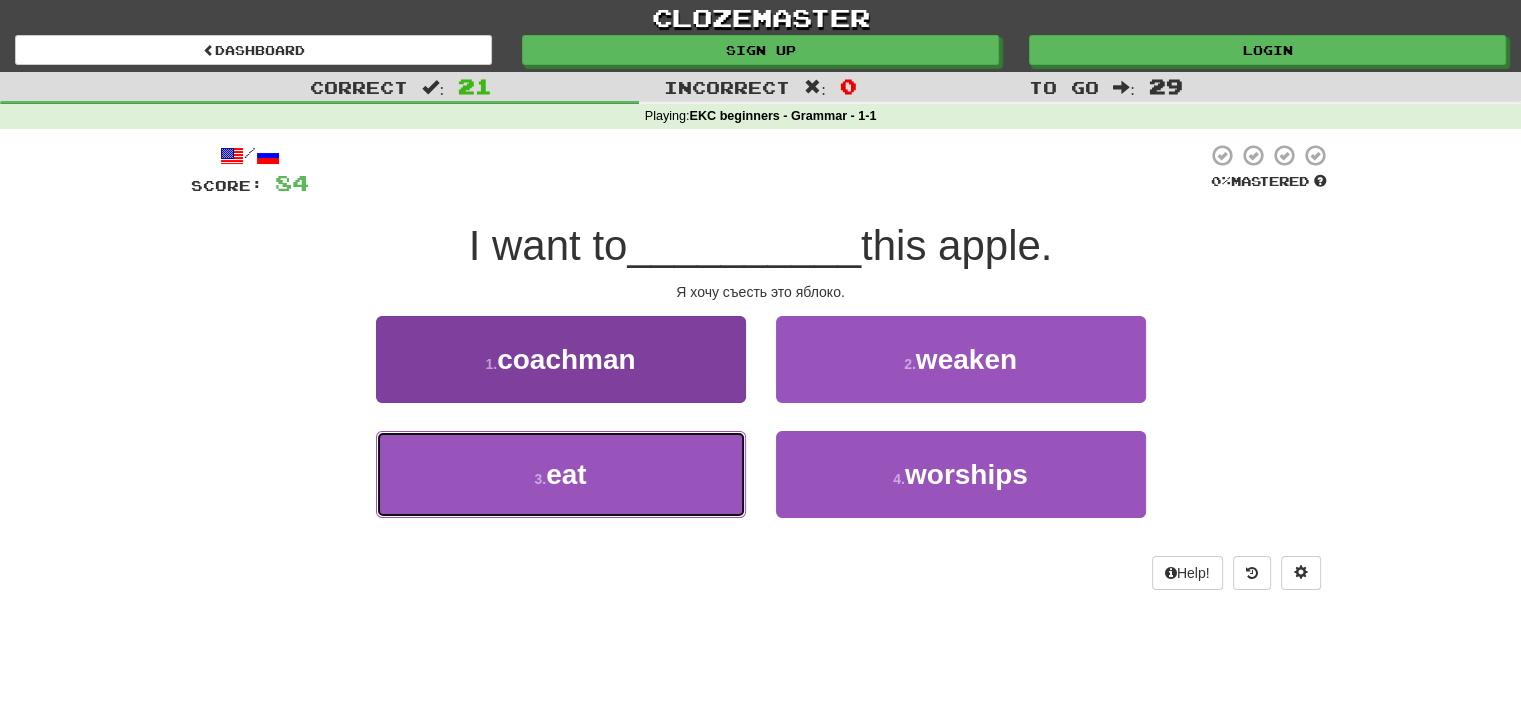 click on "3 .  eat" at bounding box center [561, 474] 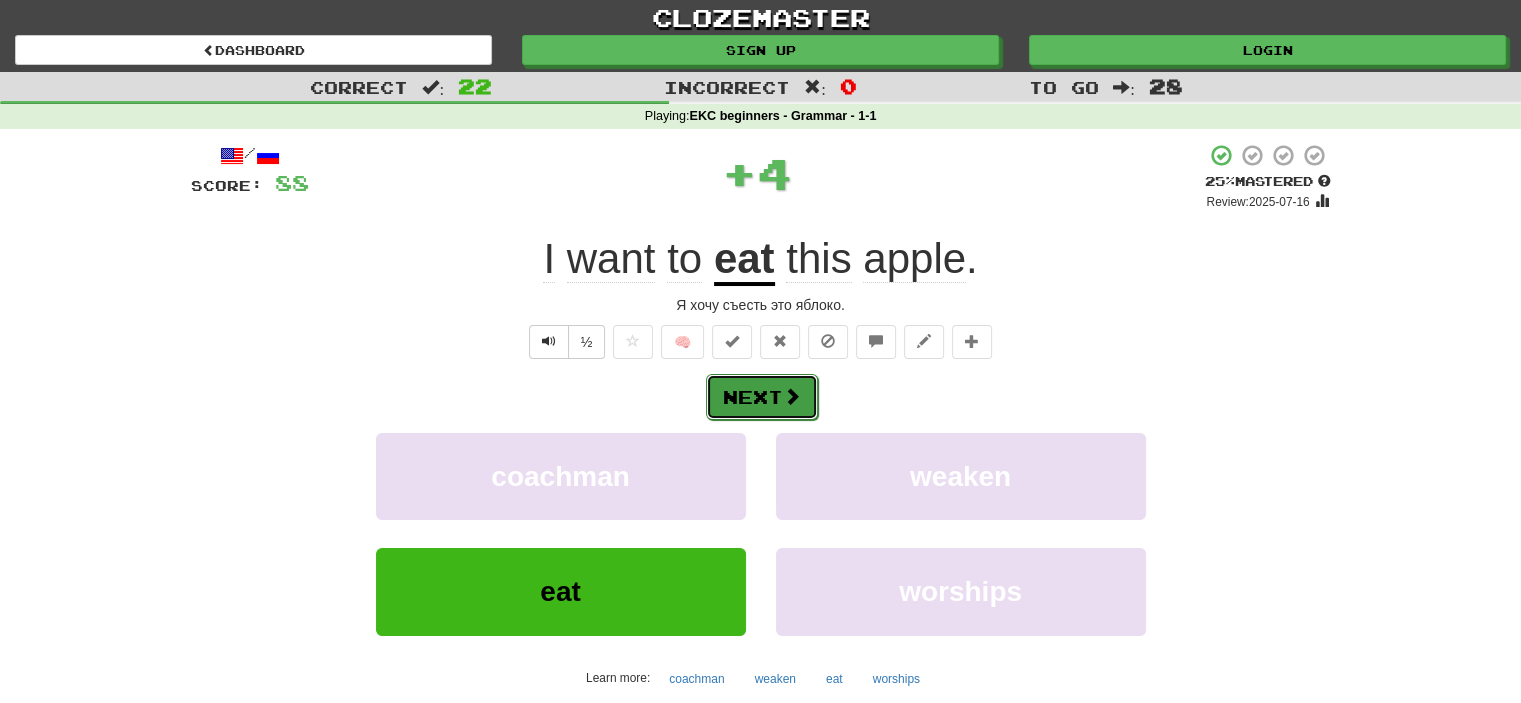click on "Next" at bounding box center [762, 397] 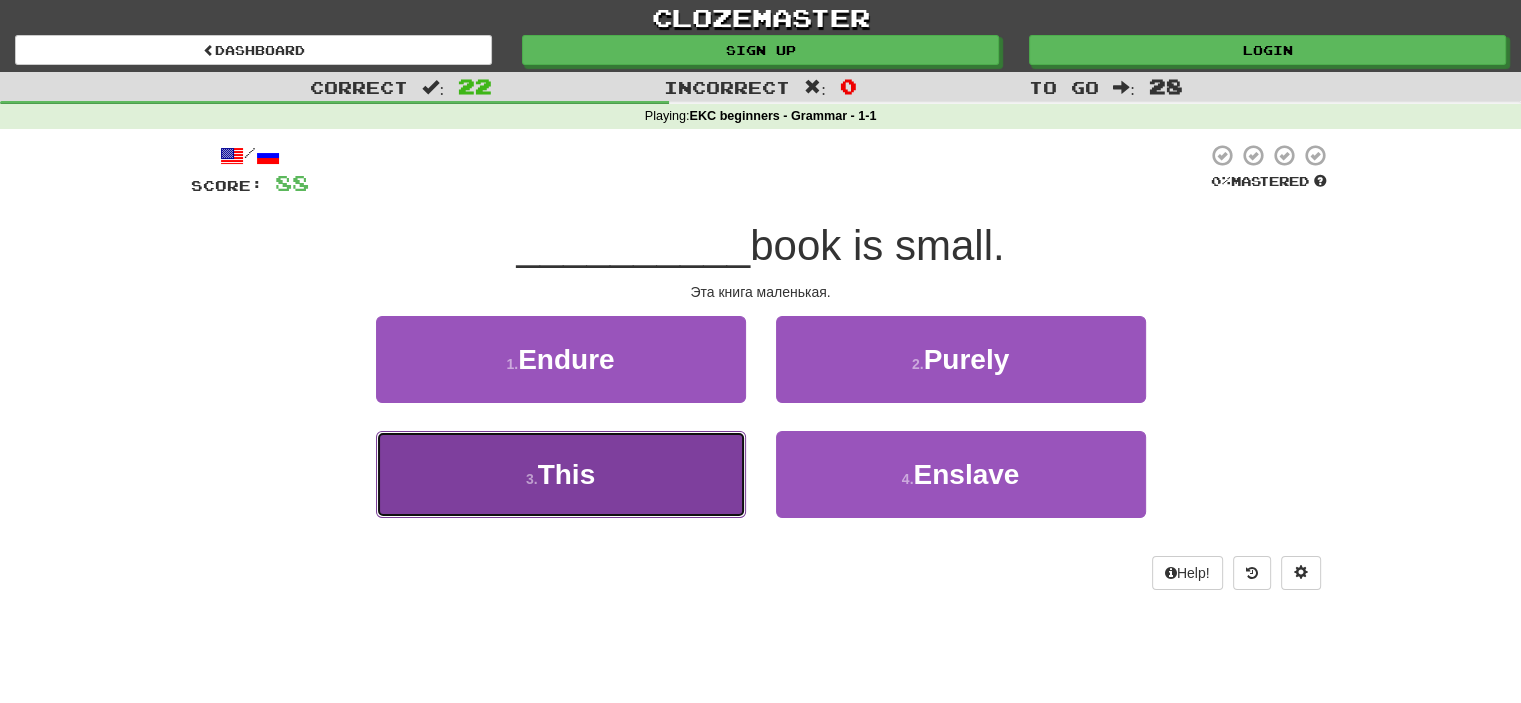 click on "3 .  This" at bounding box center [561, 474] 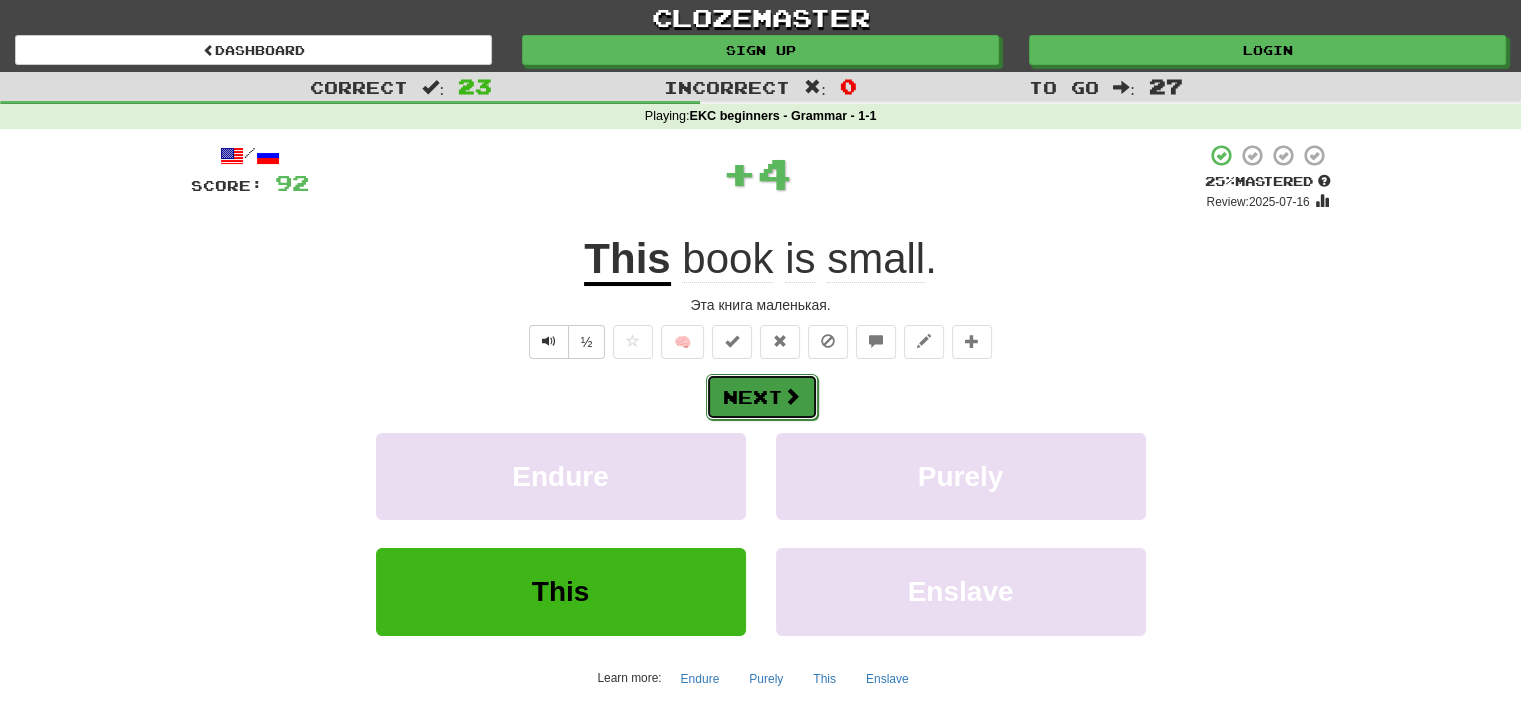 click on "Next" at bounding box center [762, 397] 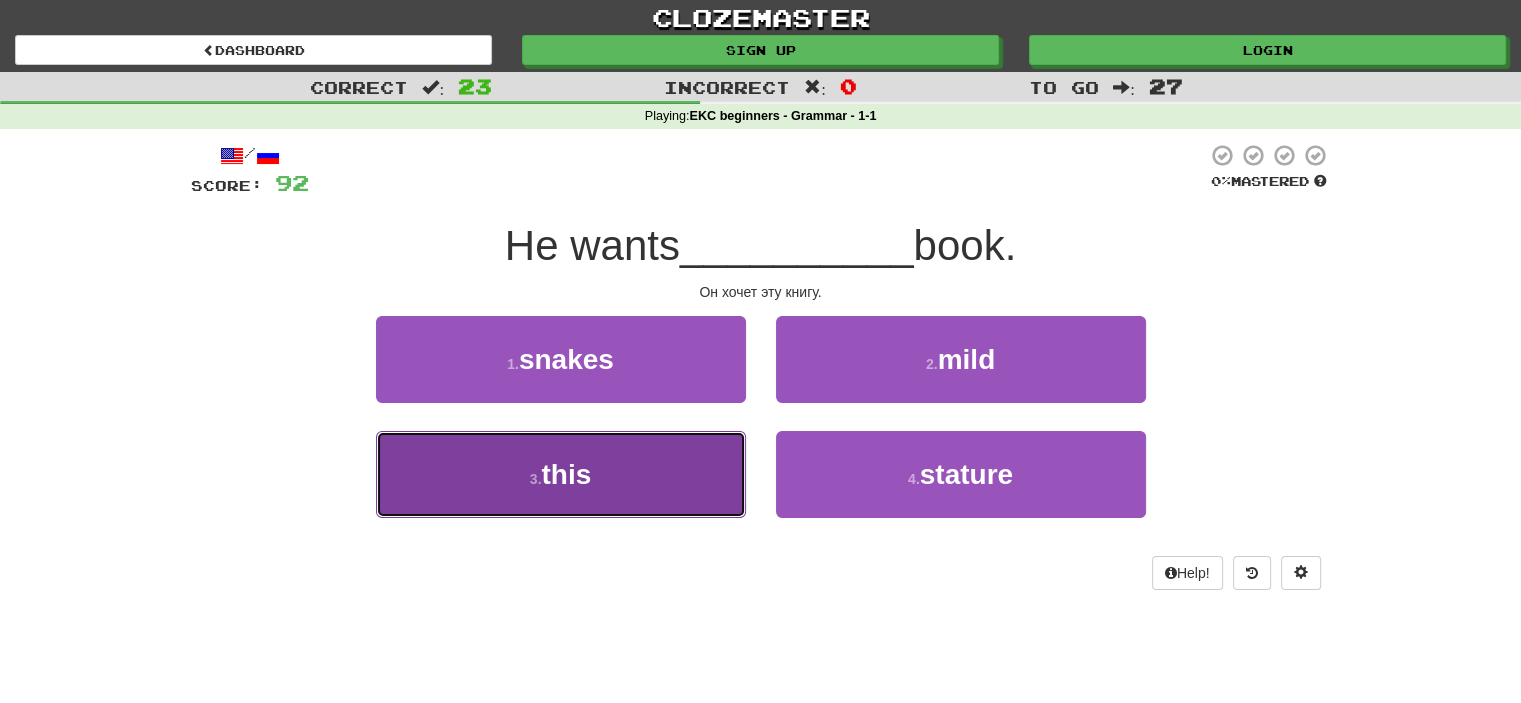 click on "3 .  this" at bounding box center (561, 474) 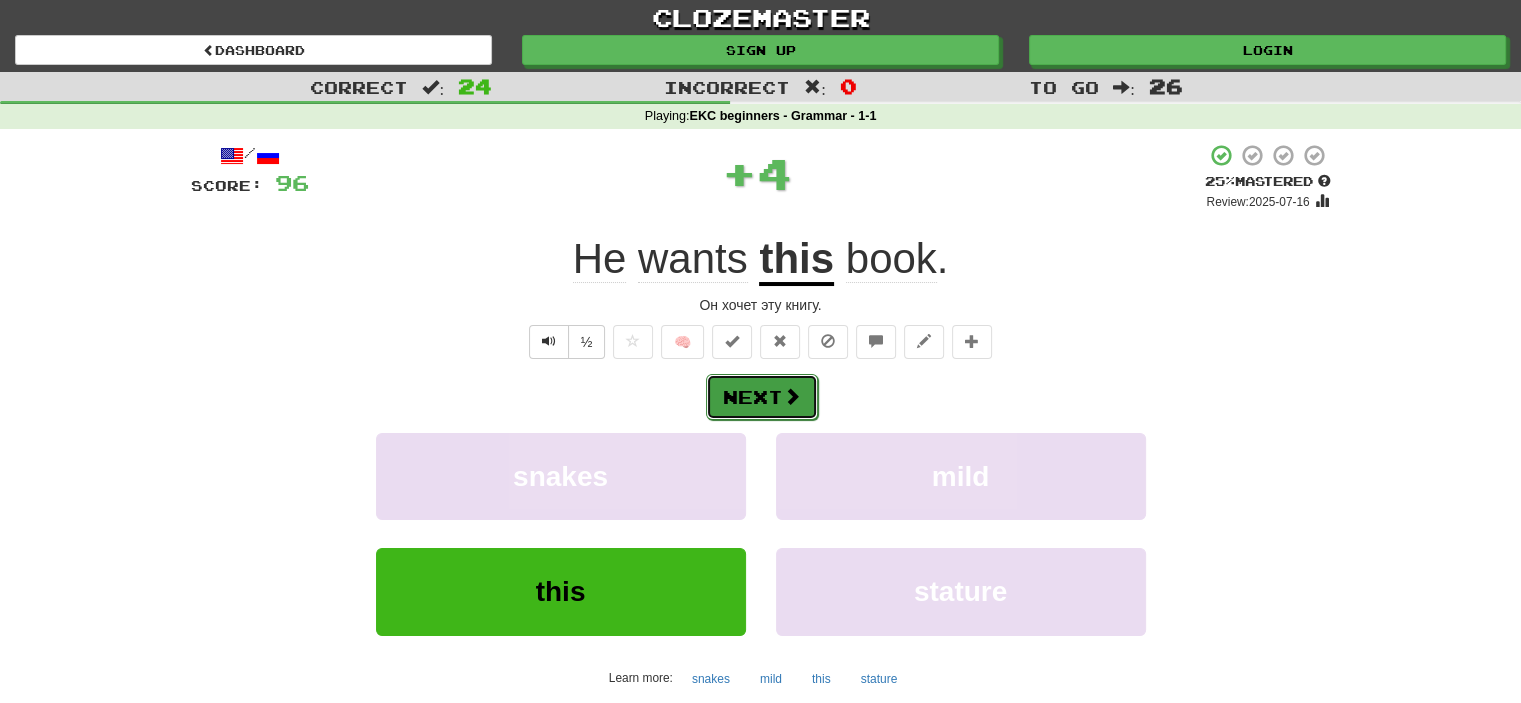 click on "Next" at bounding box center (762, 397) 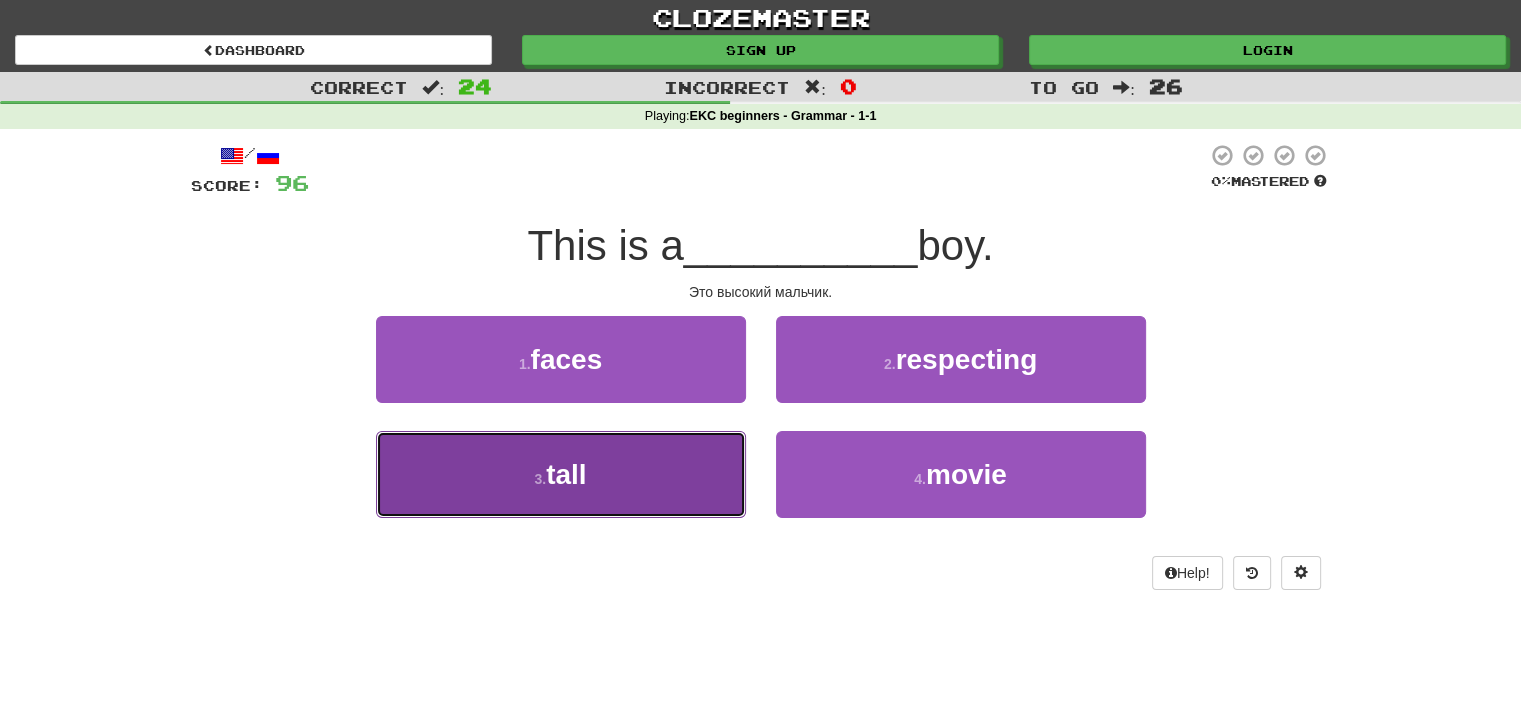 click on "3 .  tall" at bounding box center [561, 474] 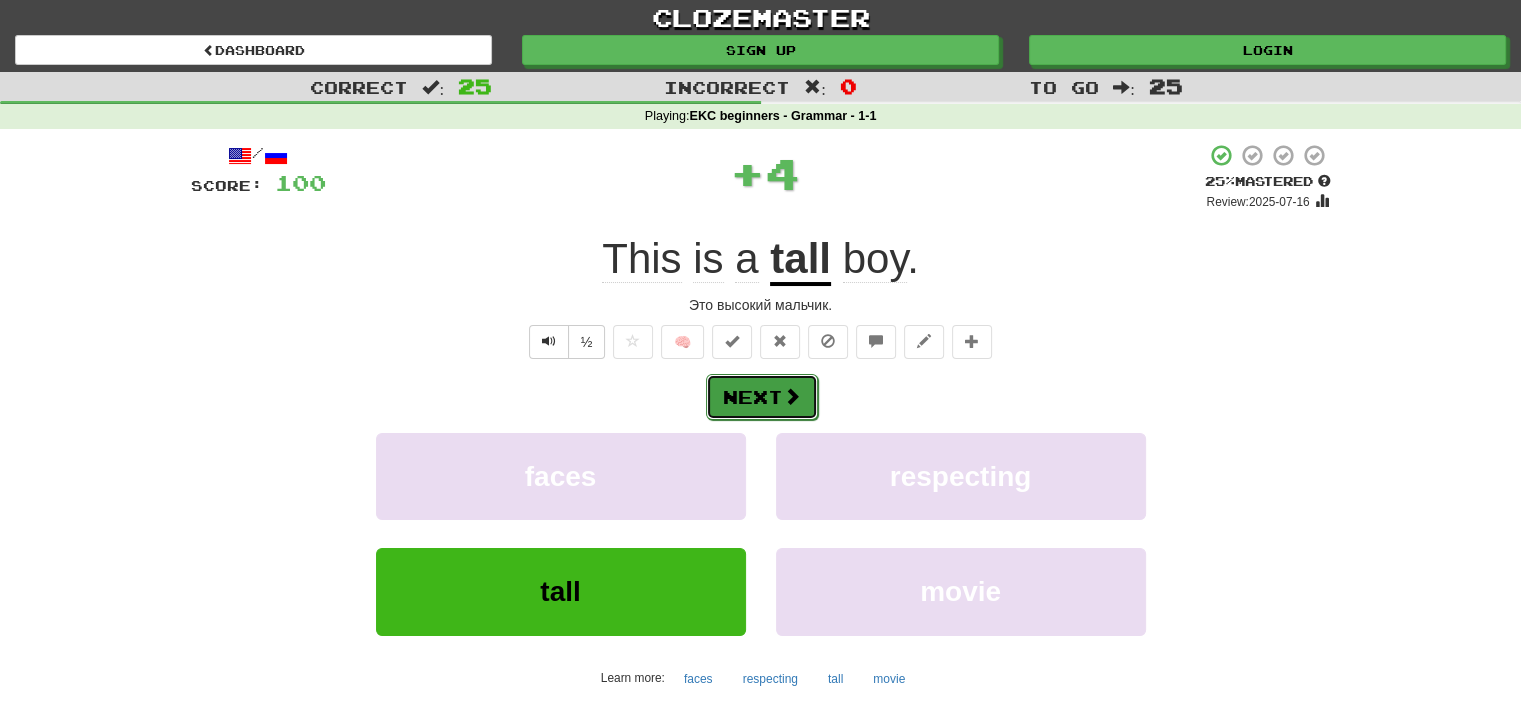 click on "Next" at bounding box center [762, 397] 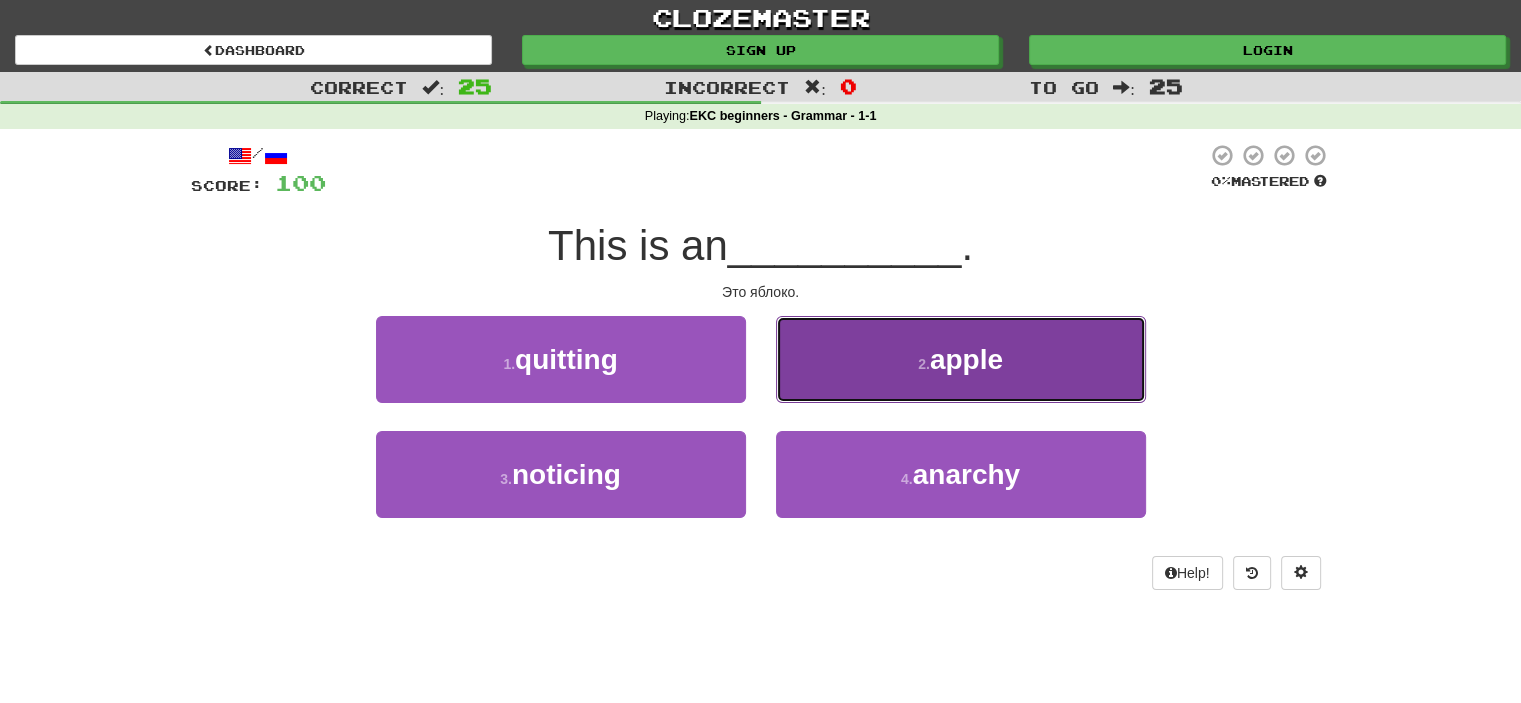 click on "2 .  apple" at bounding box center (961, 359) 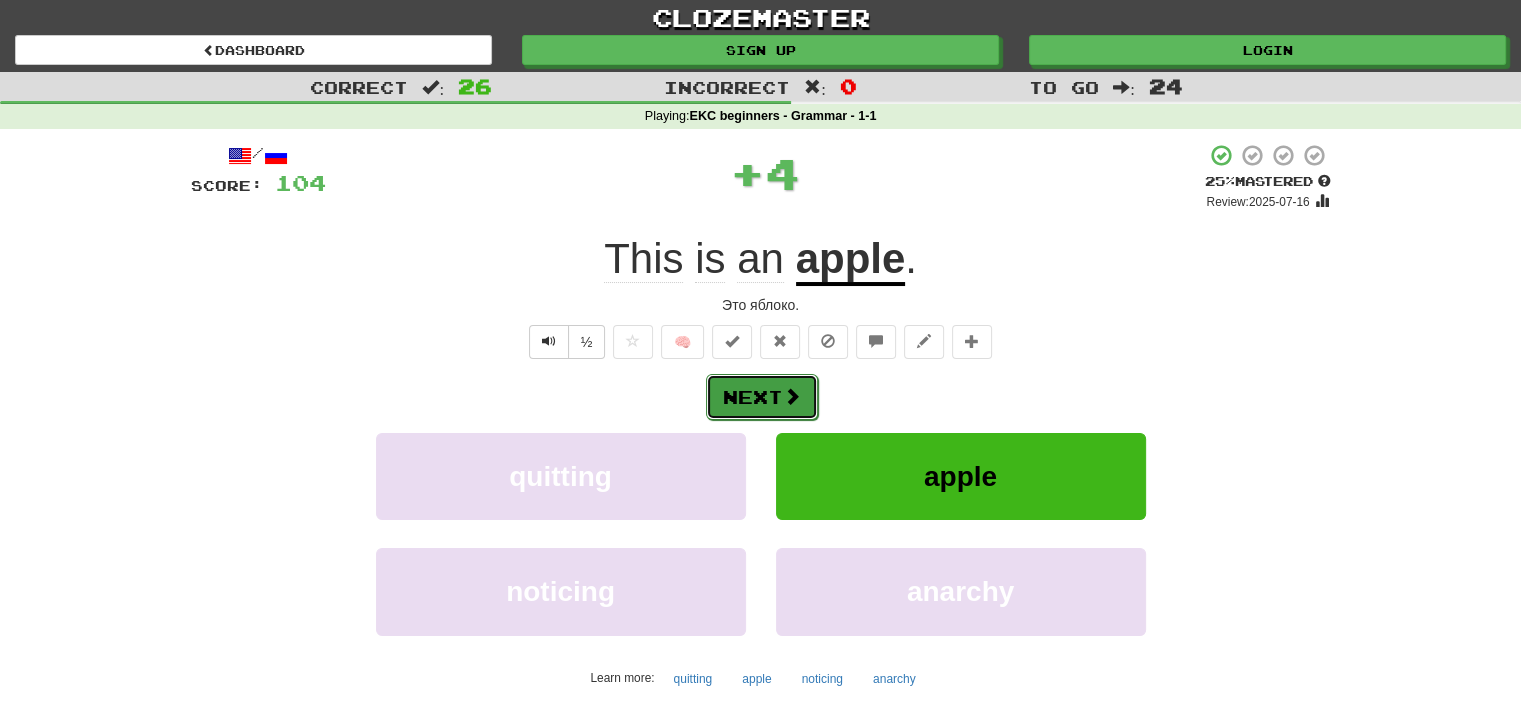 click on "Next" at bounding box center (762, 397) 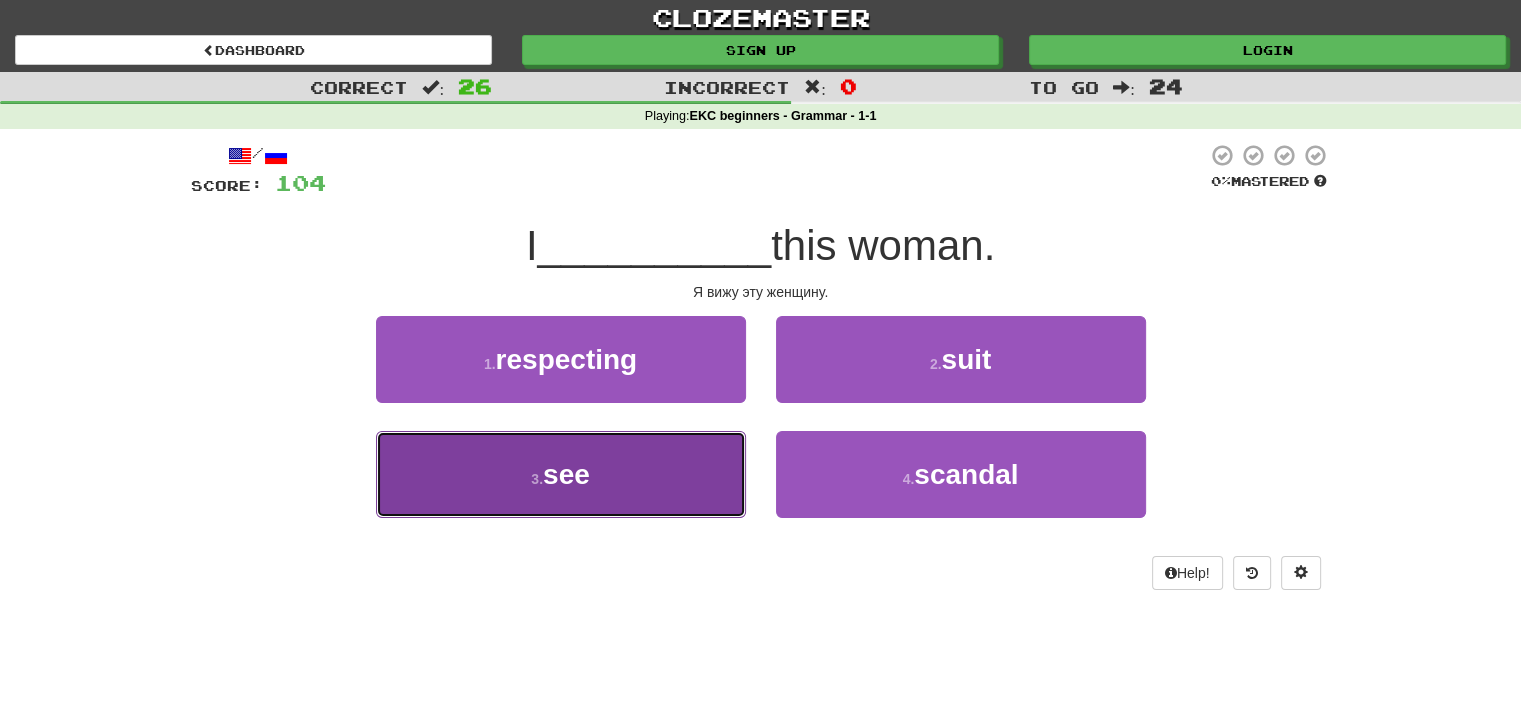 click on "3 .  see" at bounding box center [561, 474] 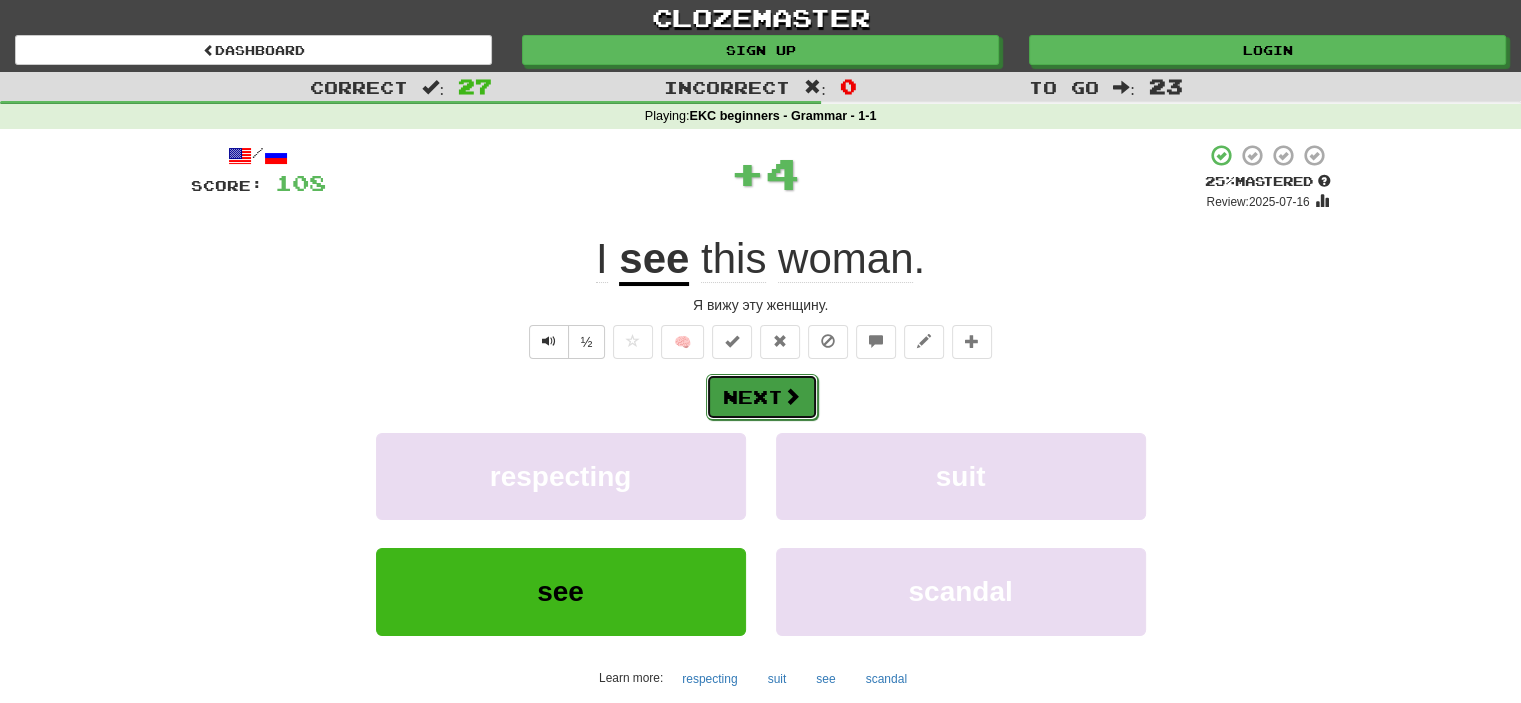 click on "Next" at bounding box center [762, 397] 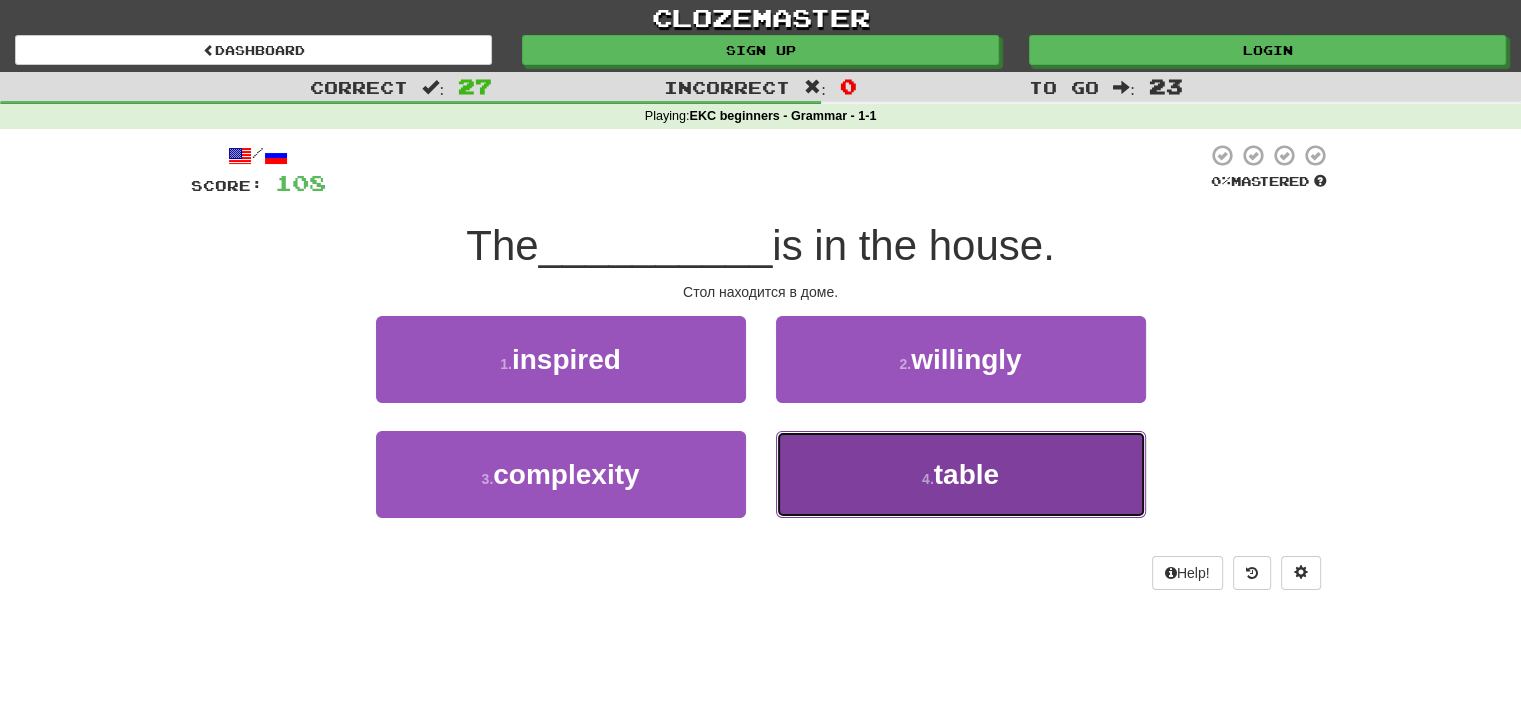 click on "table" at bounding box center [966, 474] 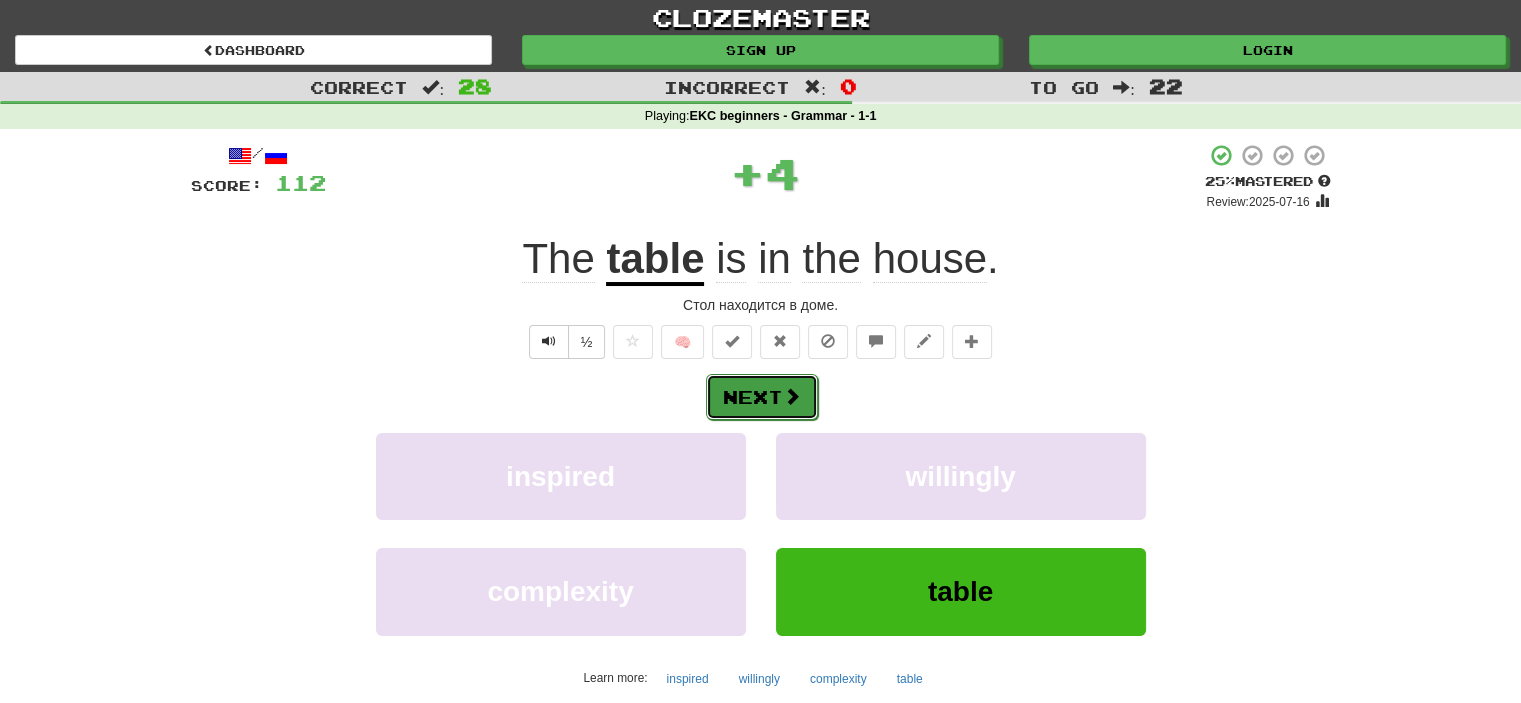 click at bounding box center (792, 396) 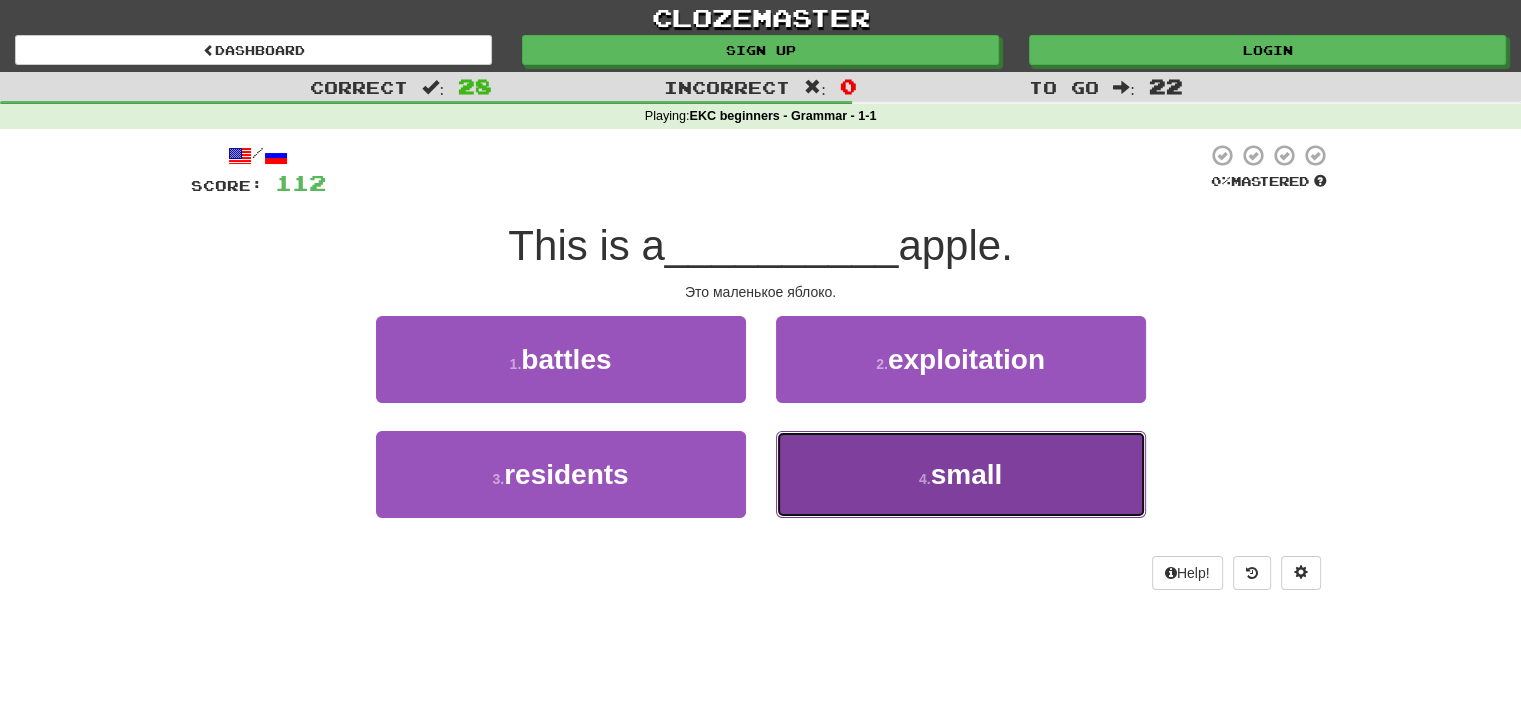 click on "4 .  small" at bounding box center [961, 474] 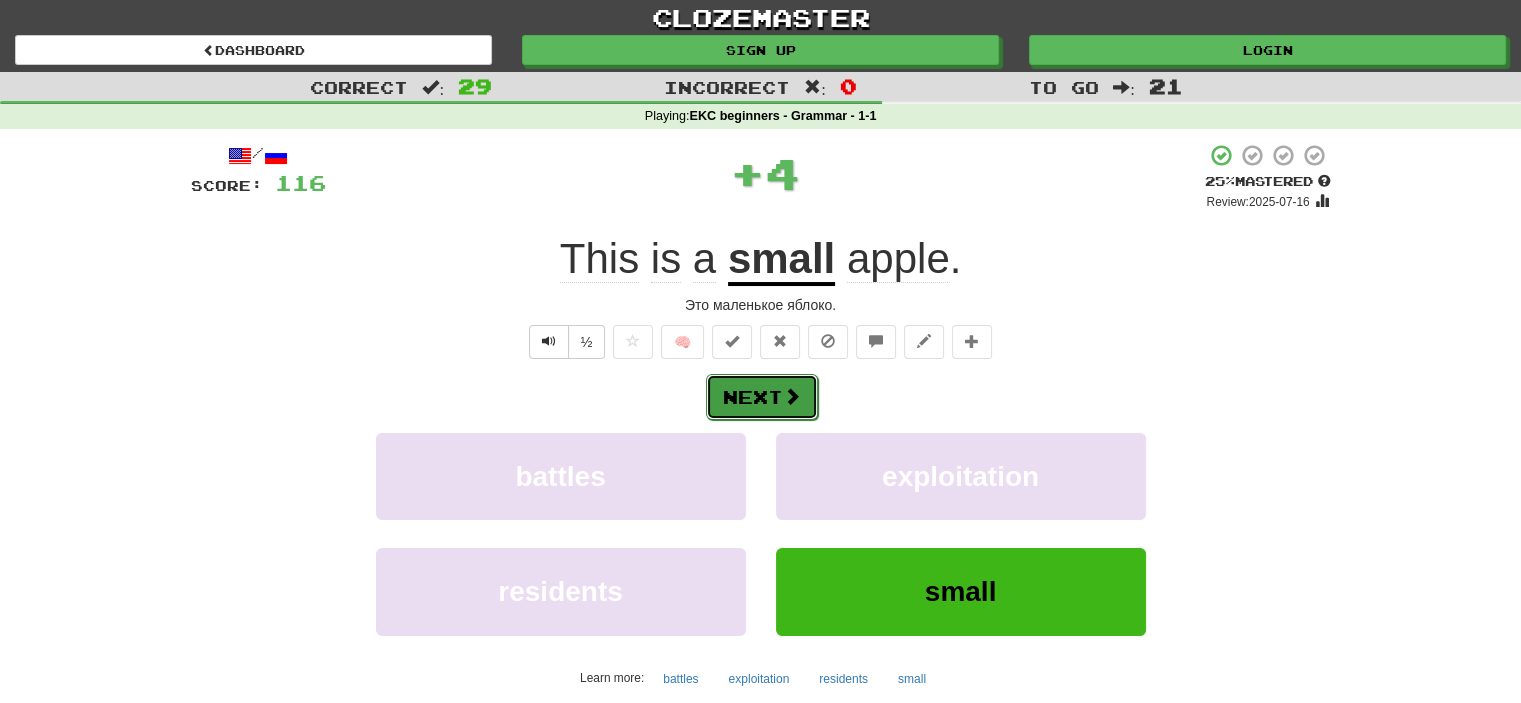 click on "Next" at bounding box center (762, 397) 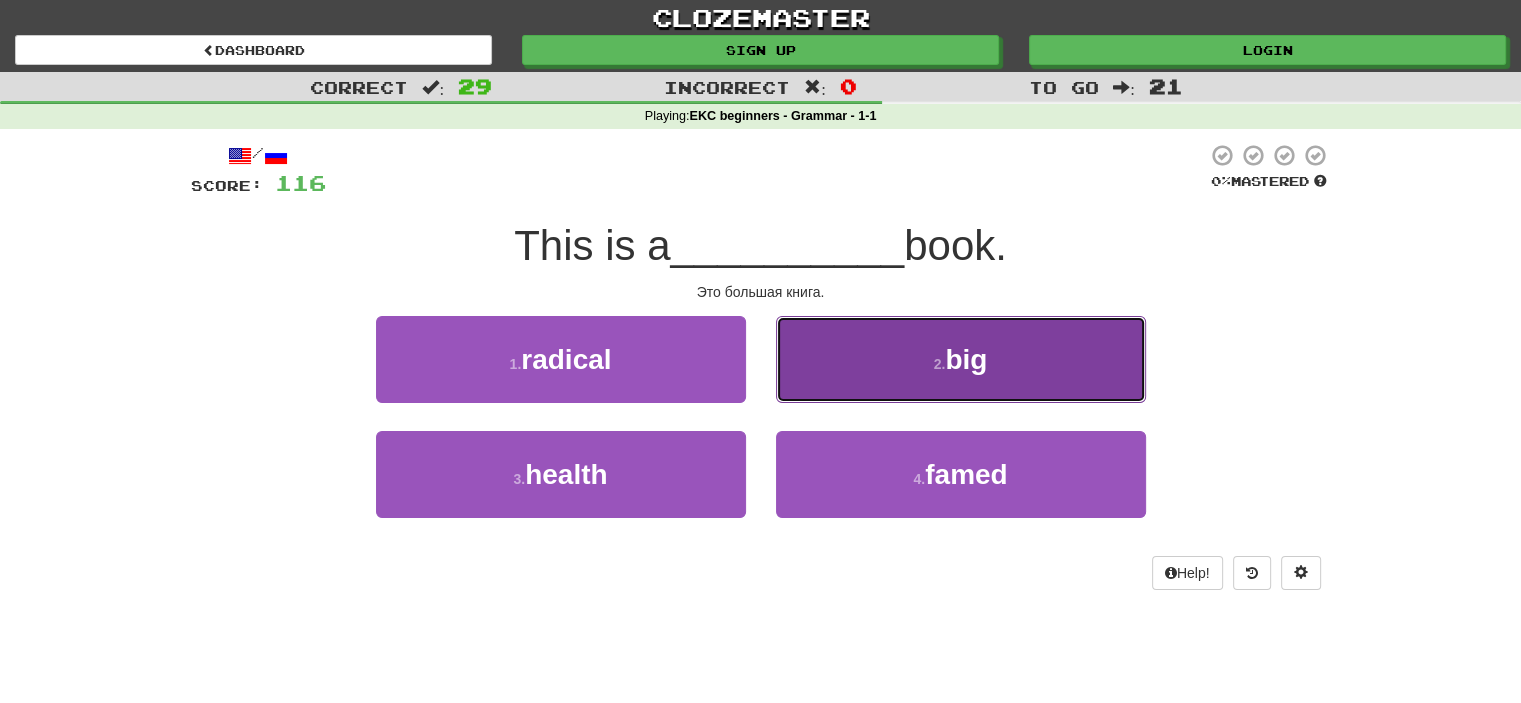 click on "2 .  big" at bounding box center [961, 359] 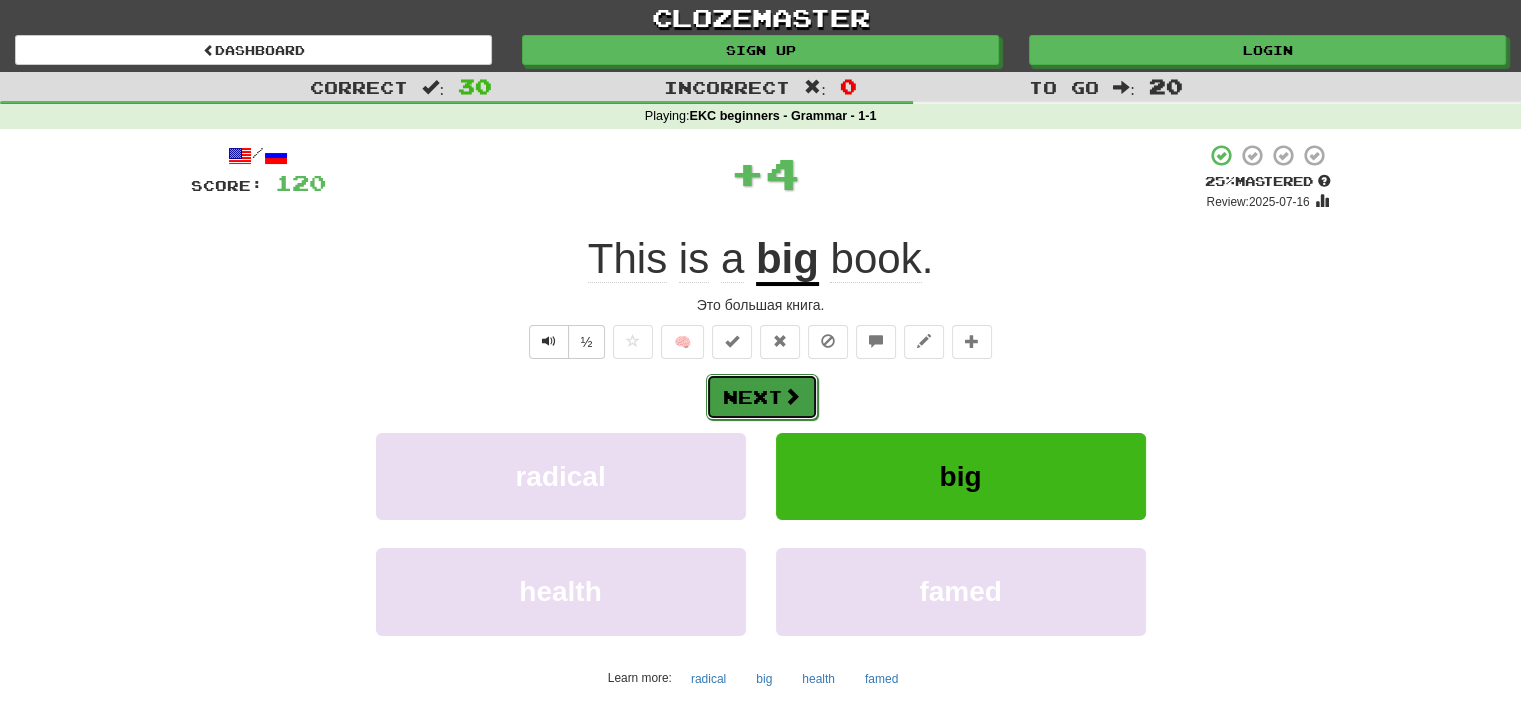 click at bounding box center (792, 396) 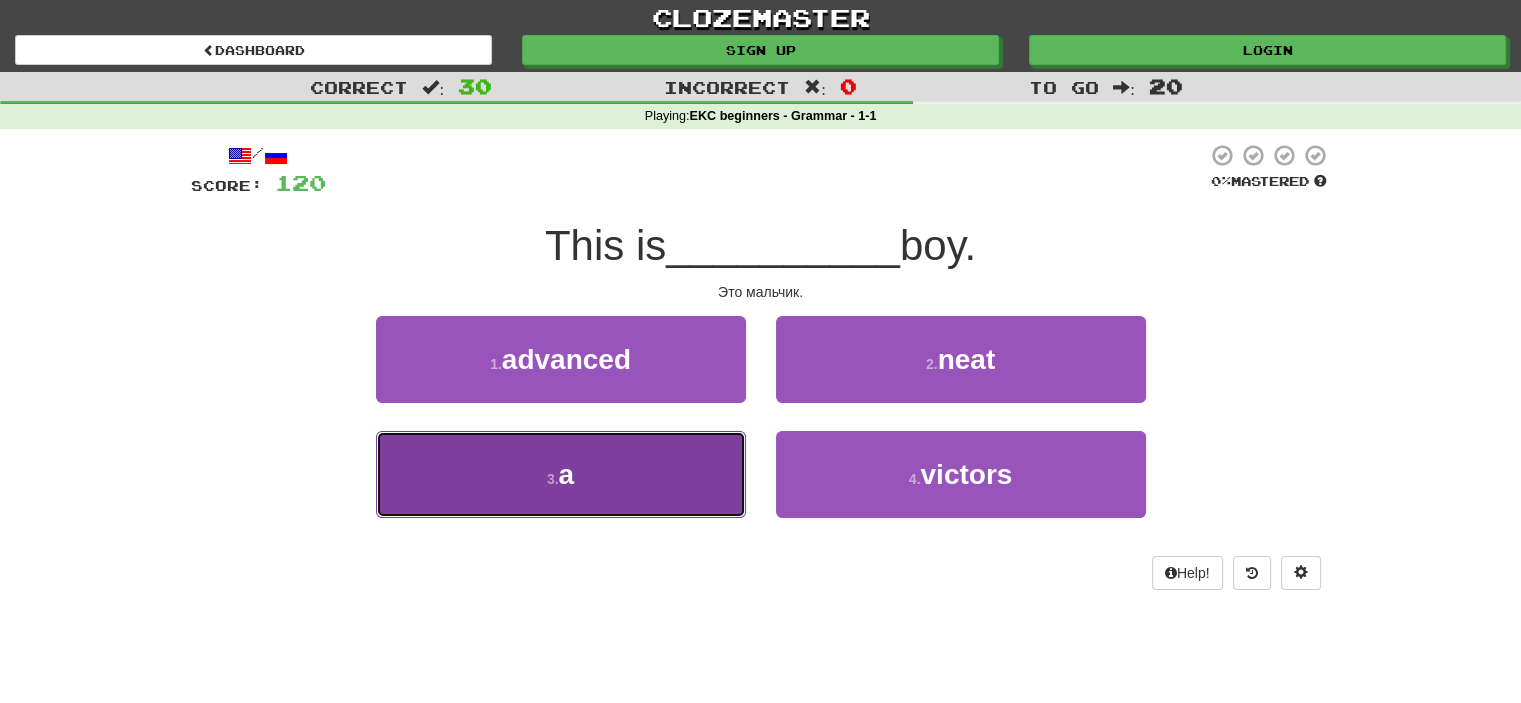 click on "3 .  a" at bounding box center (561, 474) 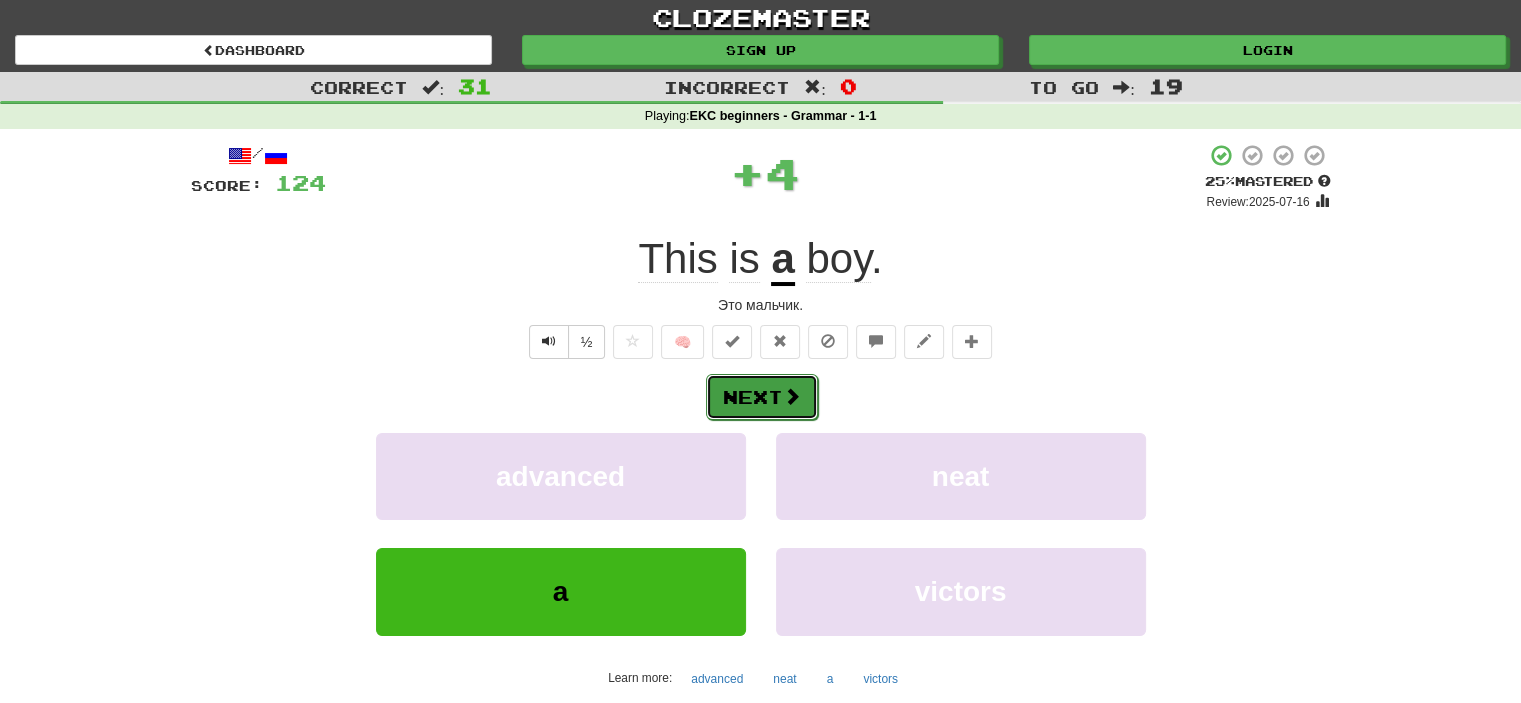click on "Next" at bounding box center [762, 397] 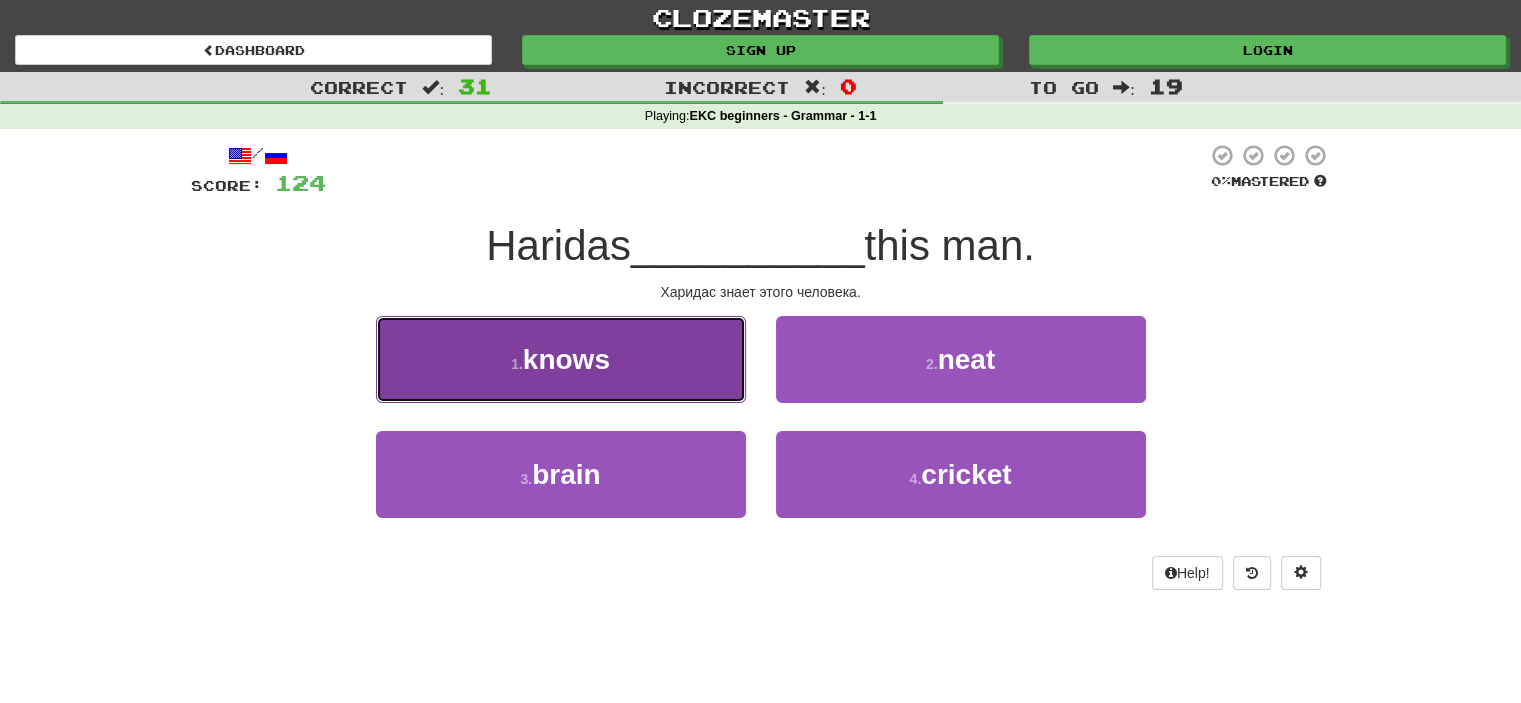 click on "1 .  knows" at bounding box center [561, 359] 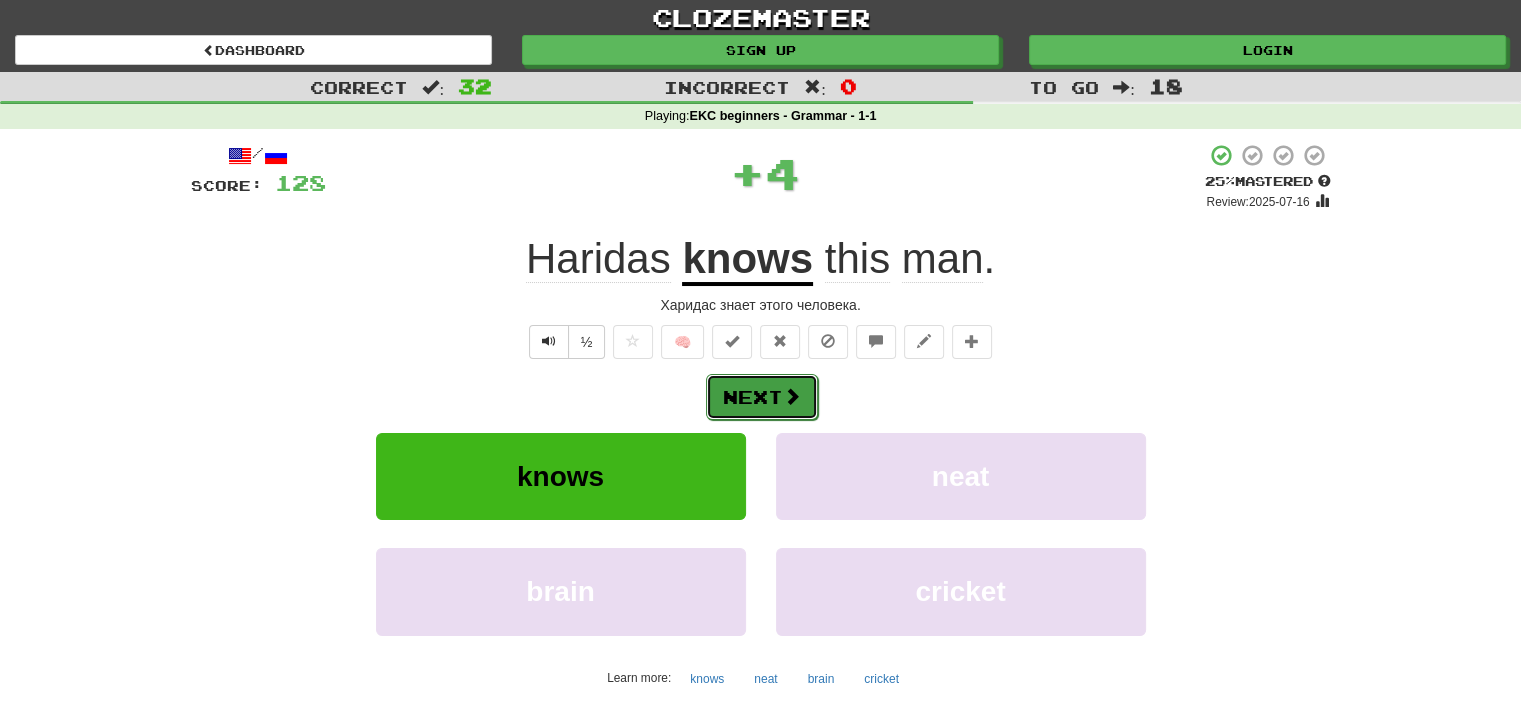 click on "Next" at bounding box center (762, 397) 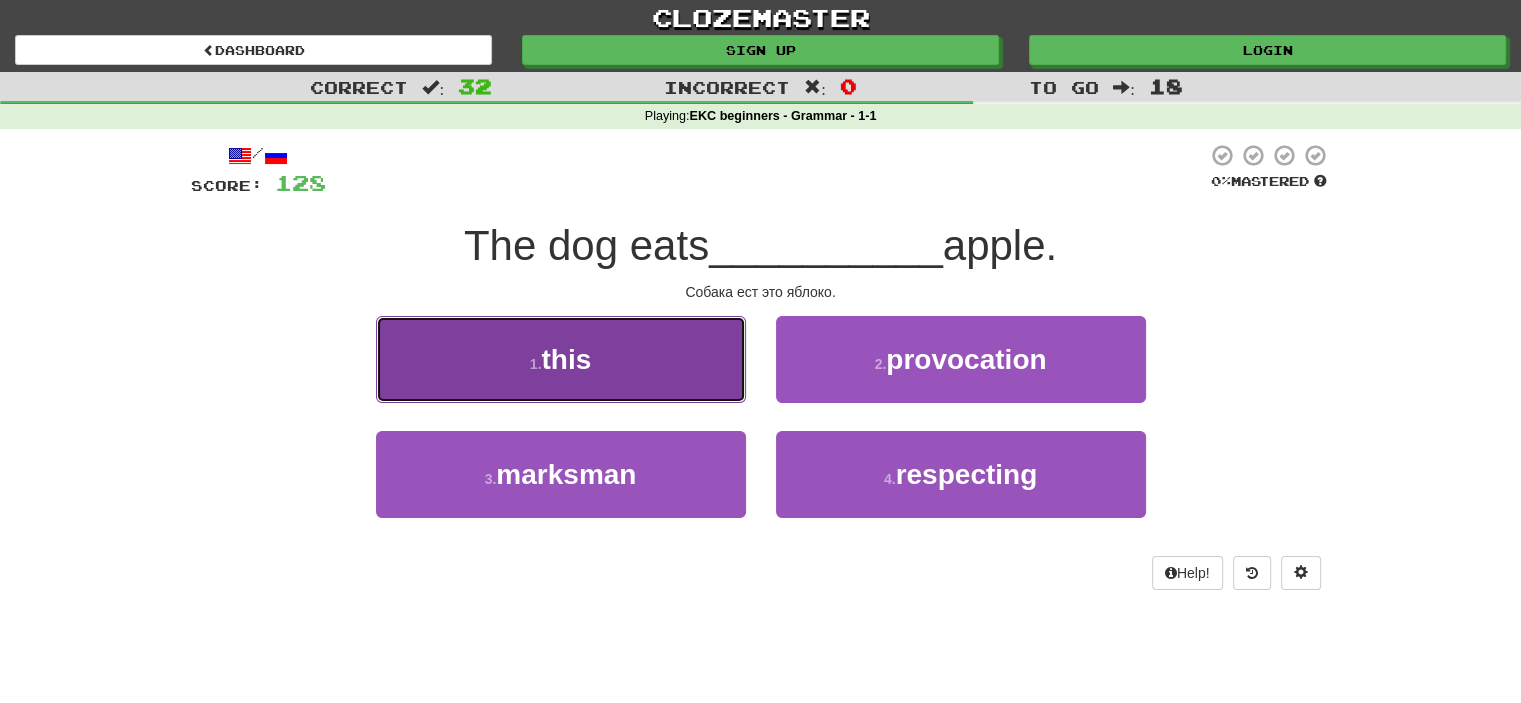 click on "1 .  this" at bounding box center (561, 359) 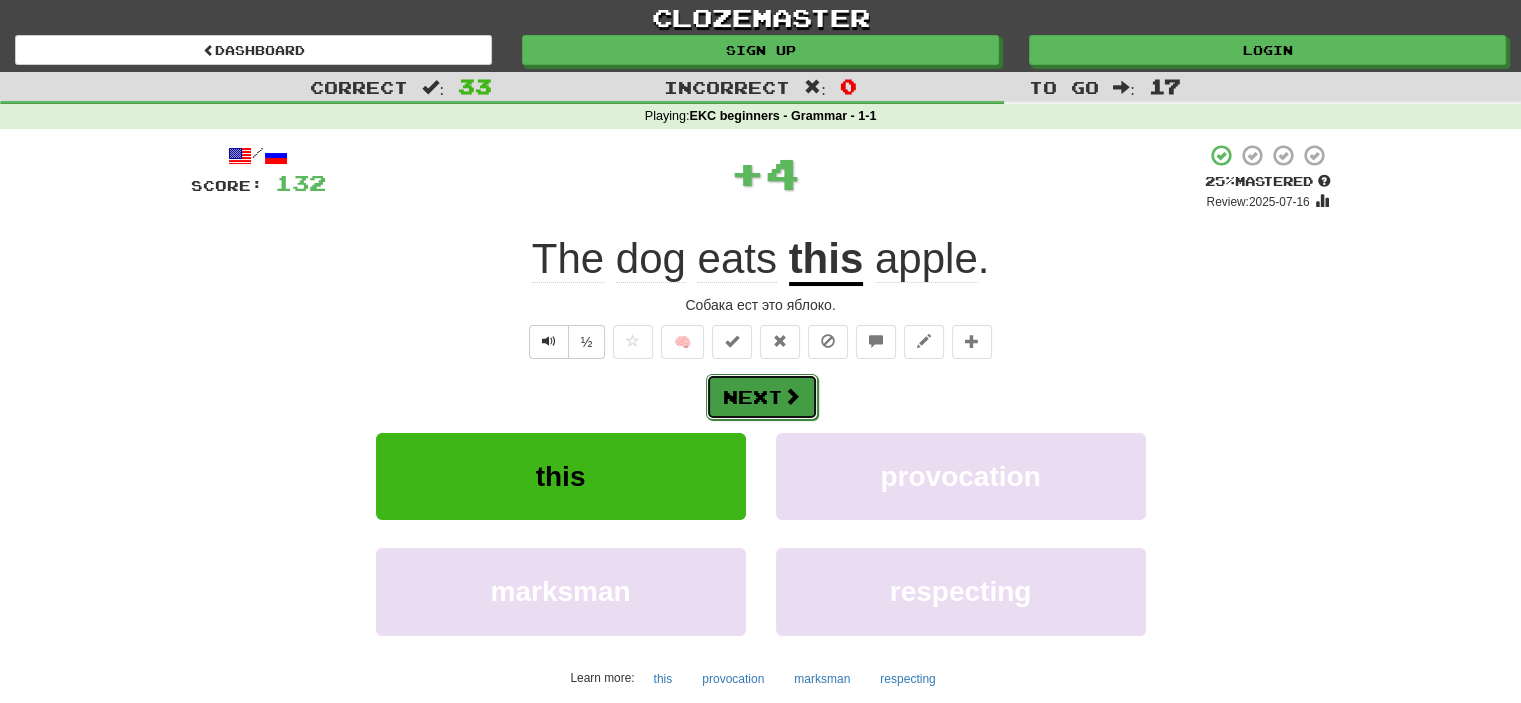 click on "Next" at bounding box center (762, 397) 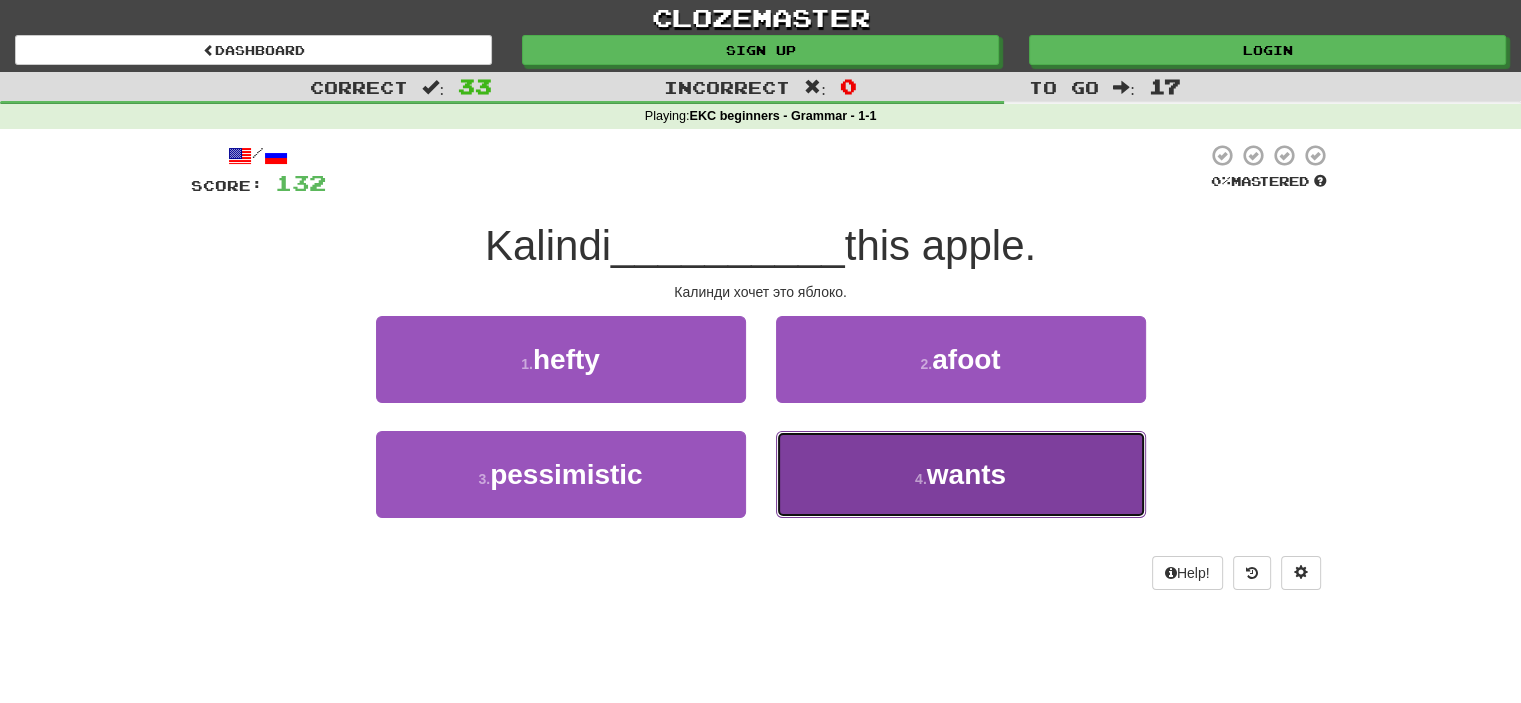 click on "4 .  wants" at bounding box center (961, 474) 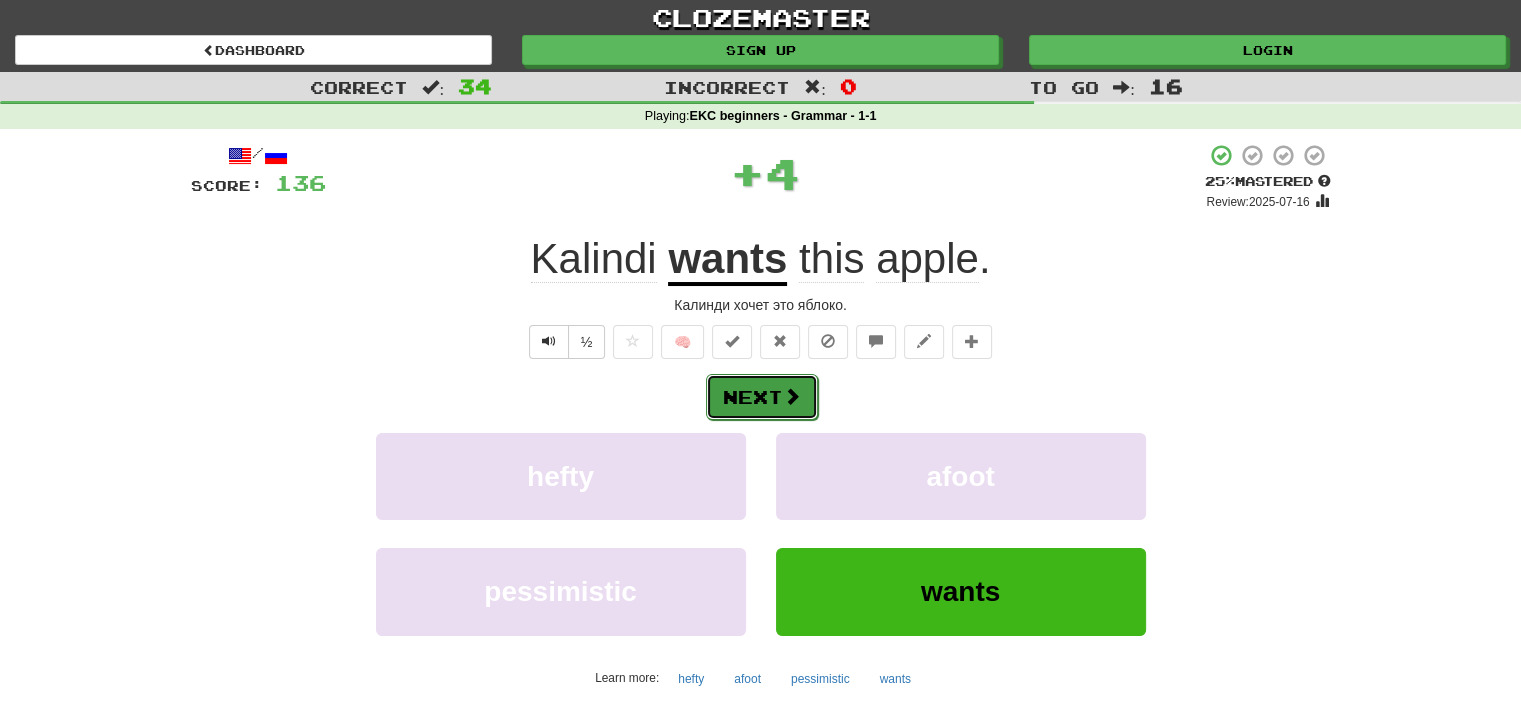 click on "Next" at bounding box center [762, 397] 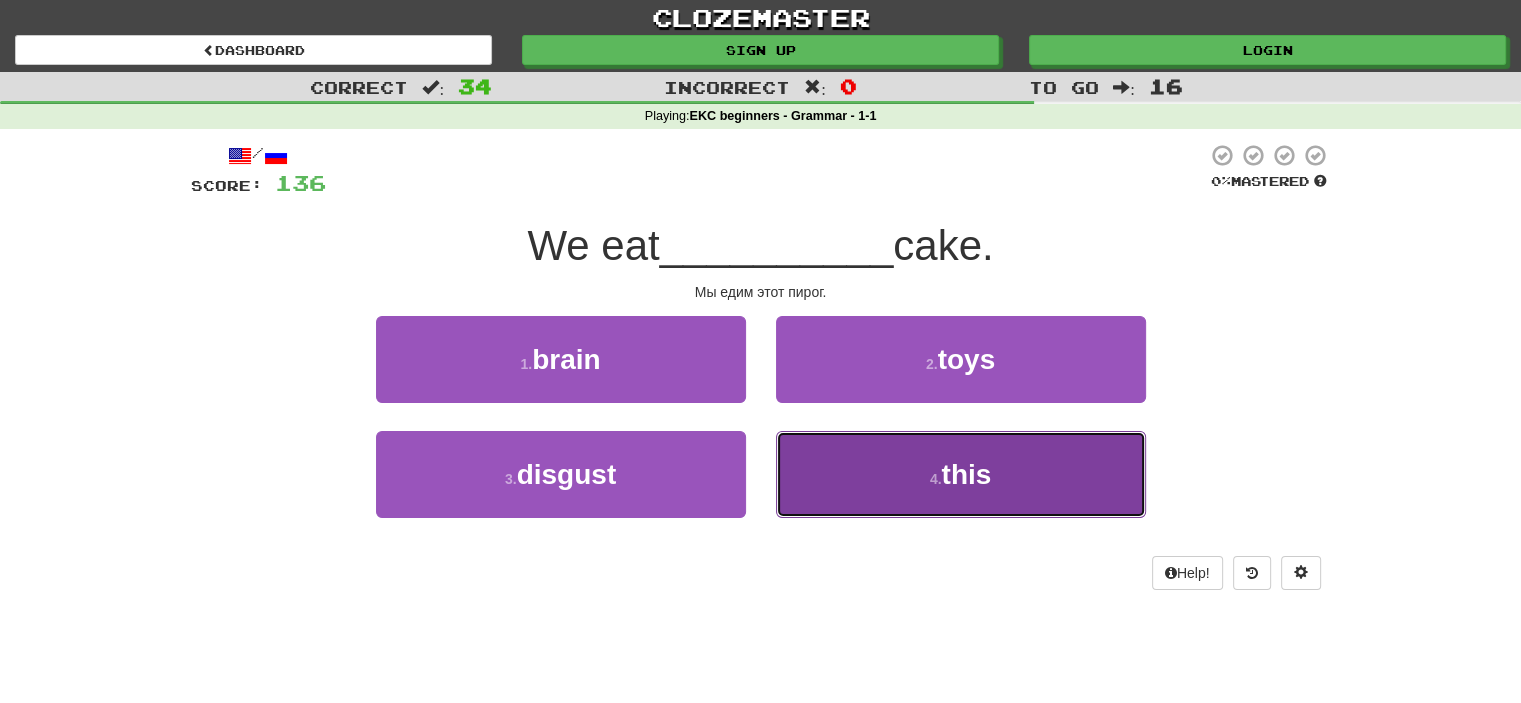 click on "4 .  this" at bounding box center [961, 474] 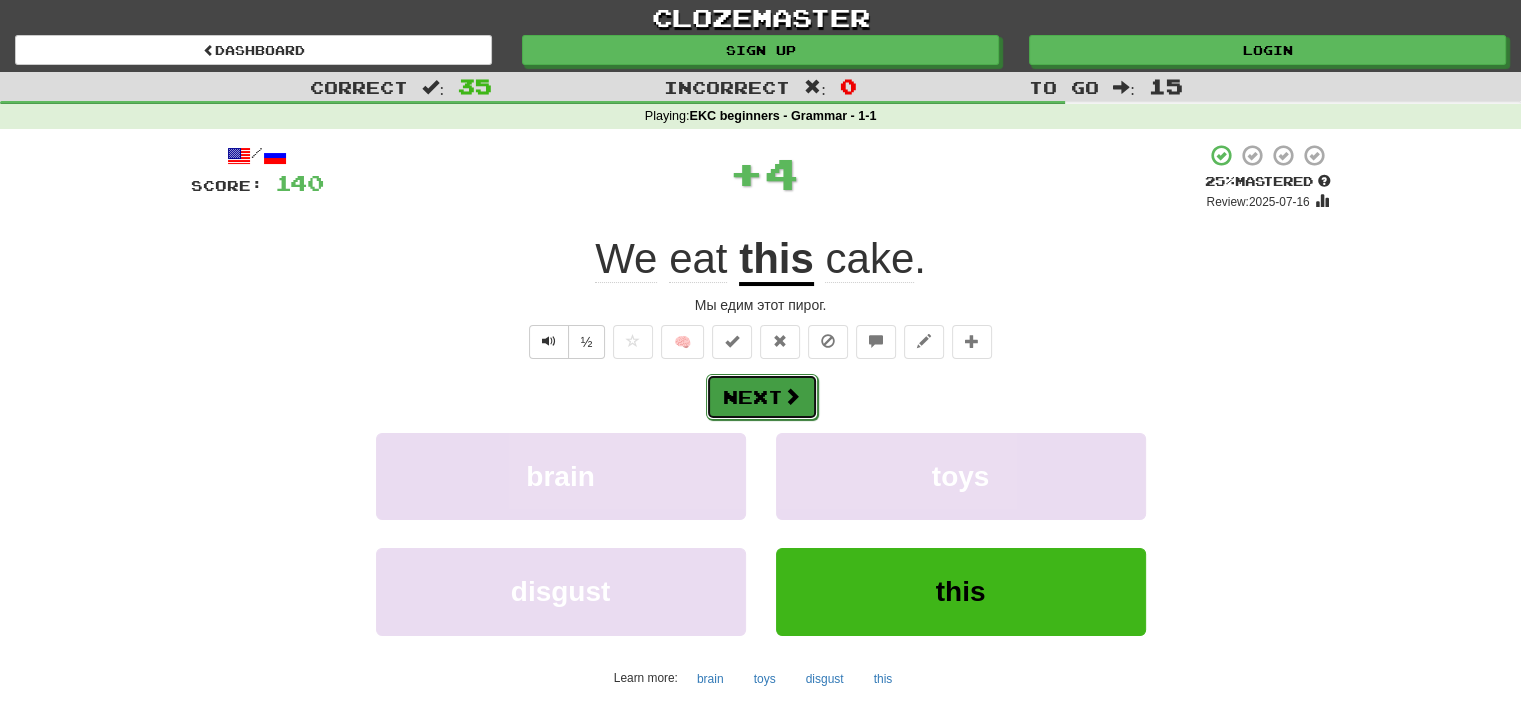 click at bounding box center (792, 396) 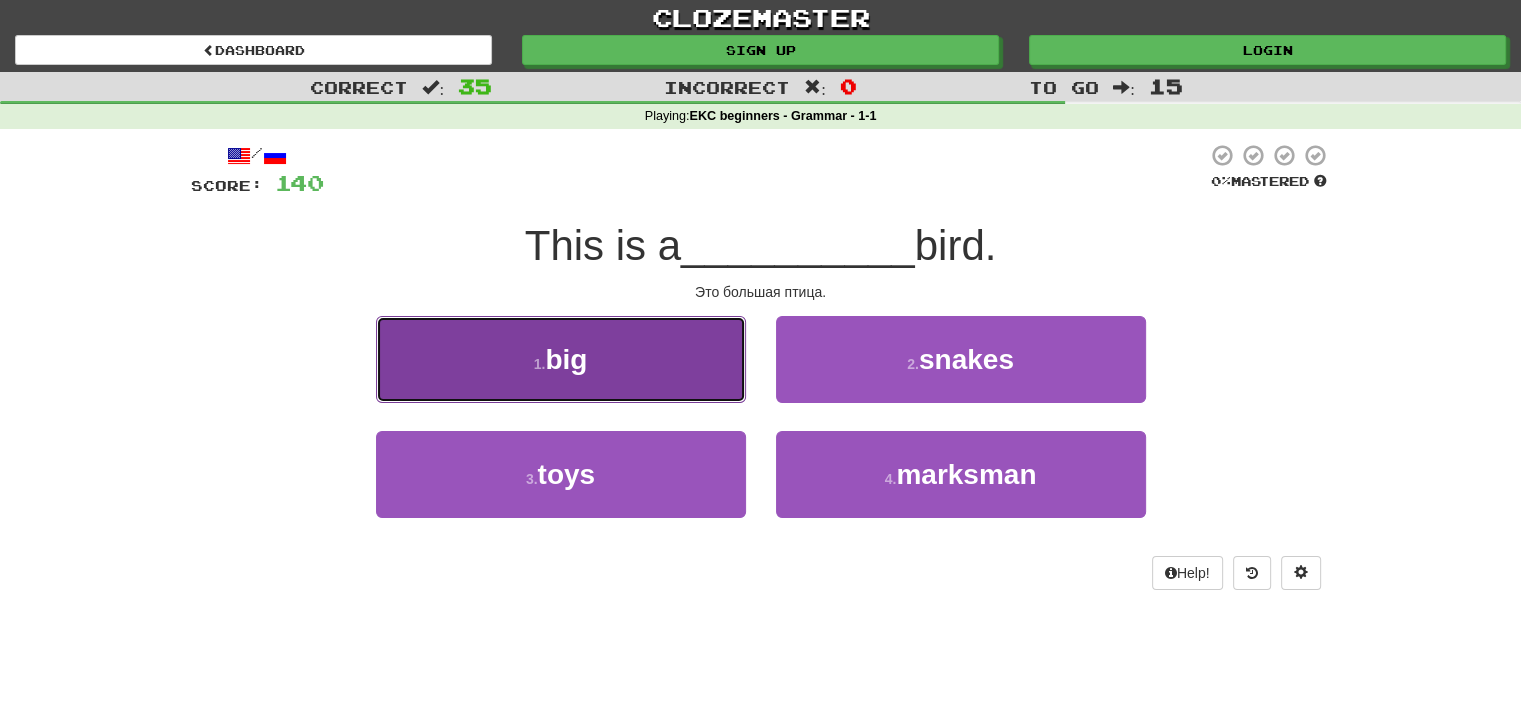 click on "1 .  big" at bounding box center [561, 359] 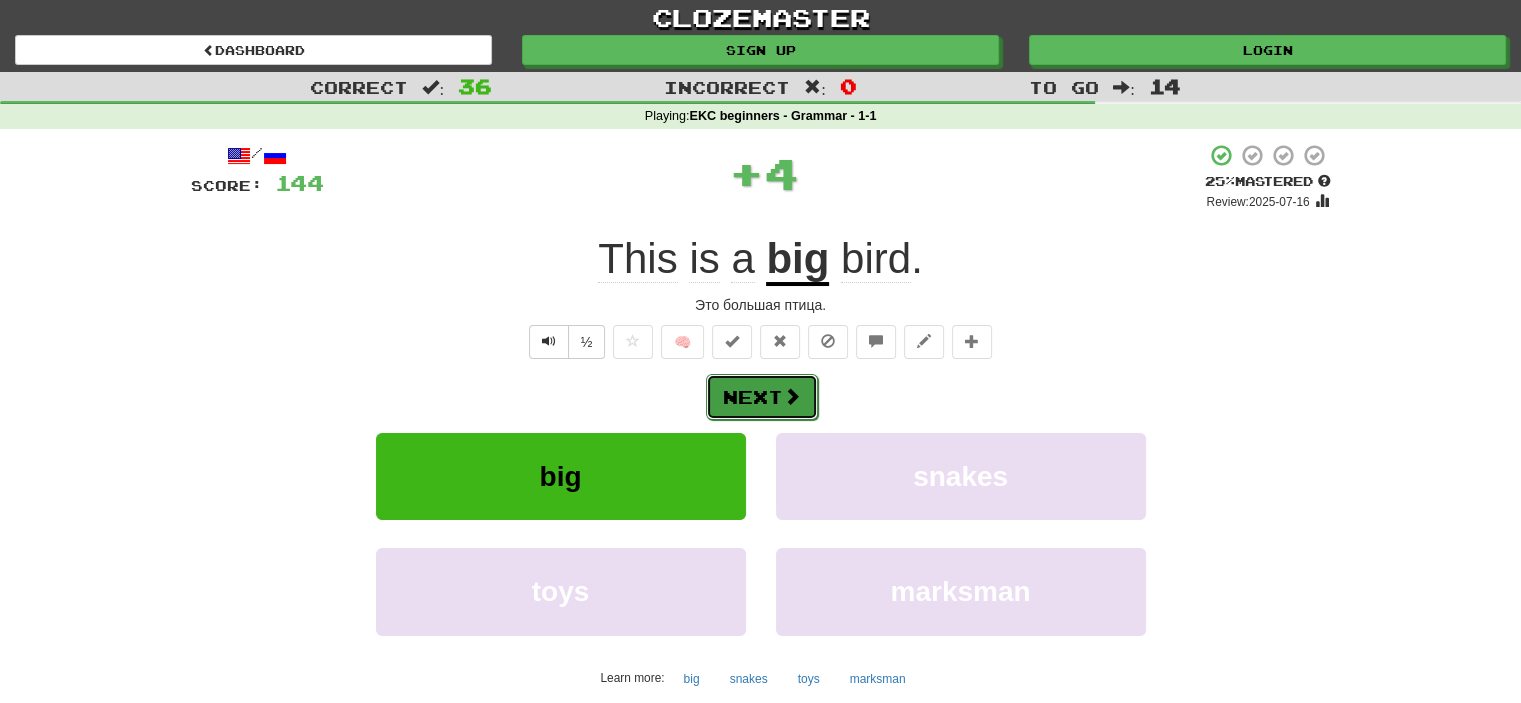 click on "Next" at bounding box center [762, 397] 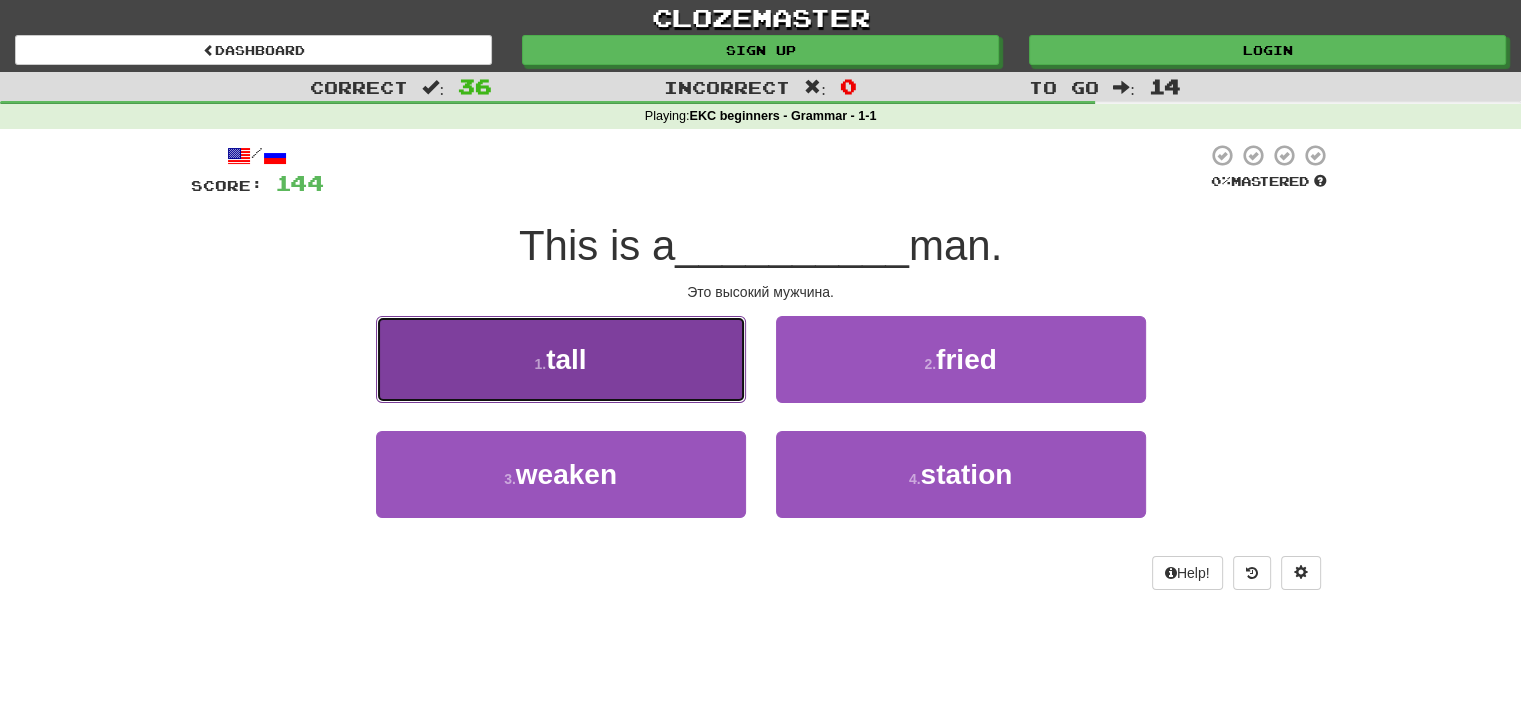 click on "1 .  tall" at bounding box center (561, 359) 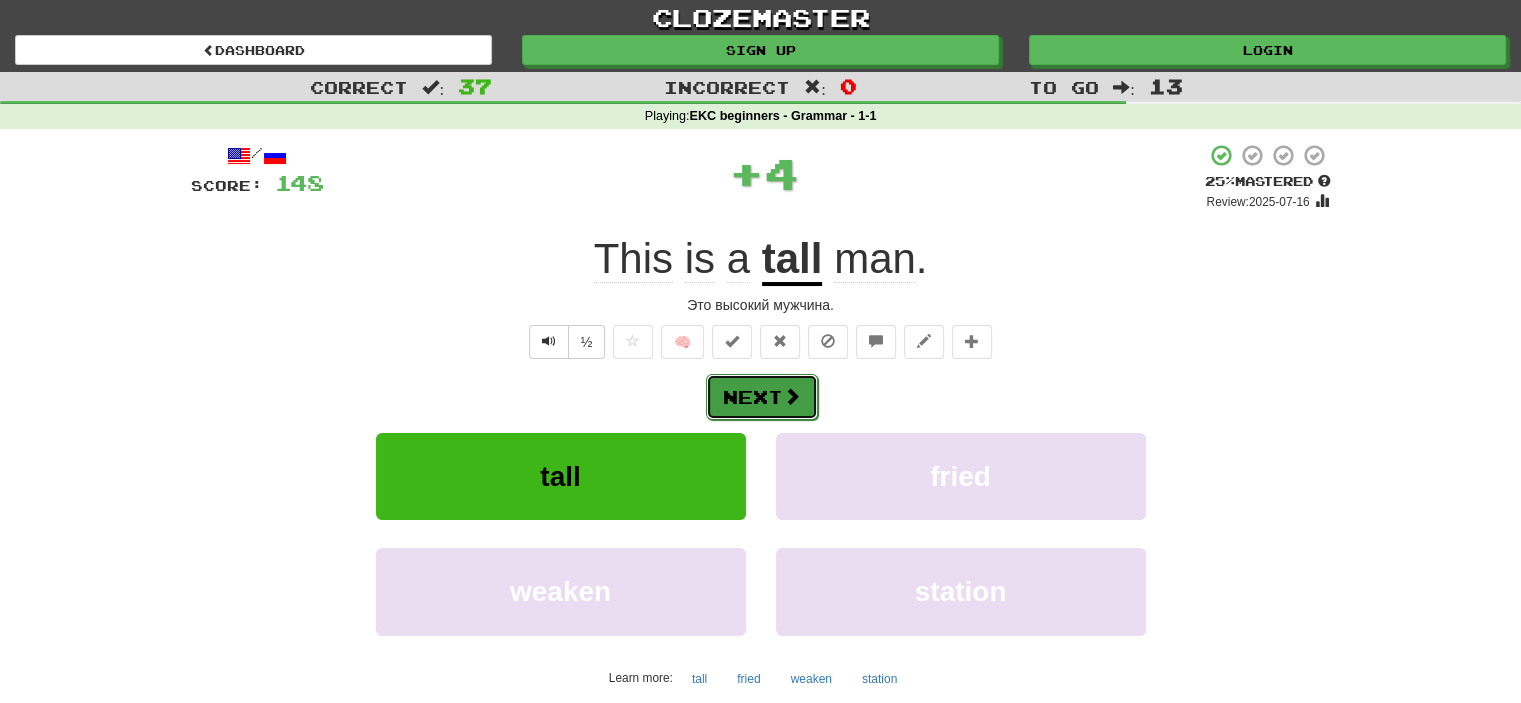 click on "Next" at bounding box center [762, 397] 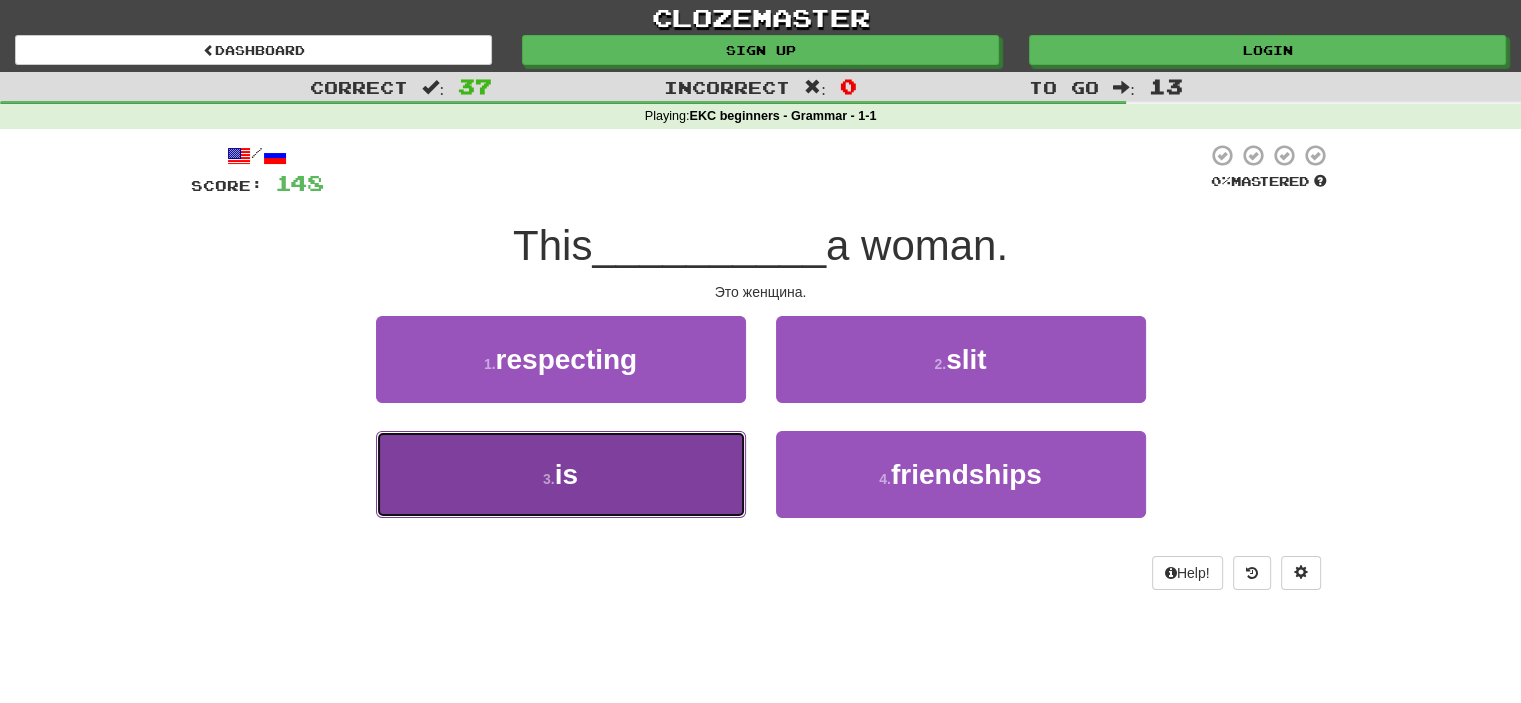 click on "3 .  is" at bounding box center (561, 474) 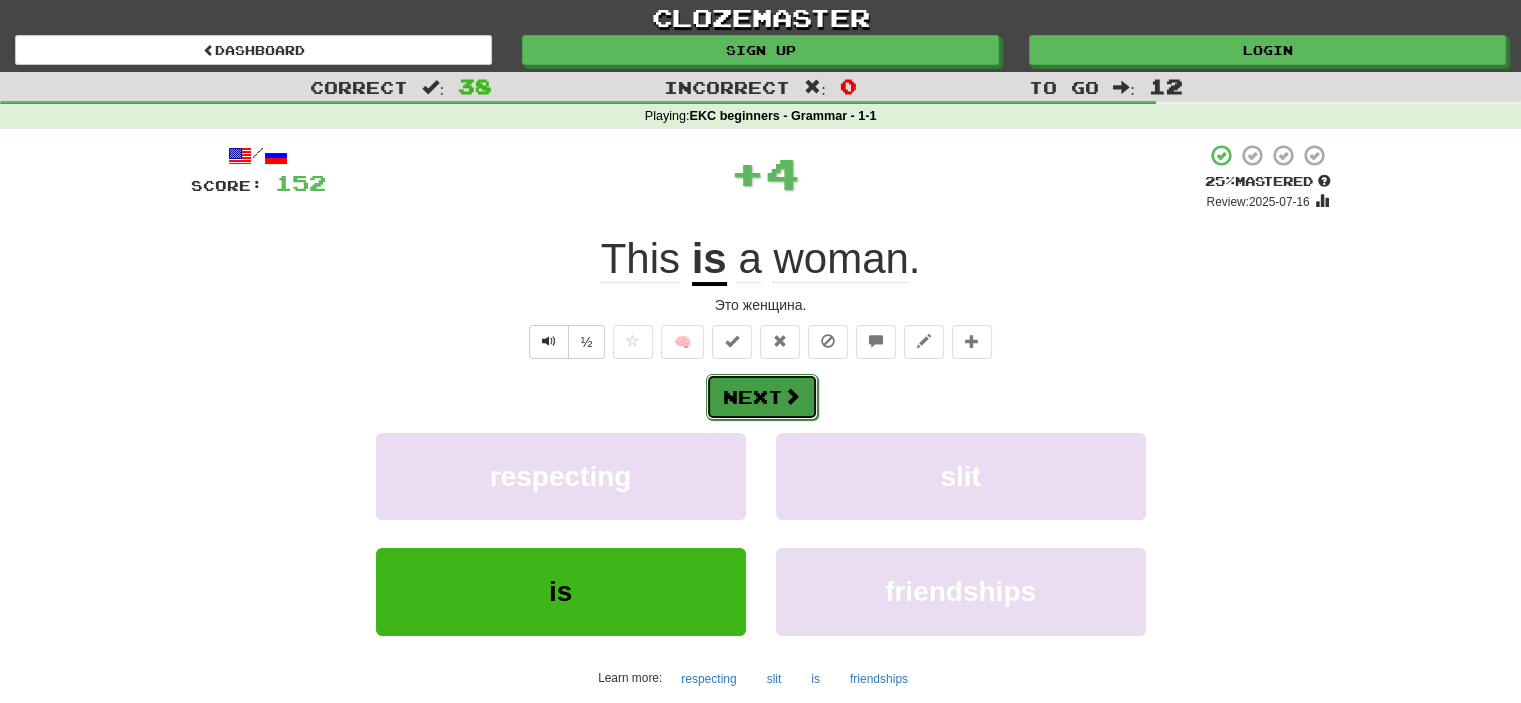 click on "Next" at bounding box center [762, 397] 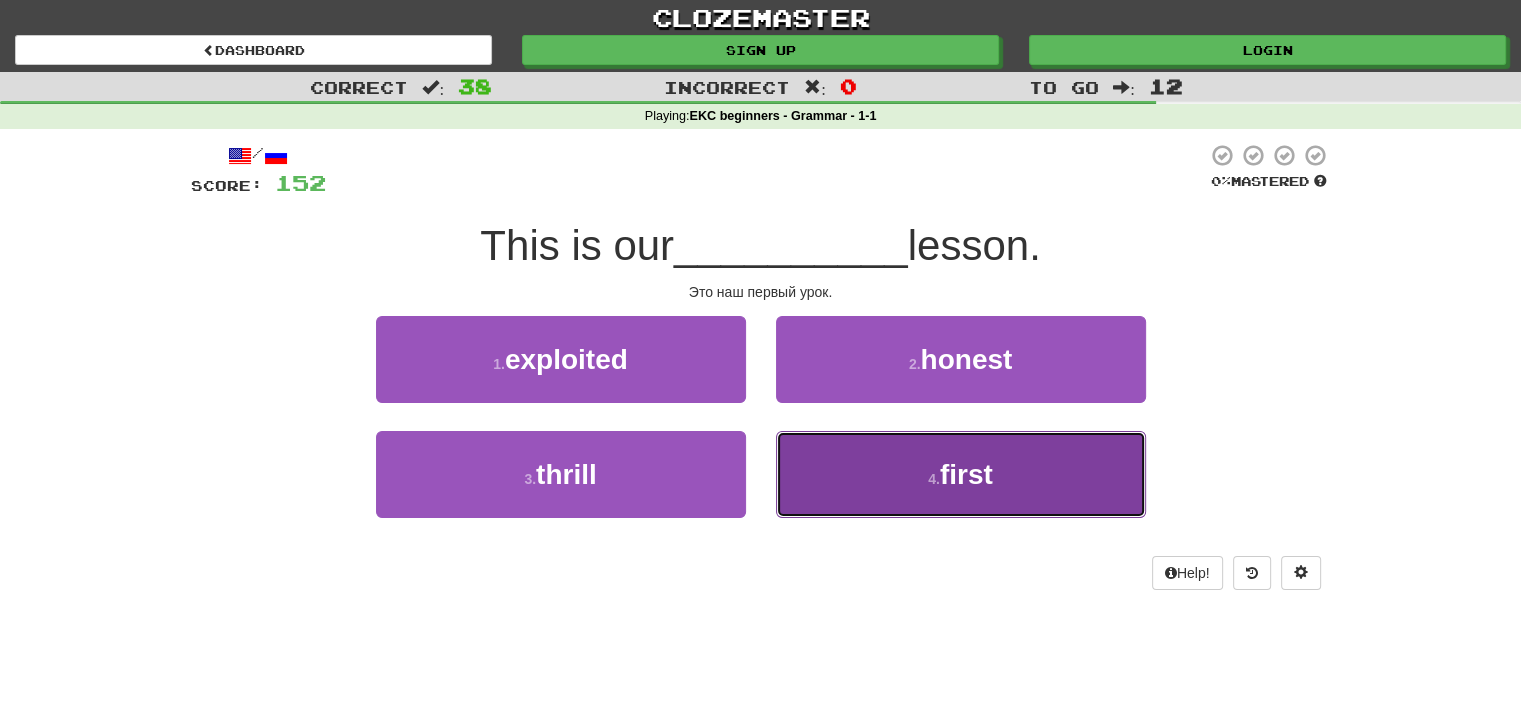 click on "4 .  first" at bounding box center (961, 474) 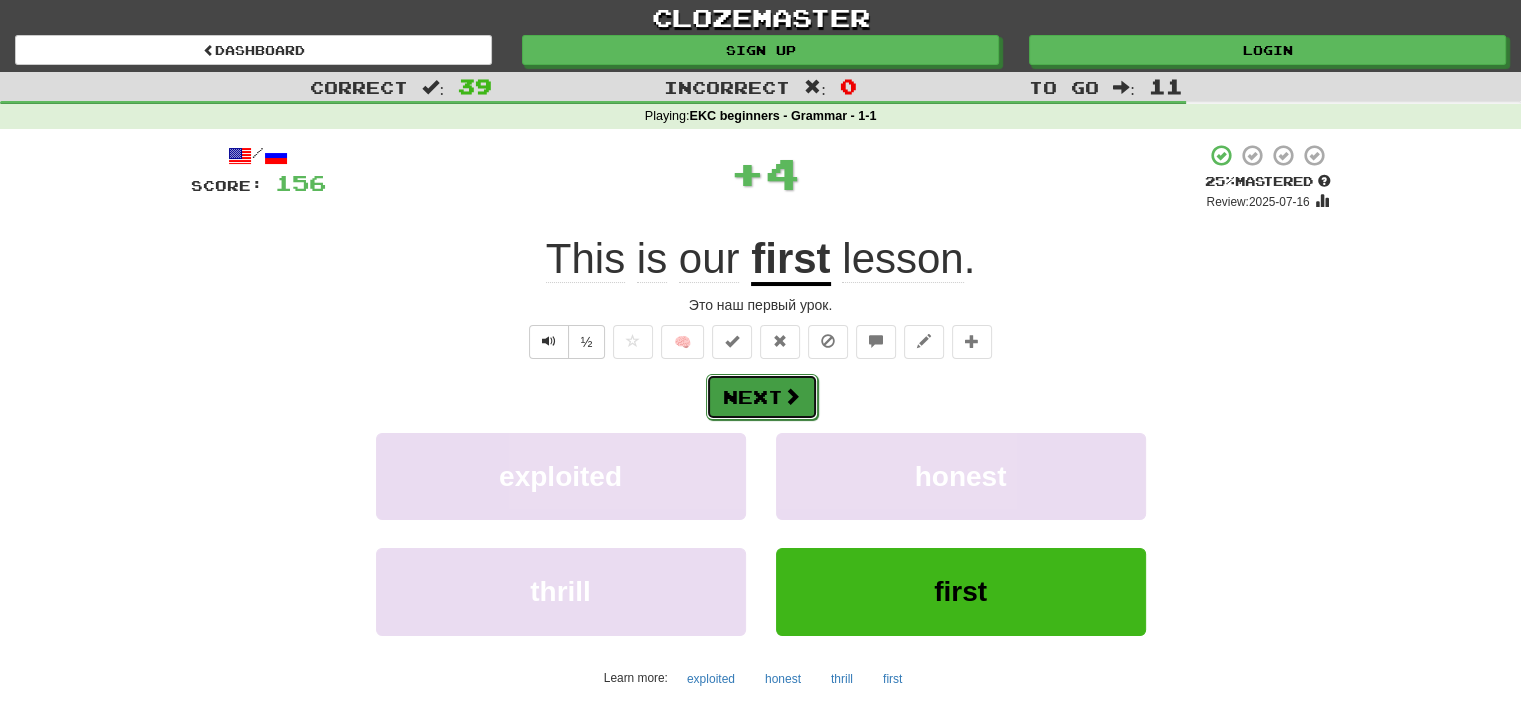 click on "Next" at bounding box center [762, 397] 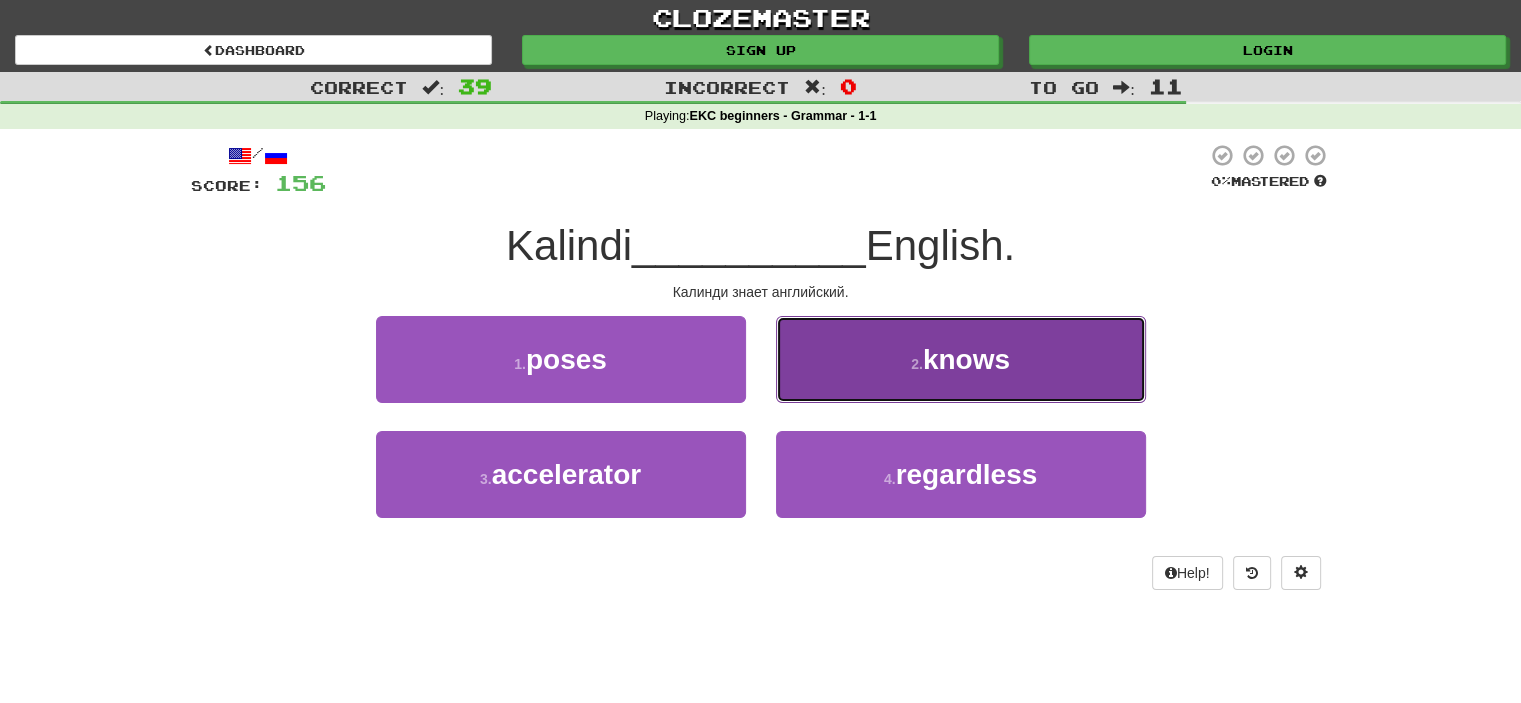 click on "2 .  knows" at bounding box center (961, 359) 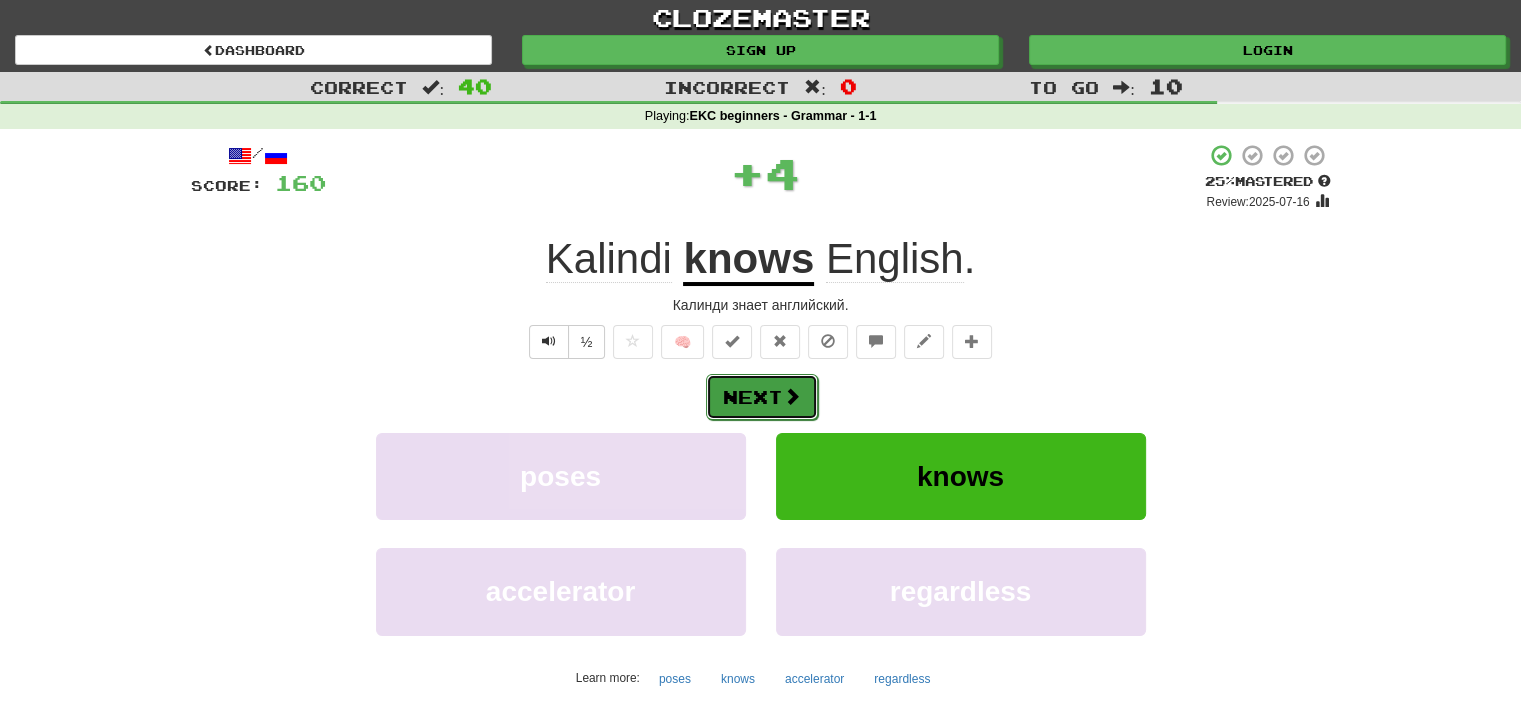 click on "Next" at bounding box center [762, 397] 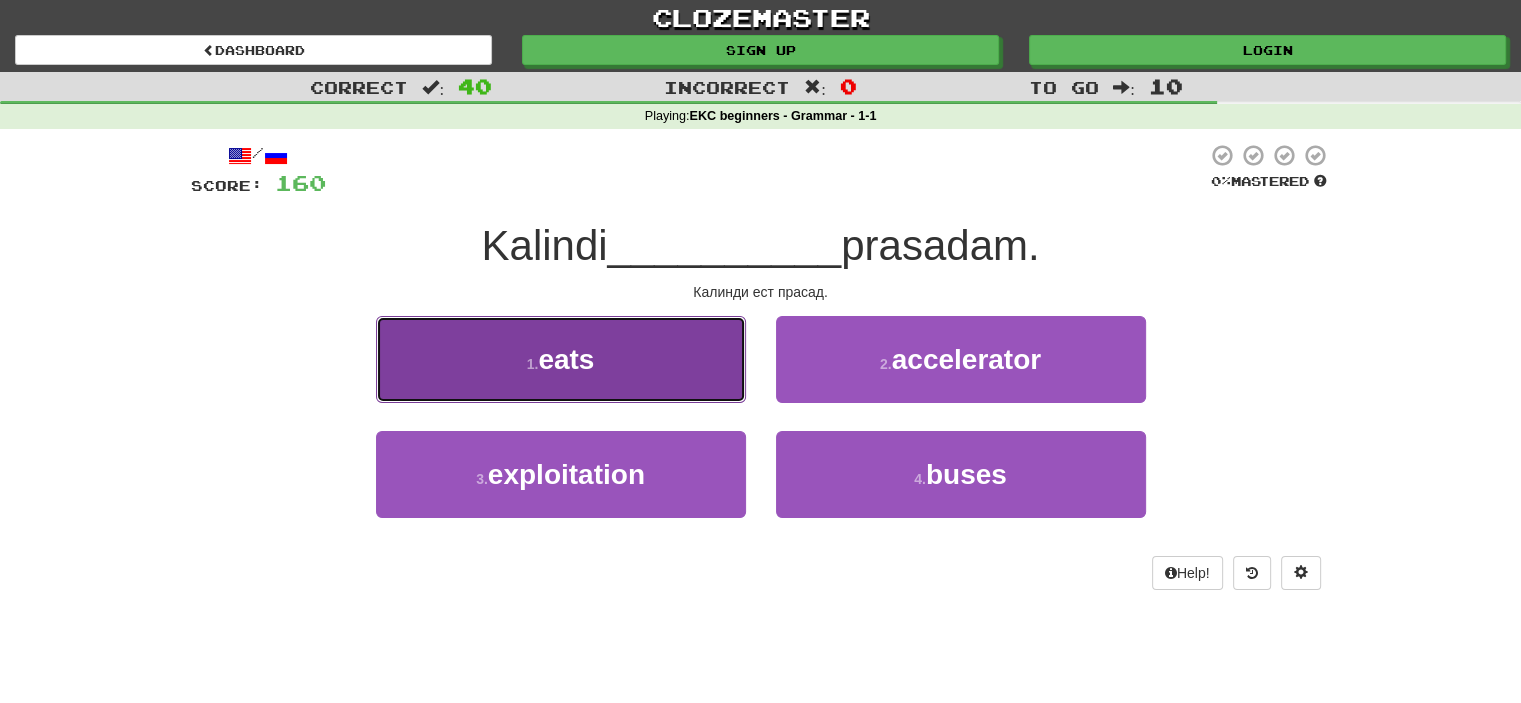 click on "1 .  eats" at bounding box center (561, 359) 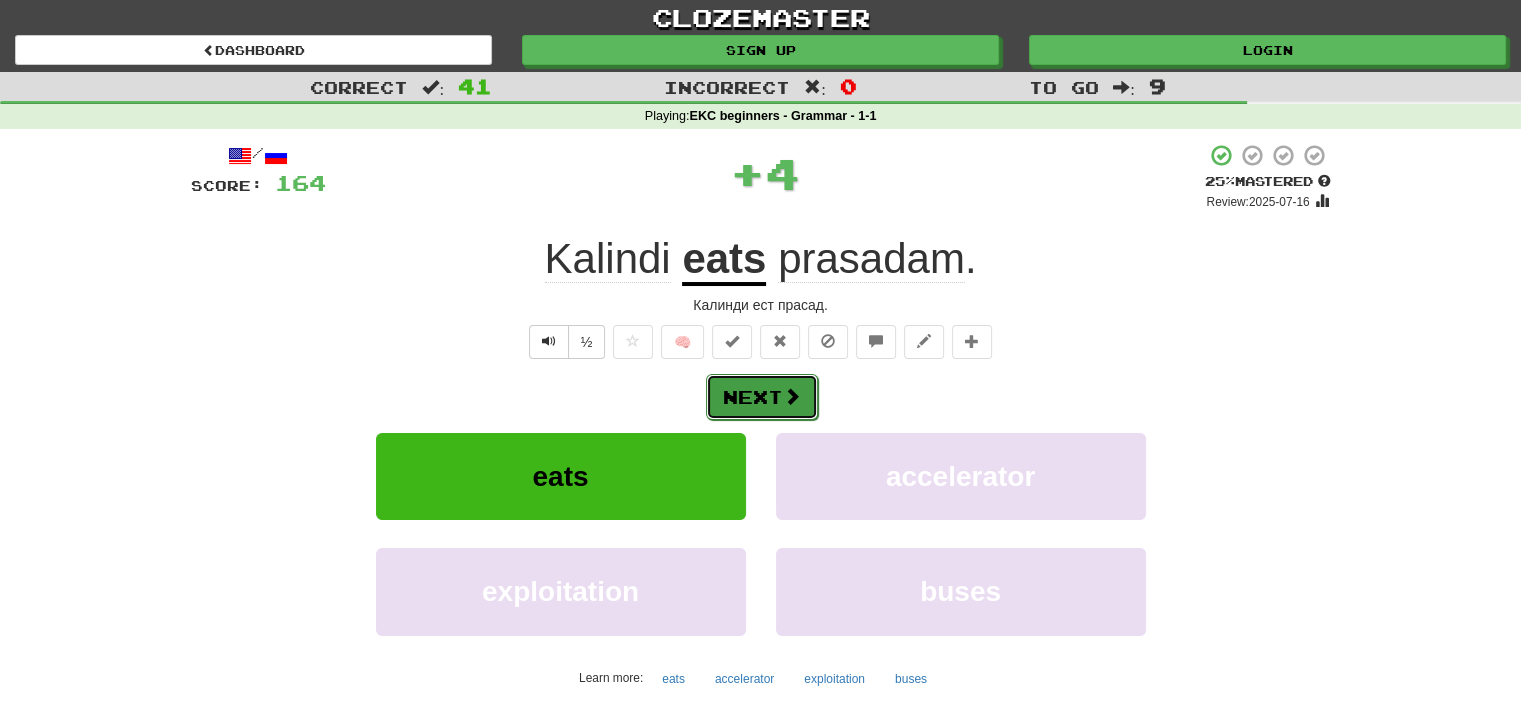 click on "Next" at bounding box center (762, 397) 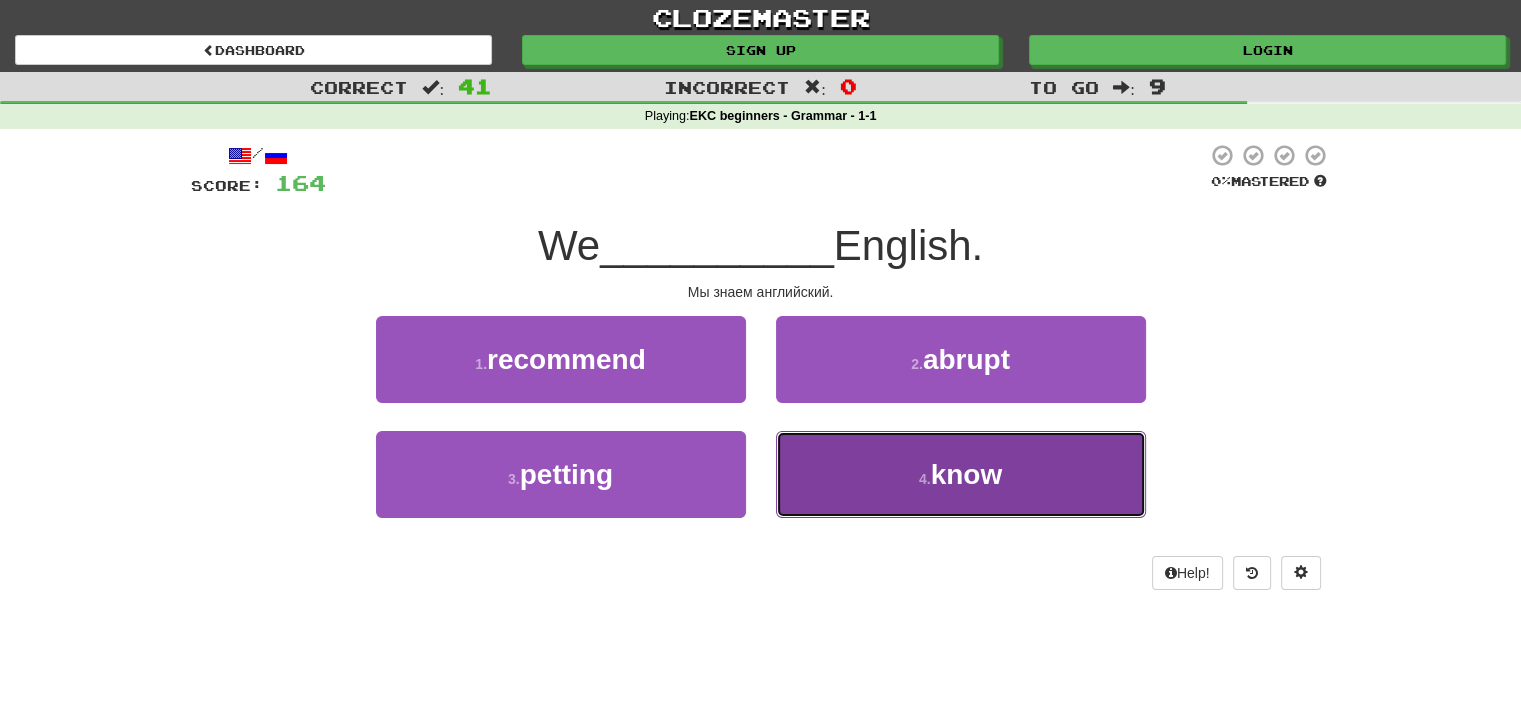 click on "4 .  know" at bounding box center [961, 474] 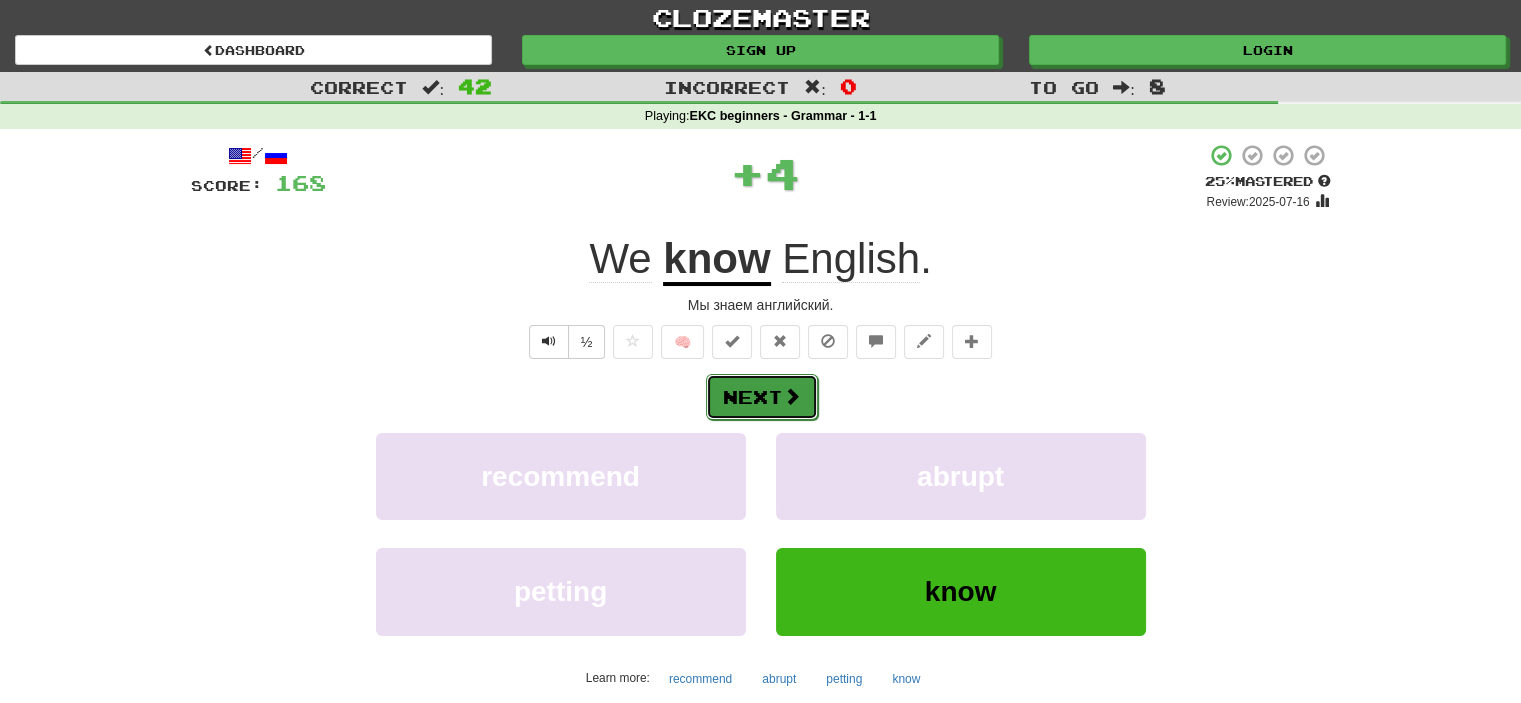 click at bounding box center (792, 396) 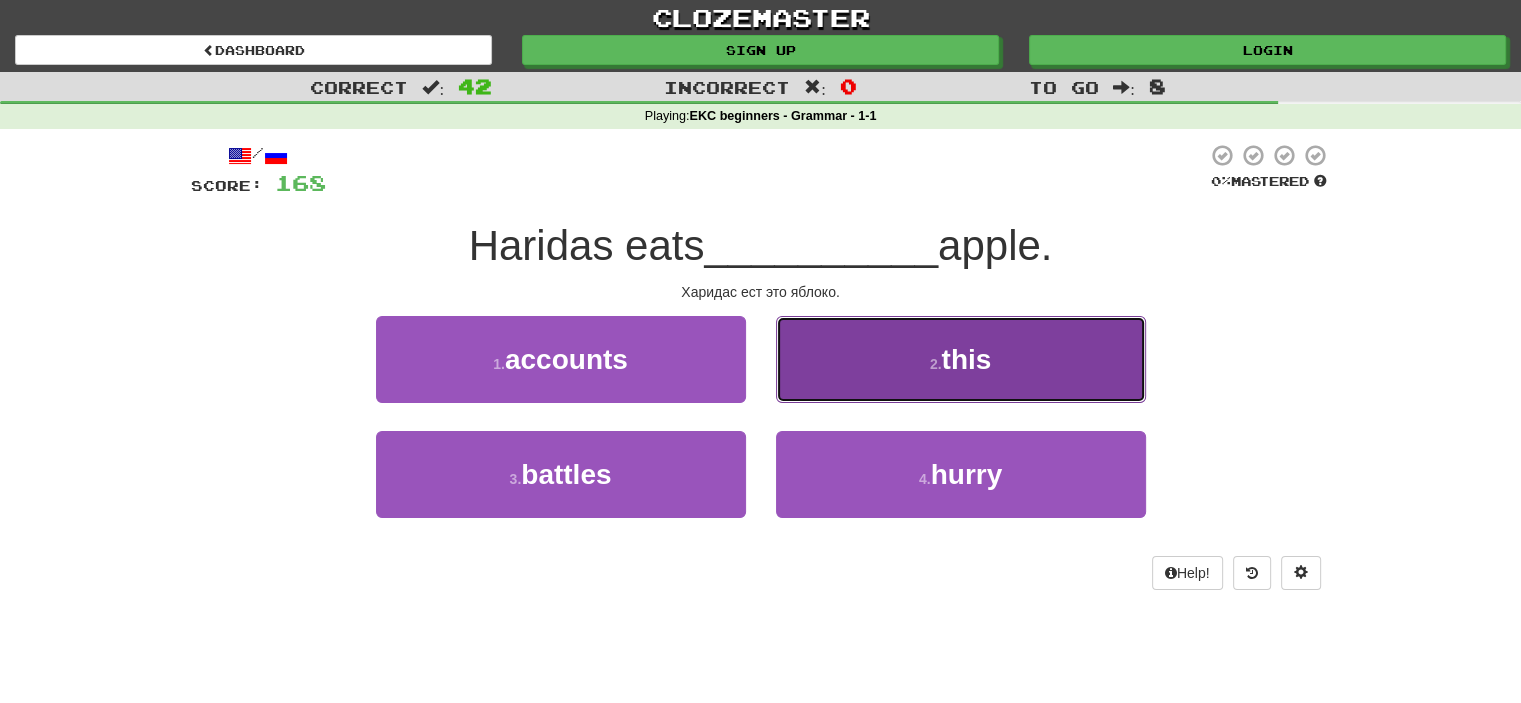 click on "2 .  this" at bounding box center [961, 359] 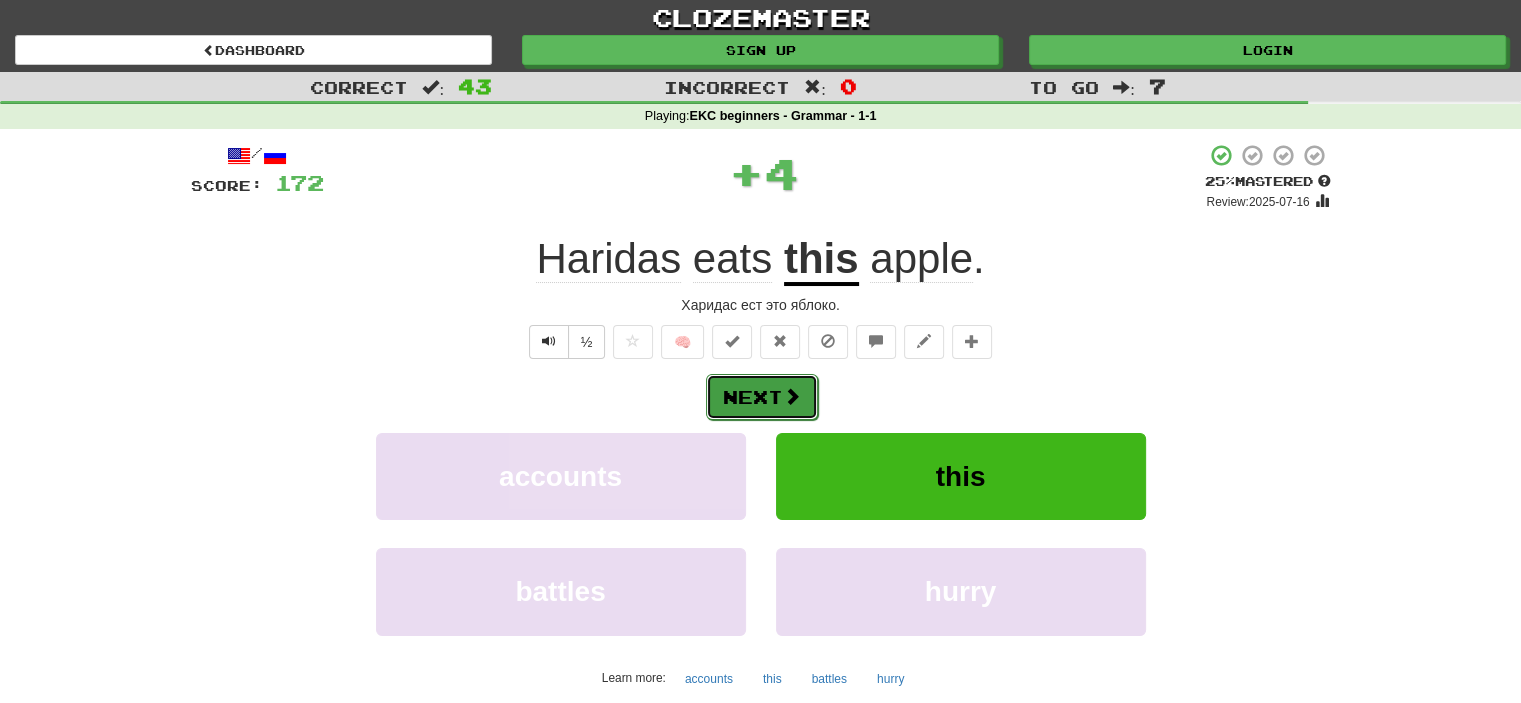 click at bounding box center [792, 396] 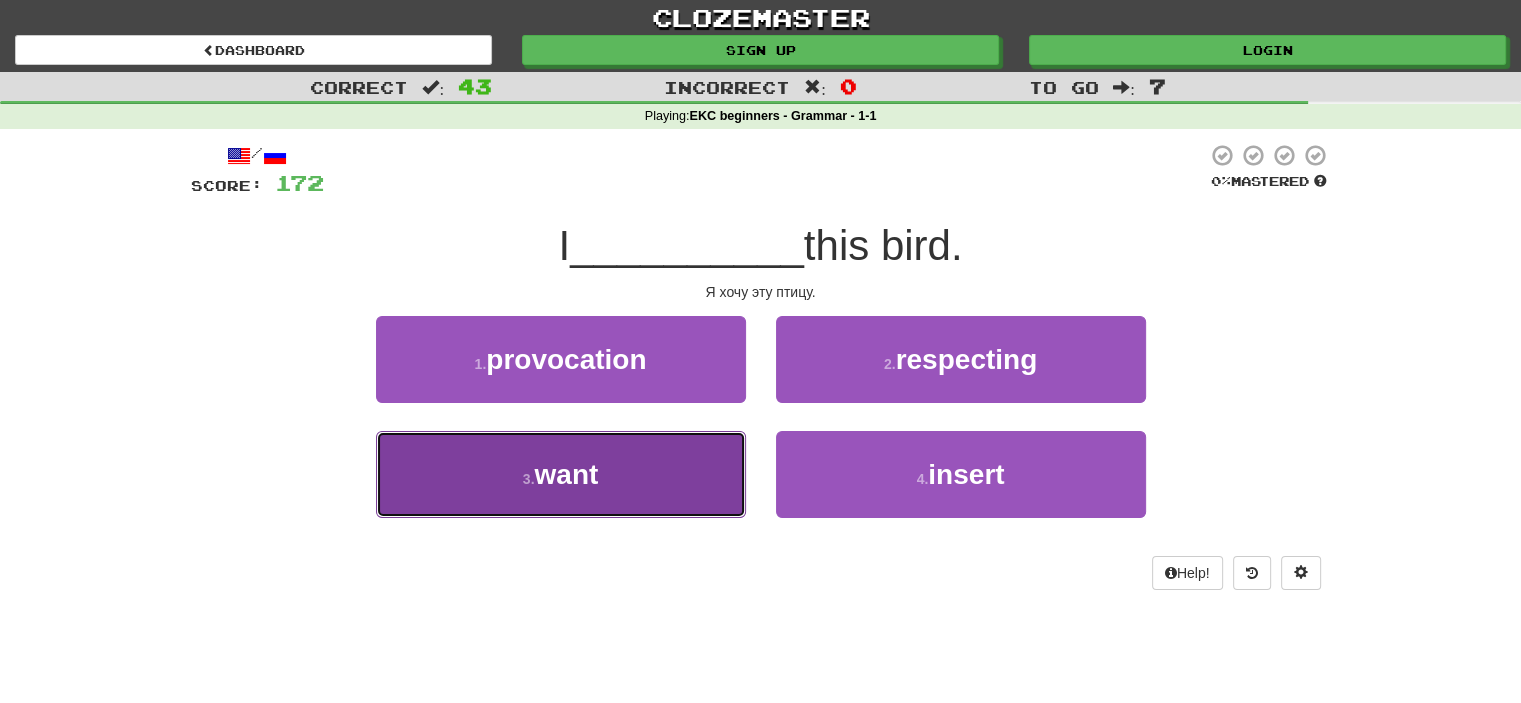 click on "3 .  want" at bounding box center (561, 474) 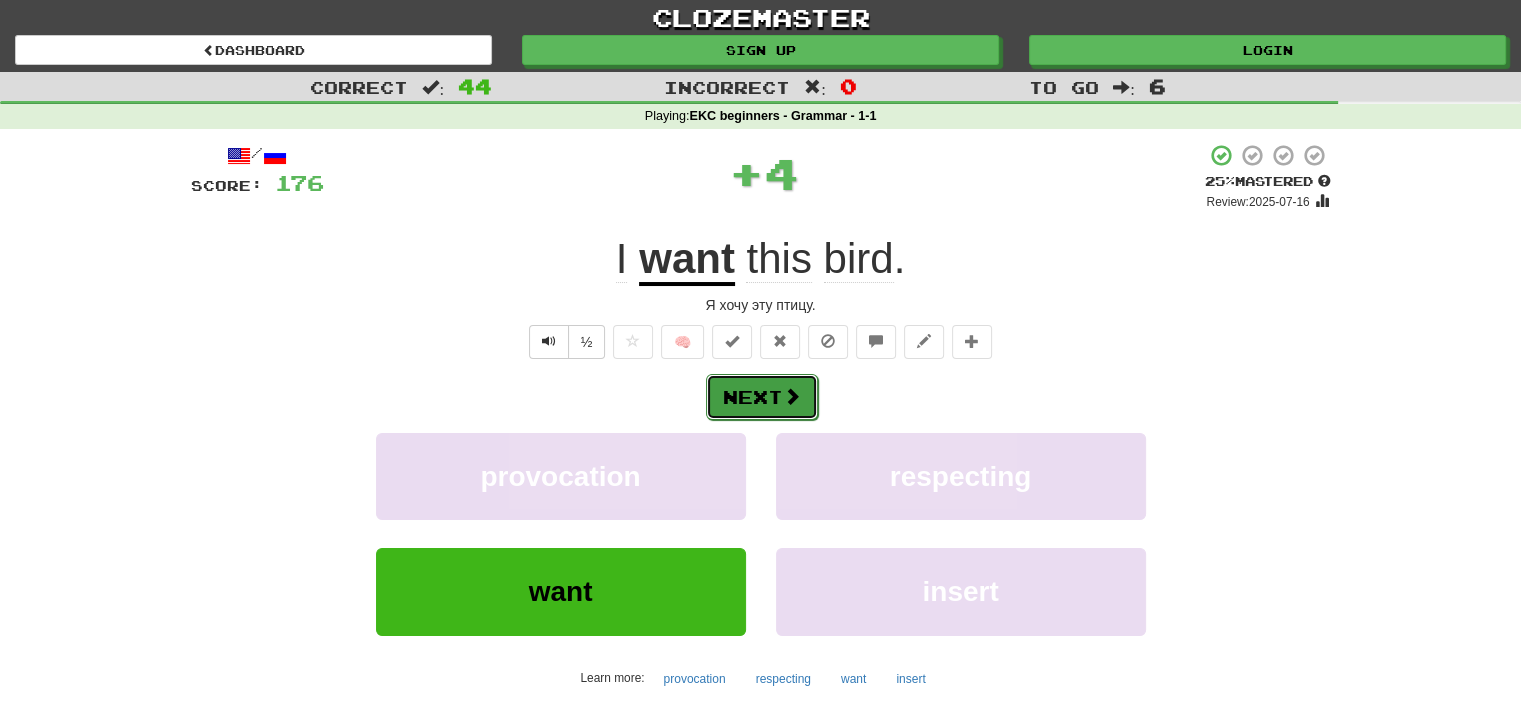click on "Next" at bounding box center [762, 397] 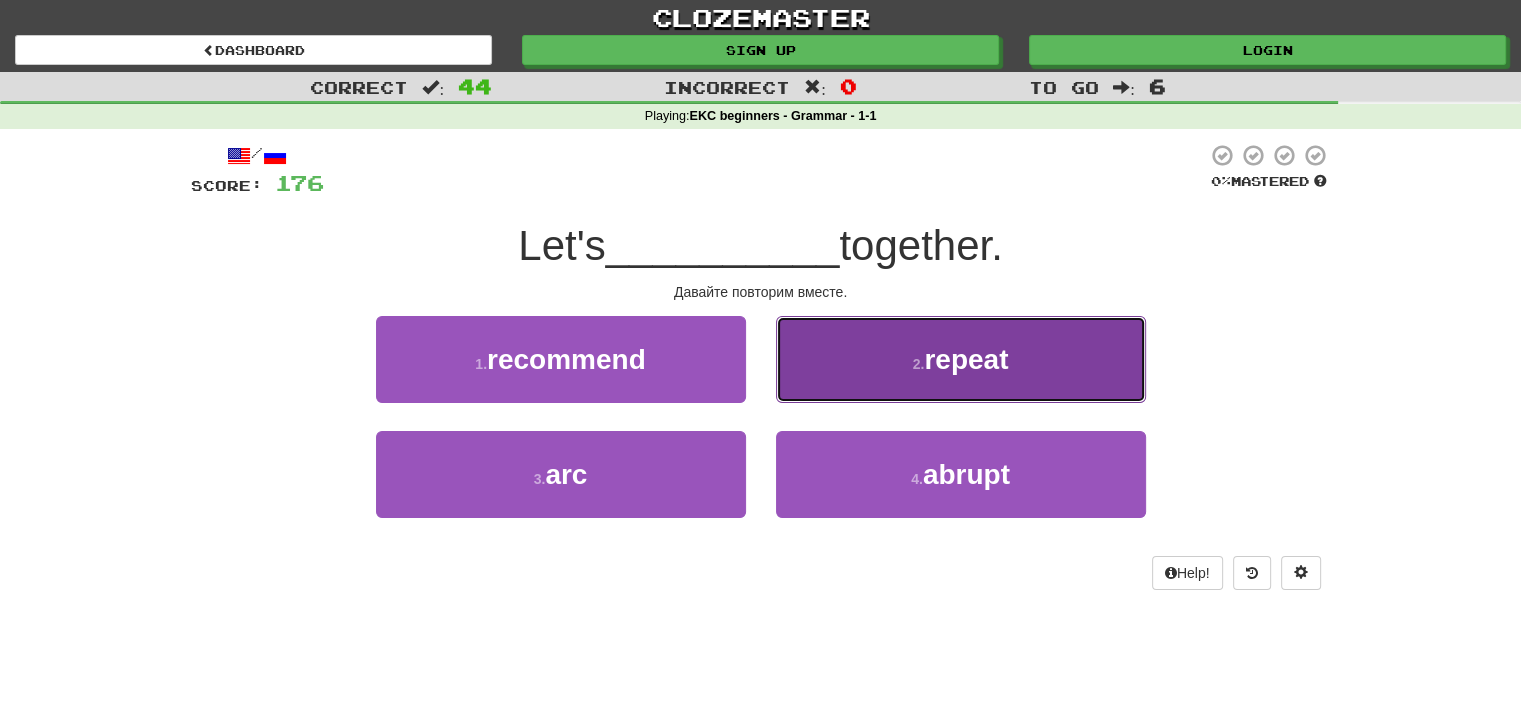 click on "2 .  repeat" at bounding box center (961, 359) 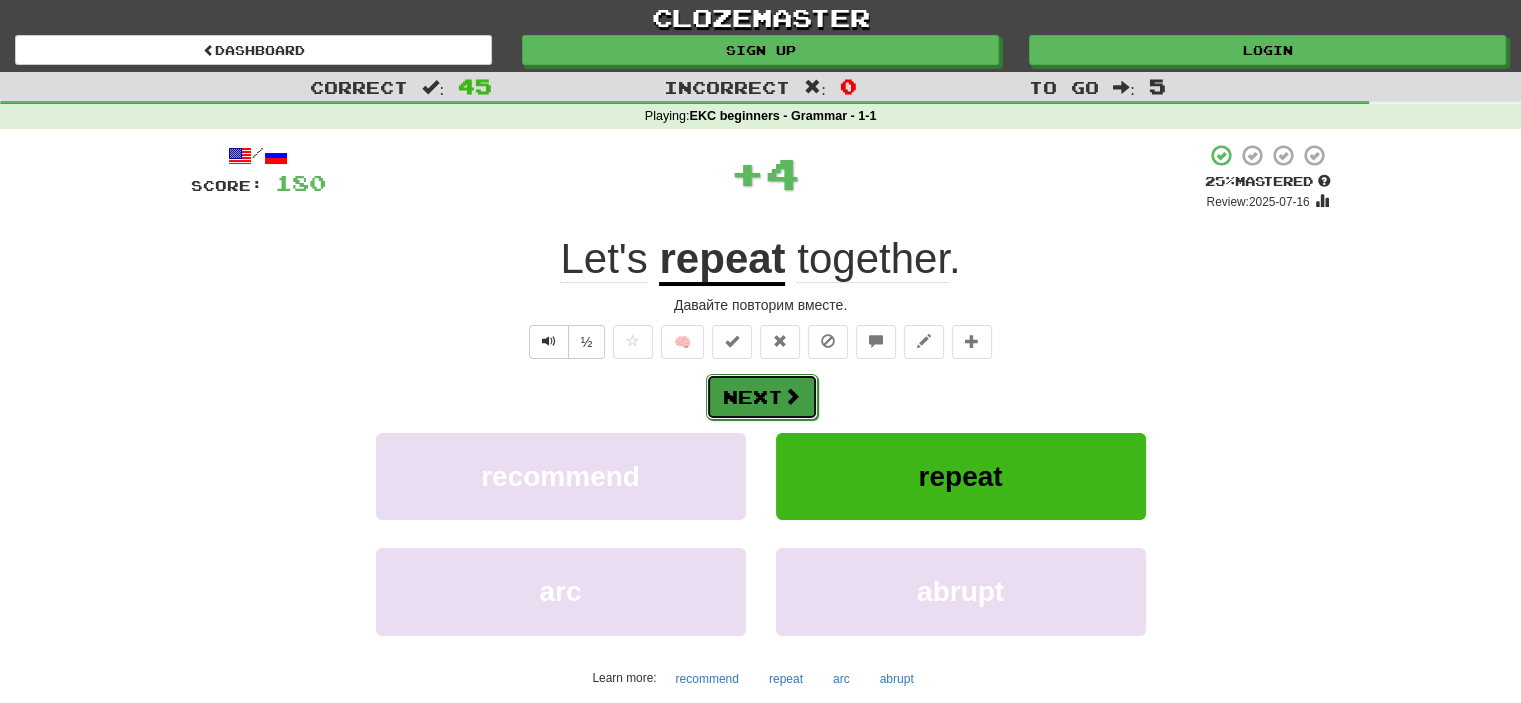 click on "Next" at bounding box center (762, 397) 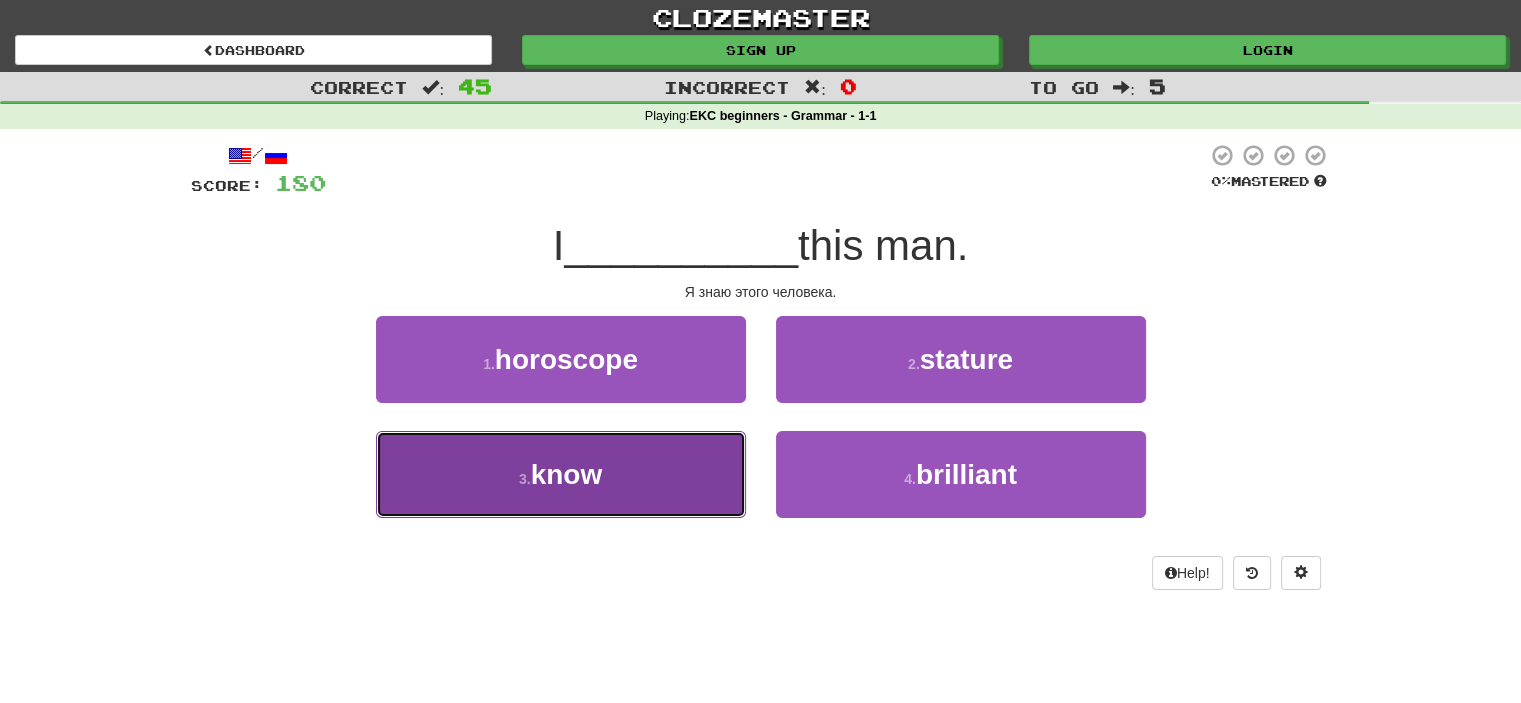 click on "3 .  know" at bounding box center [561, 474] 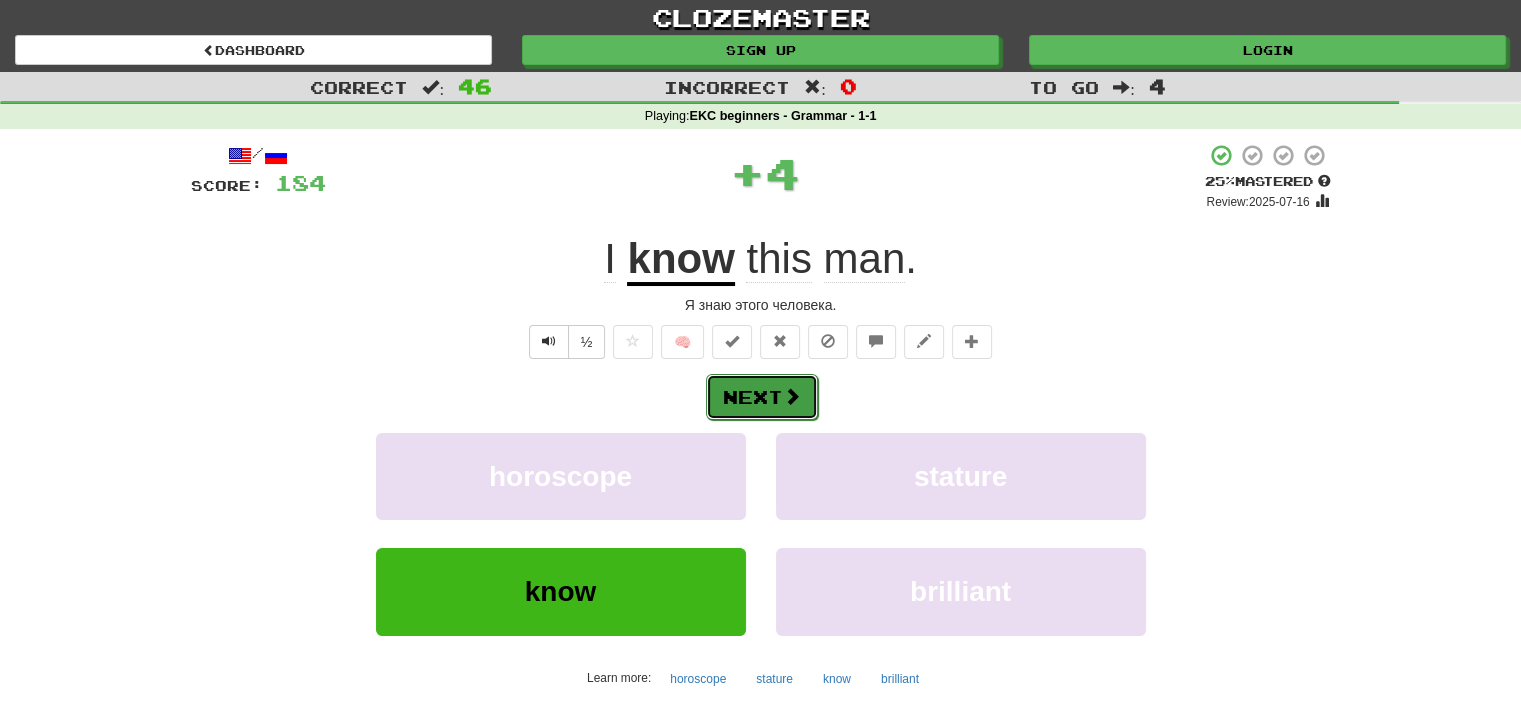 click on "Next" at bounding box center [762, 397] 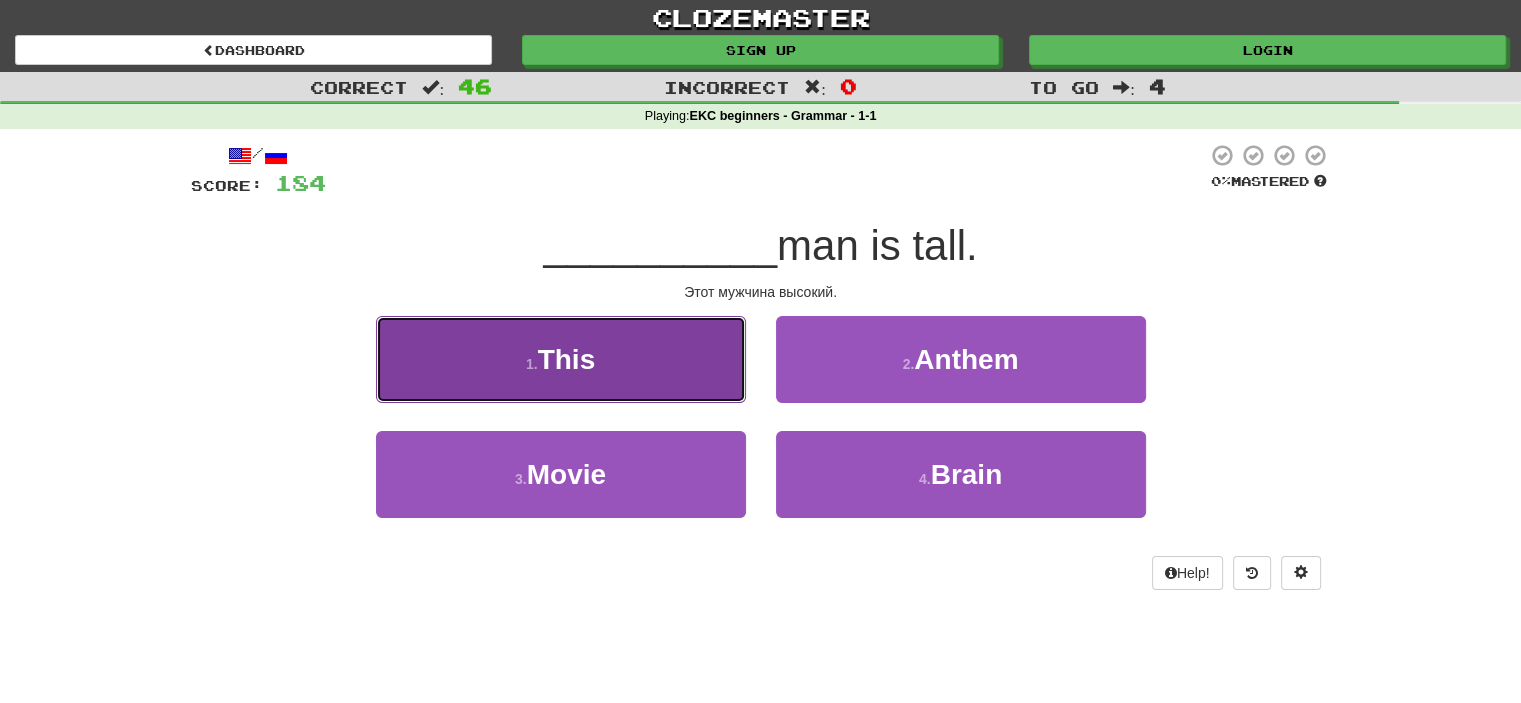 click on "1 .  This" at bounding box center [561, 359] 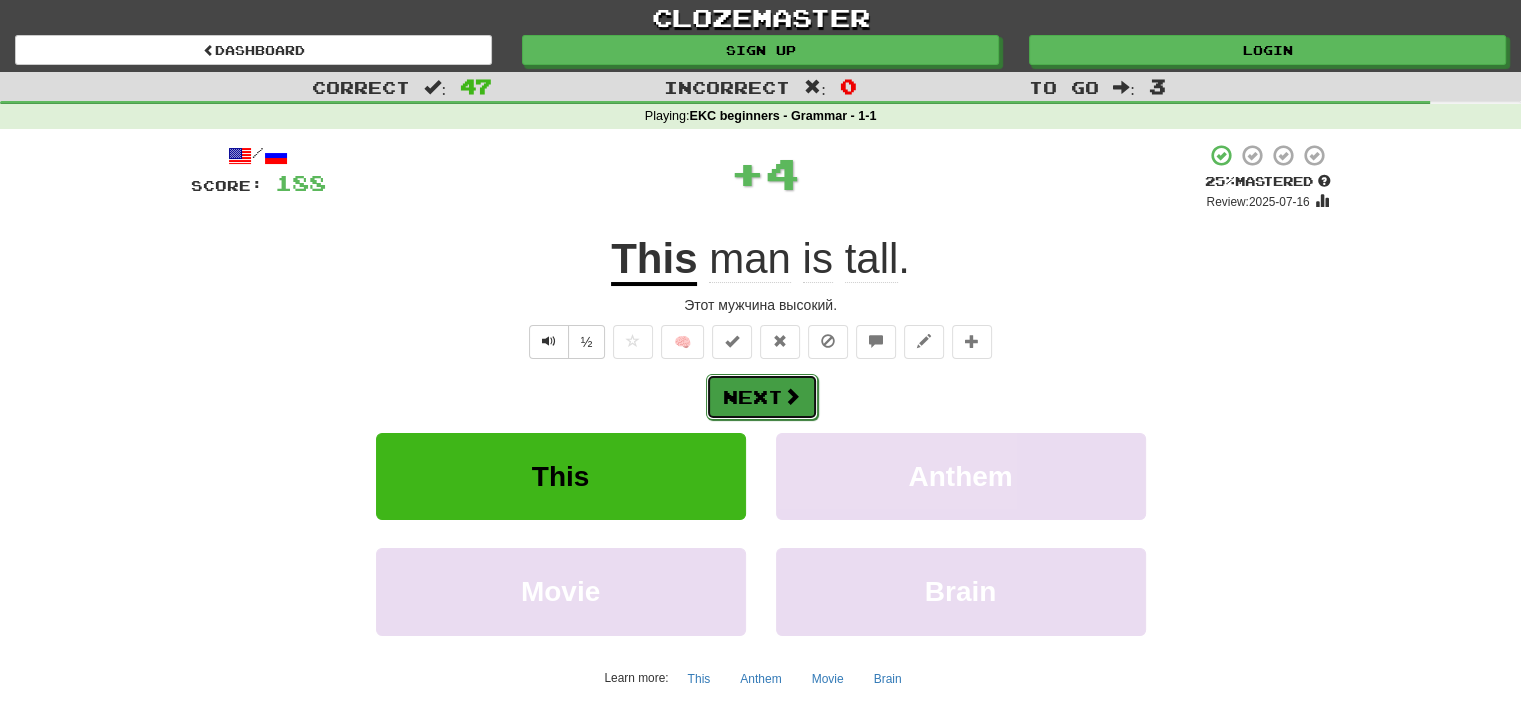 click on "Next" at bounding box center [762, 397] 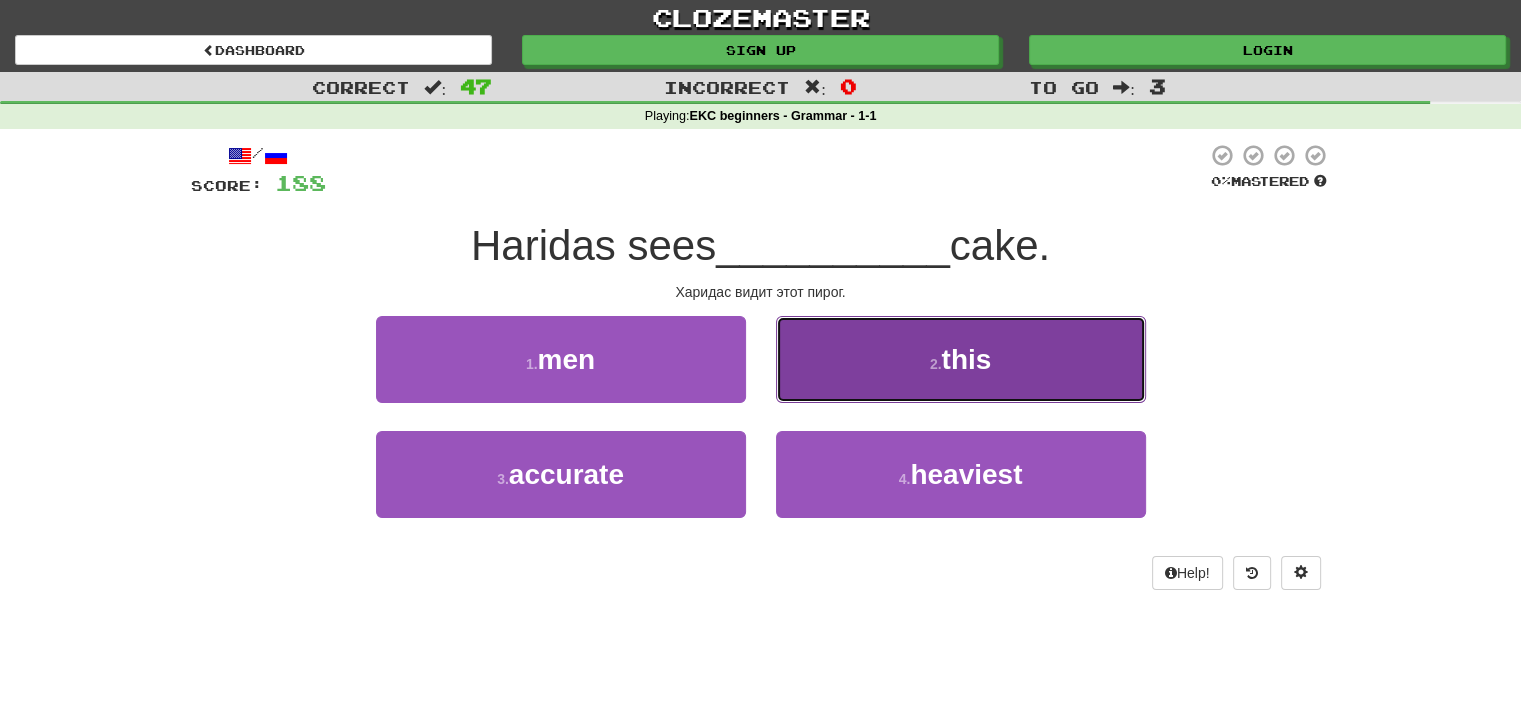 click on "this" at bounding box center [966, 359] 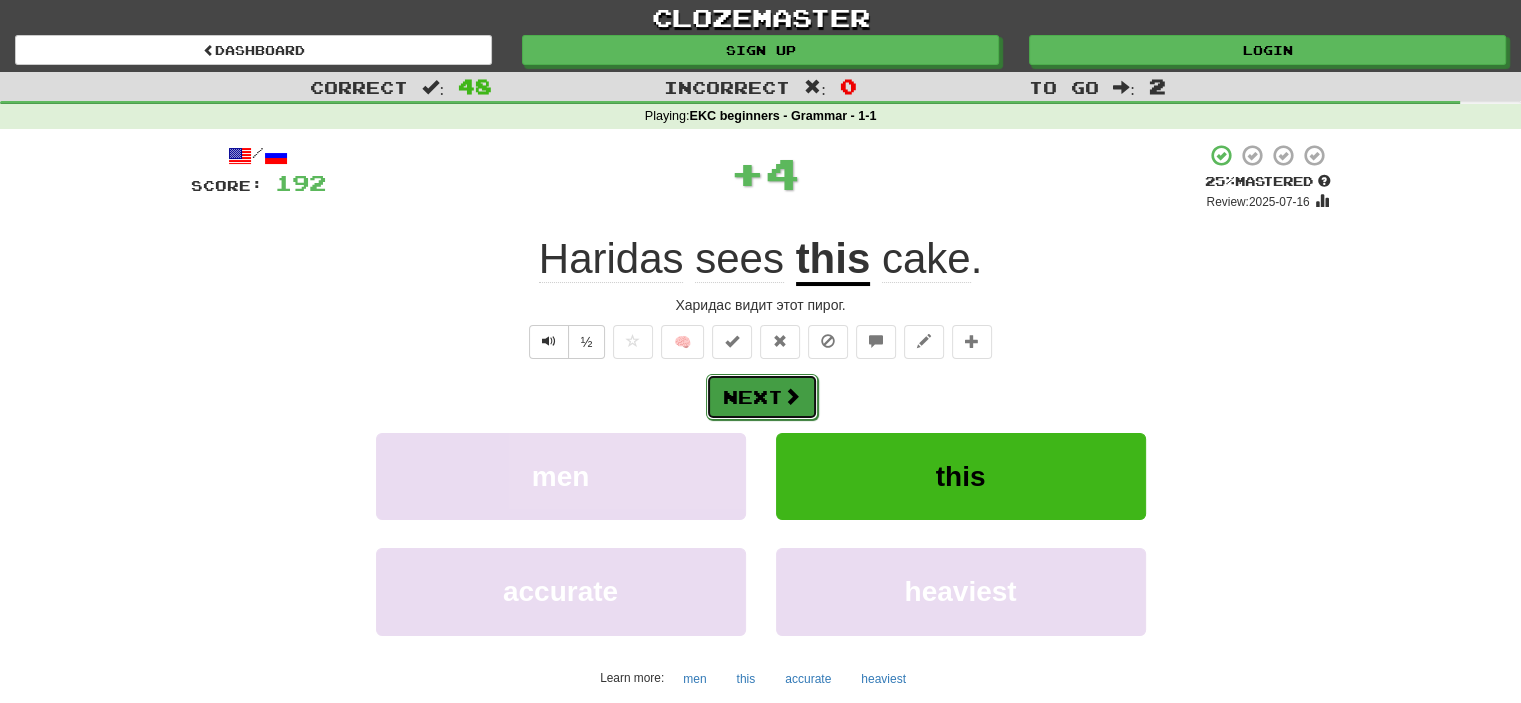 click on "Next" at bounding box center [762, 397] 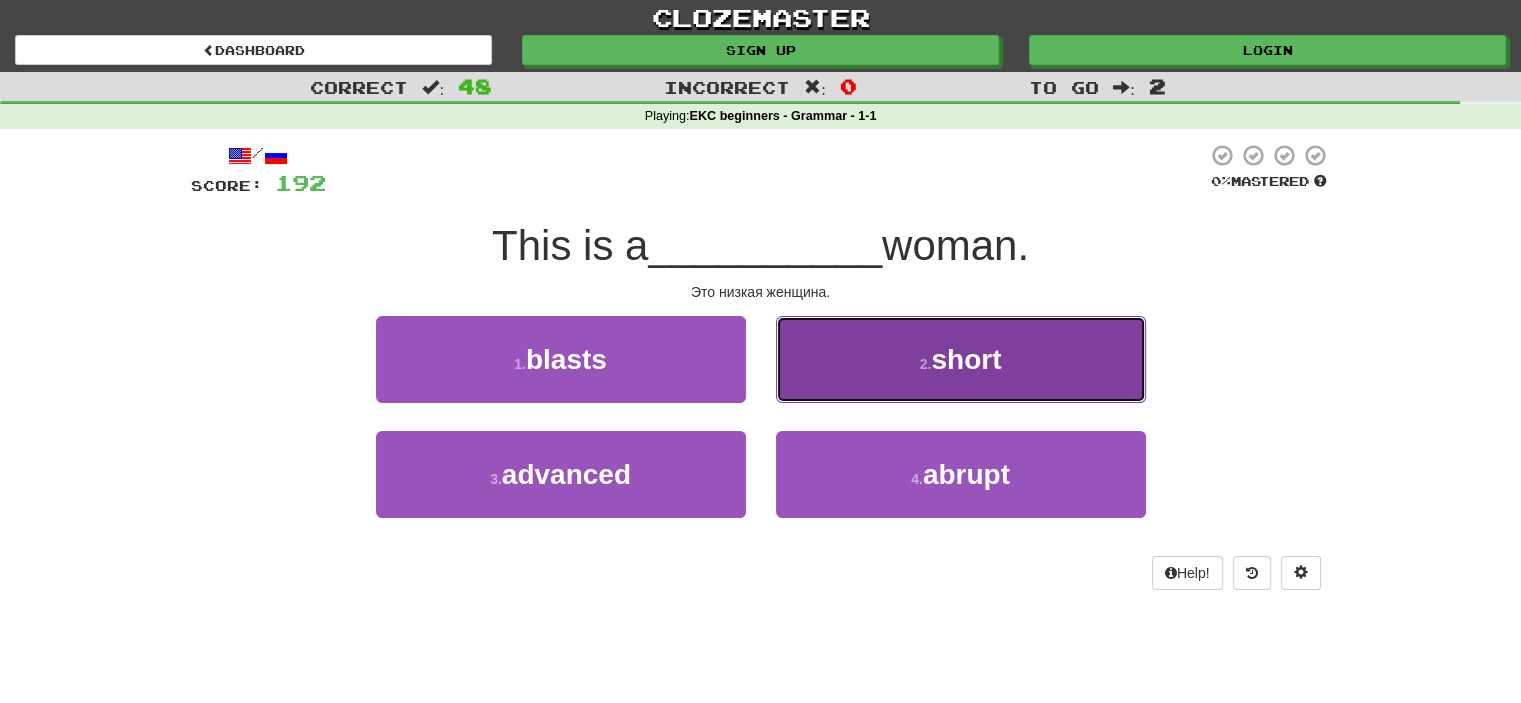 click on "short" at bounding box center (966, 359) 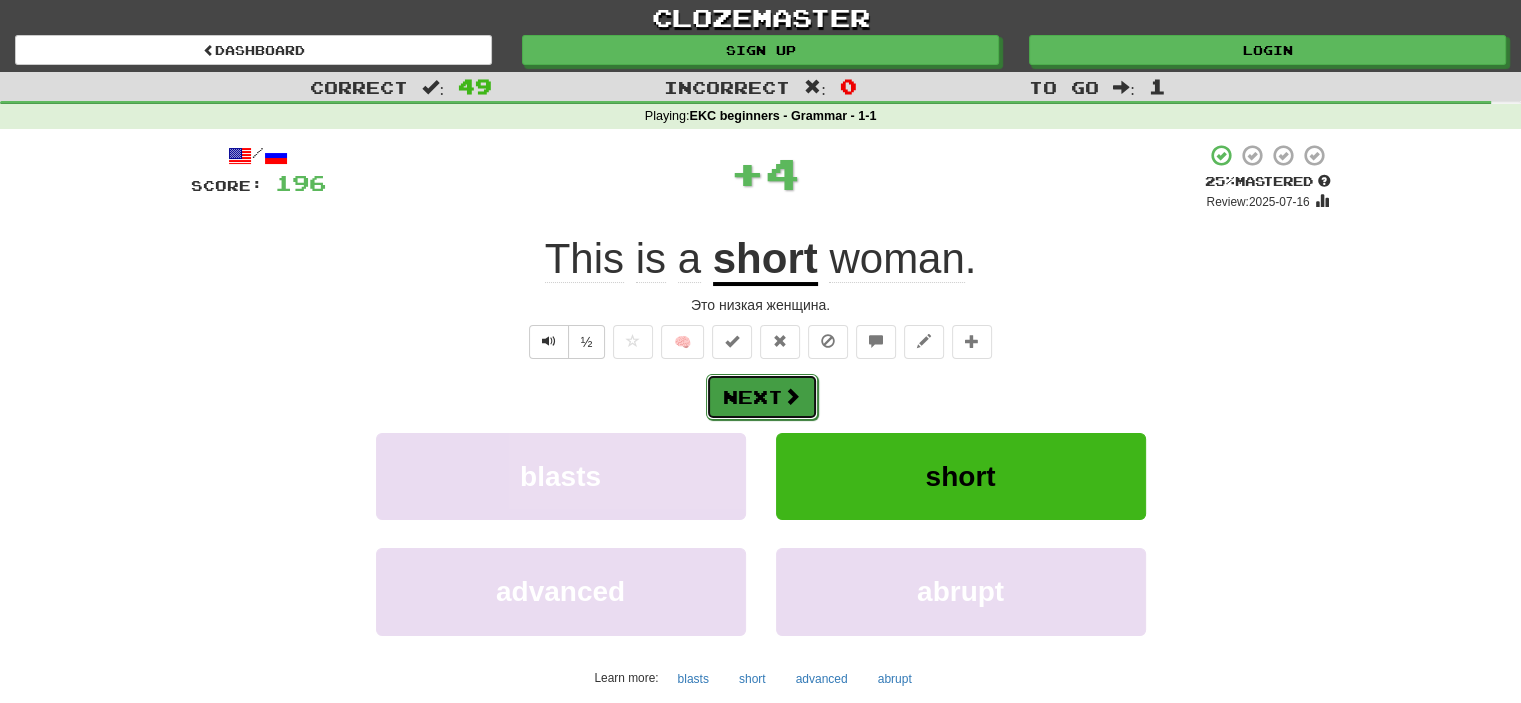 click at bounding box center [792, 396] 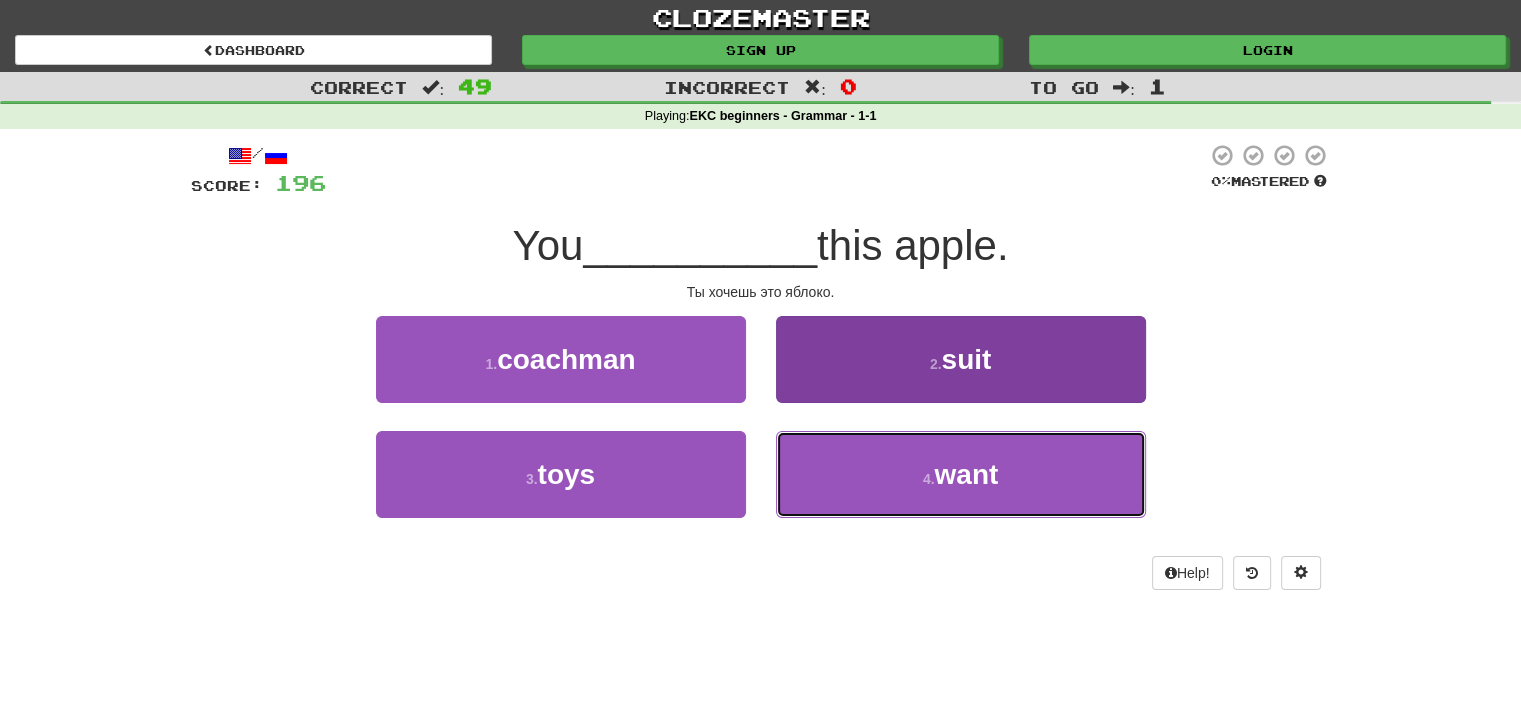 click on "4 ." at bounding box center [929, 479] 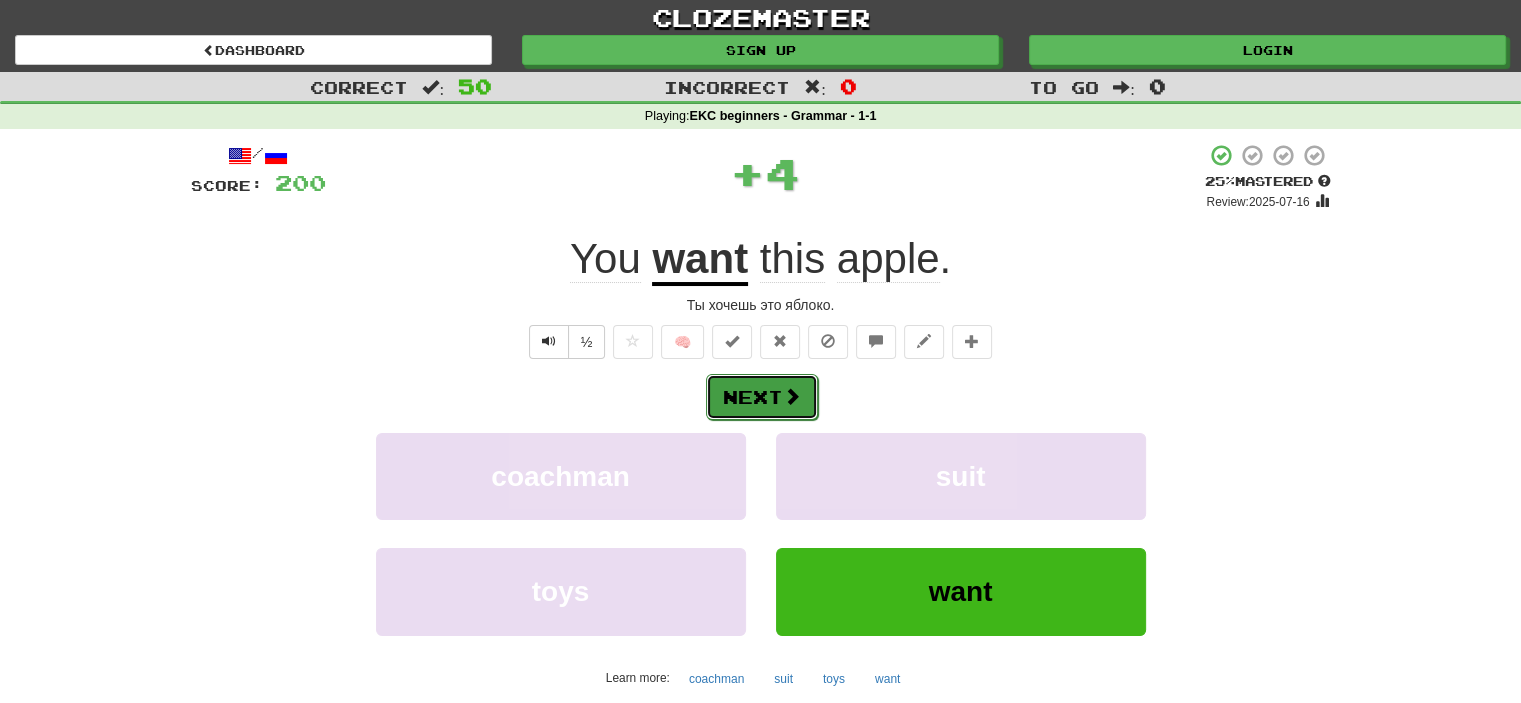 click on "Next" at bounding box center [762, 397] 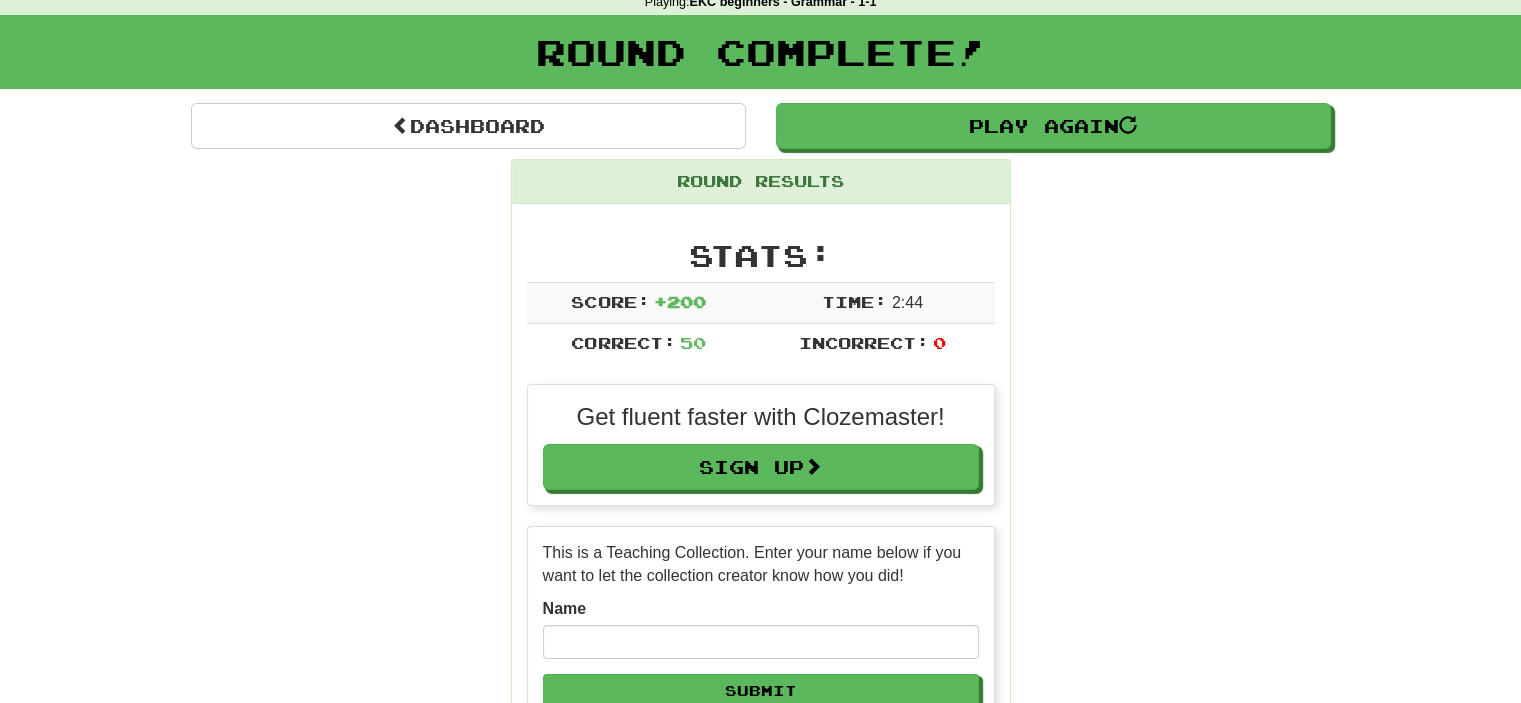 scroll, scrollTop: 100, scrollLeft: 0, axis: vertical 